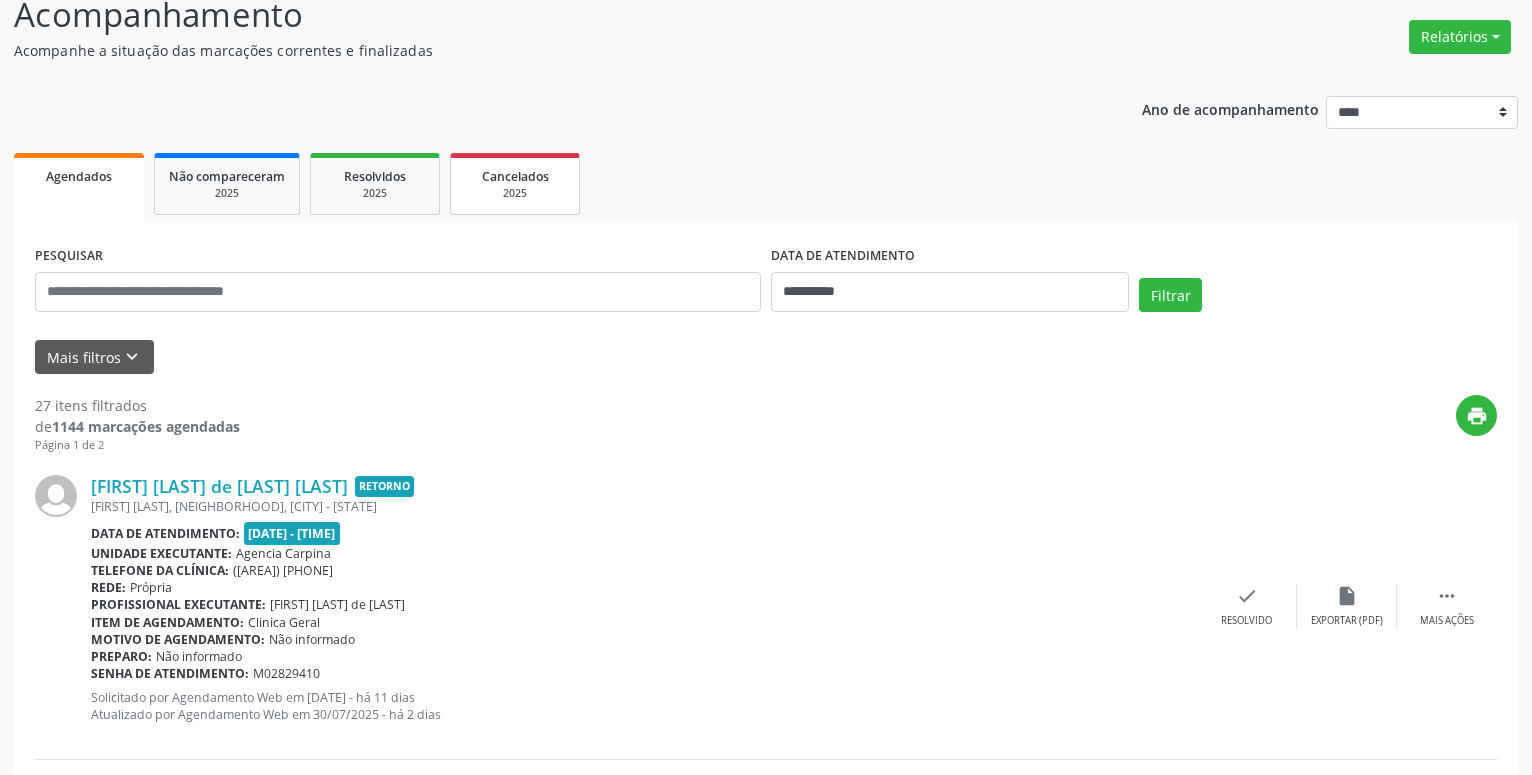 scroll, scrollTop: 204, scrollLeft: 0, axis: vertical 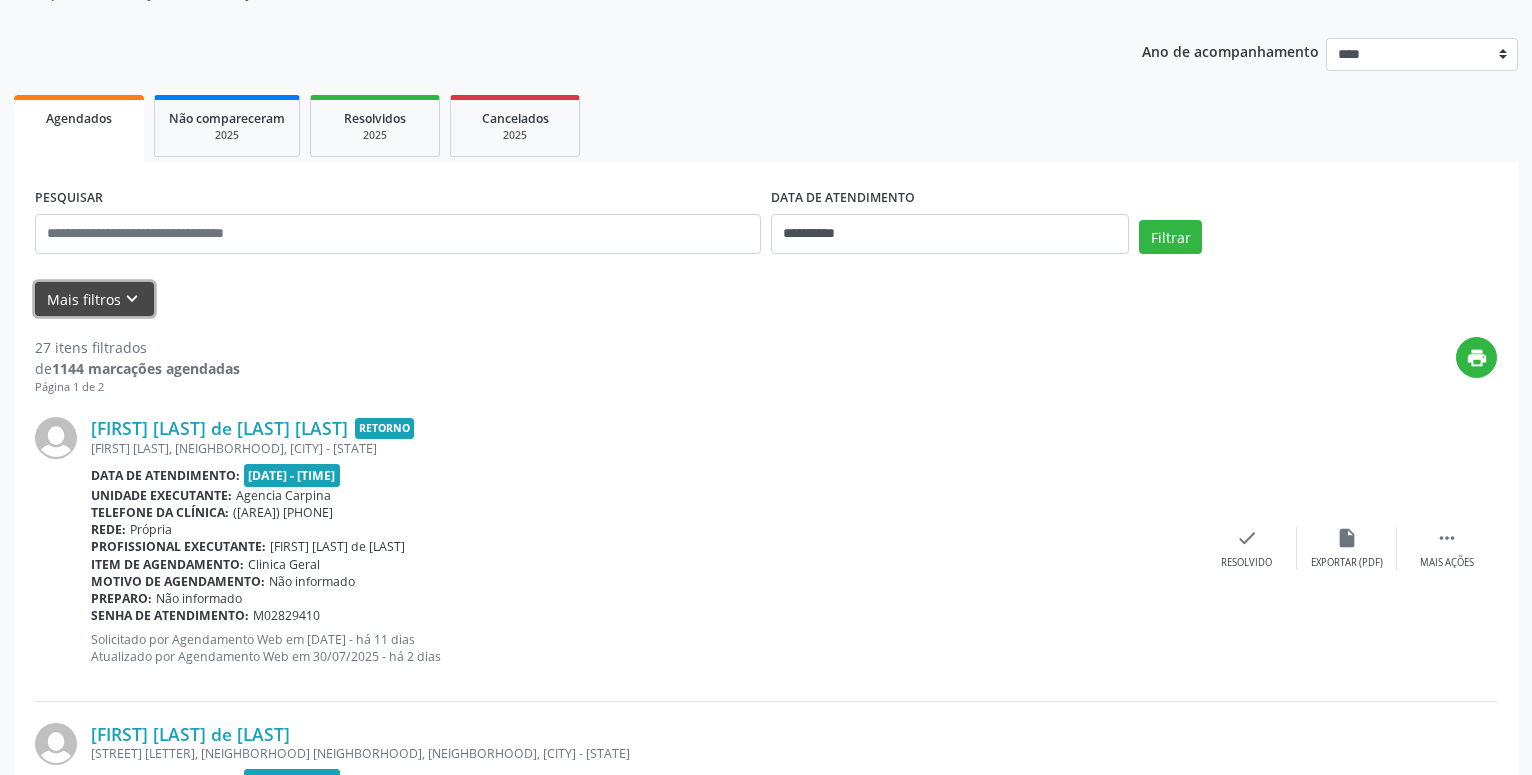click on "keyboard_arrow_down" at bounding box center [132, 299] 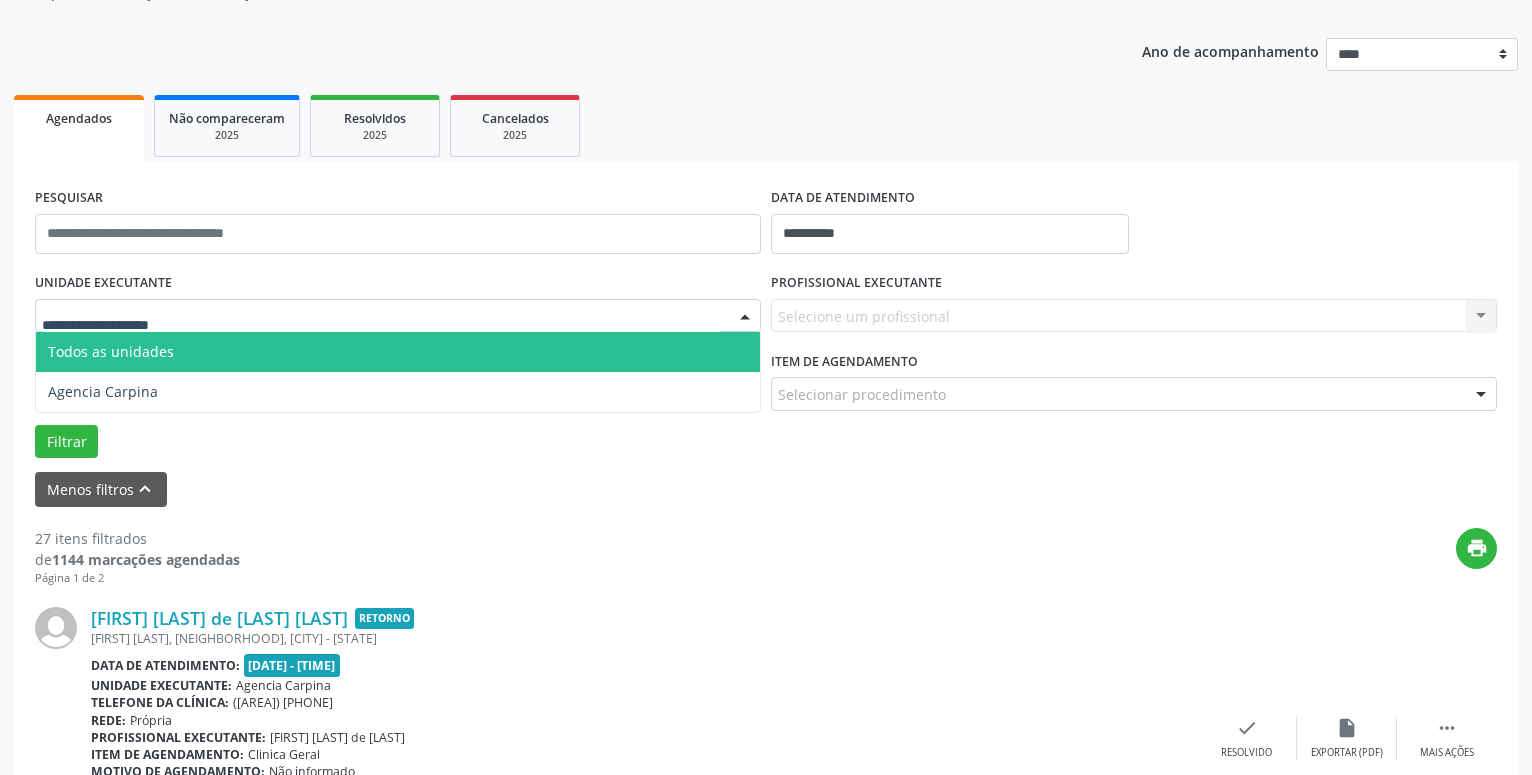 click at bounding box center (745, 317) 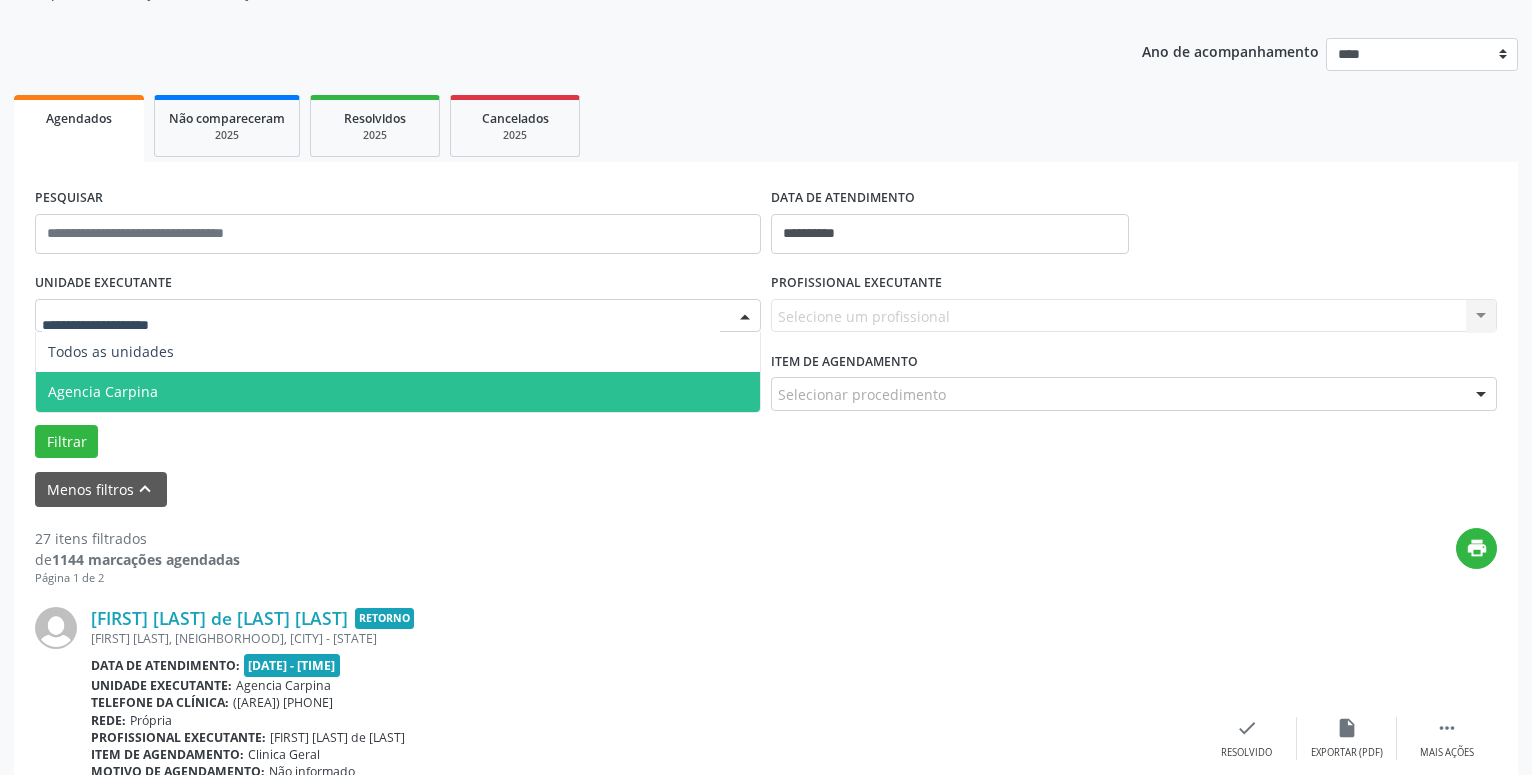 click on "Agencia Carpina" at bounding box center (398, 392) 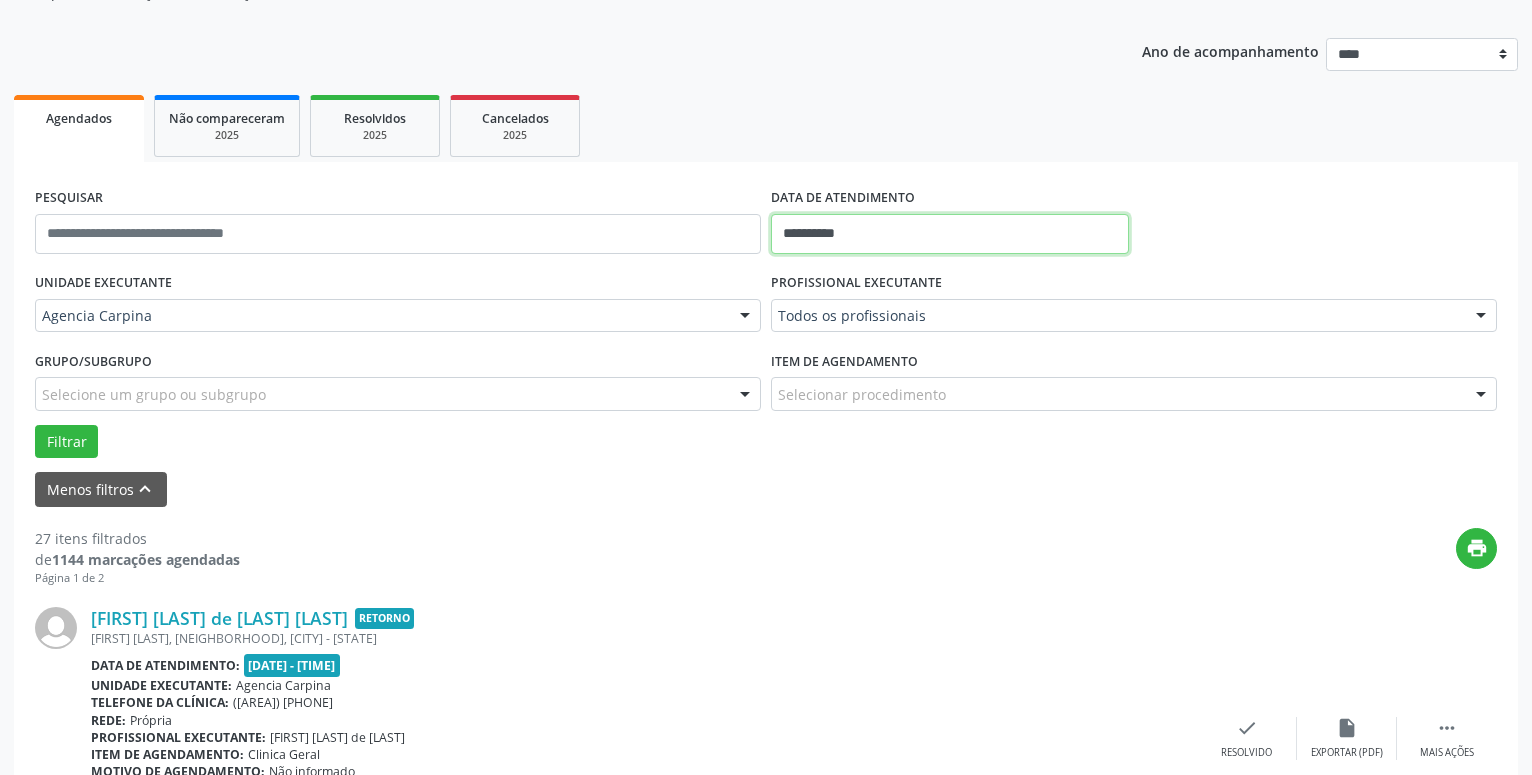 click on "**********" at bounding box center (950, 234) 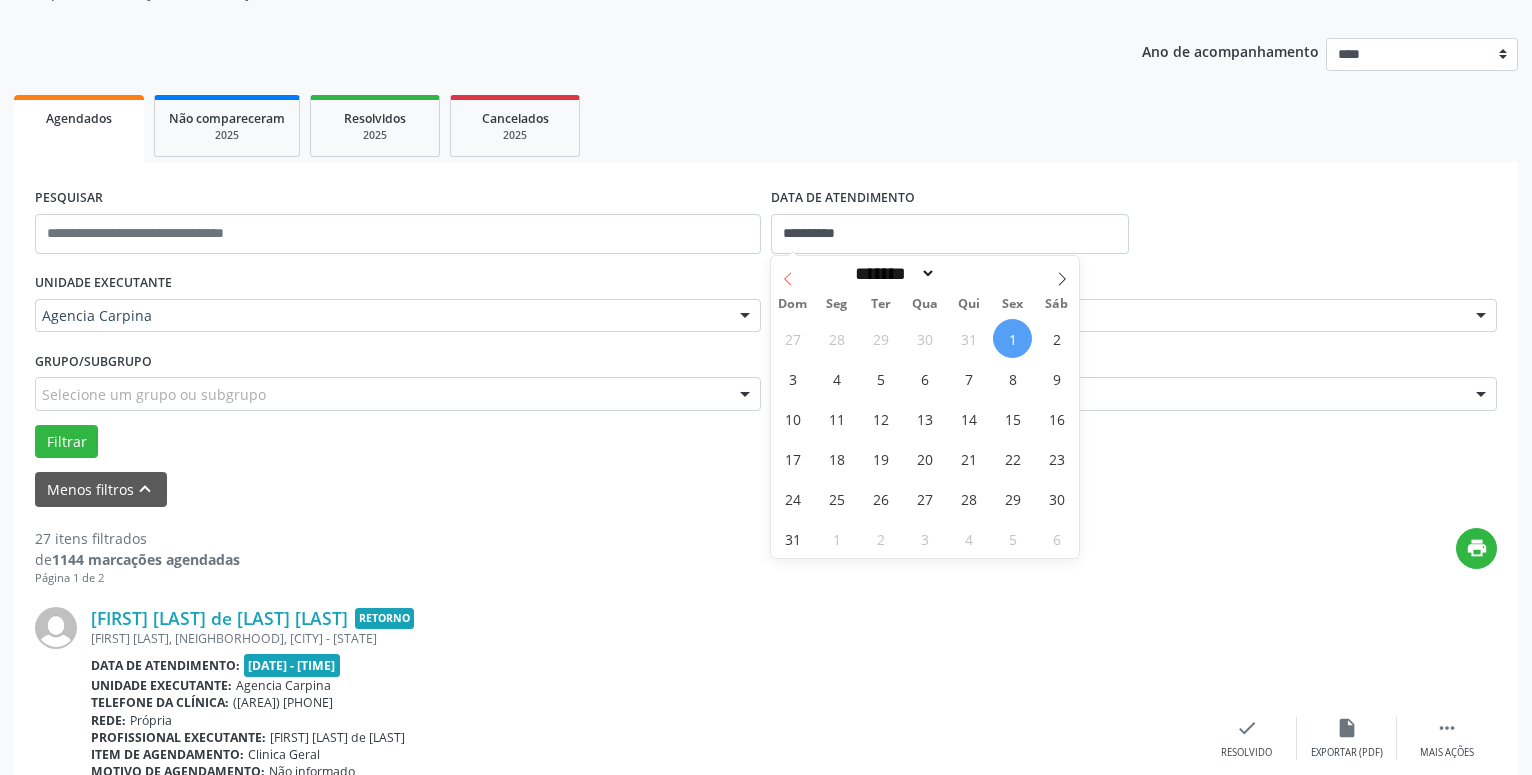 click 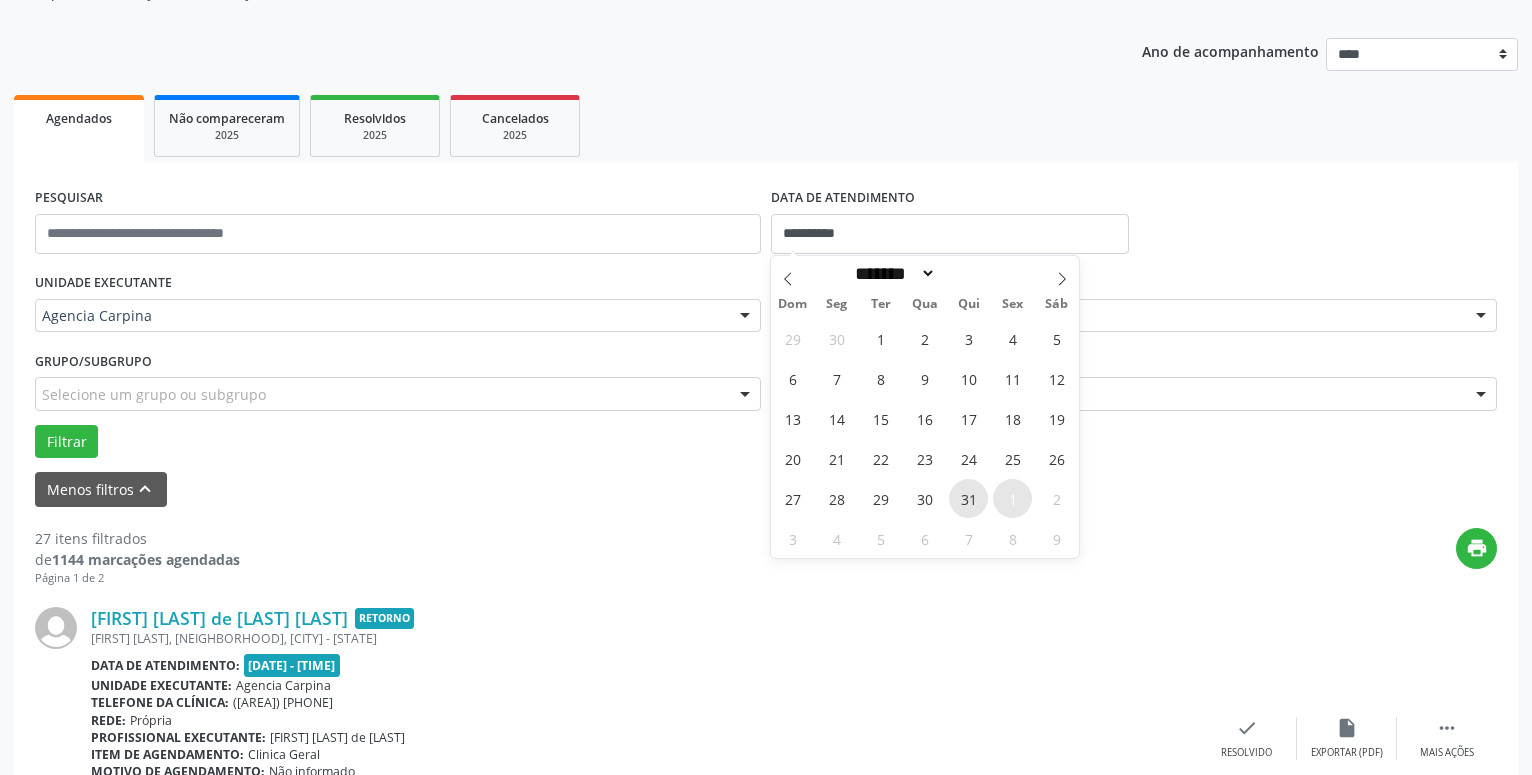 click on "31" at bounding box center (968, 498) 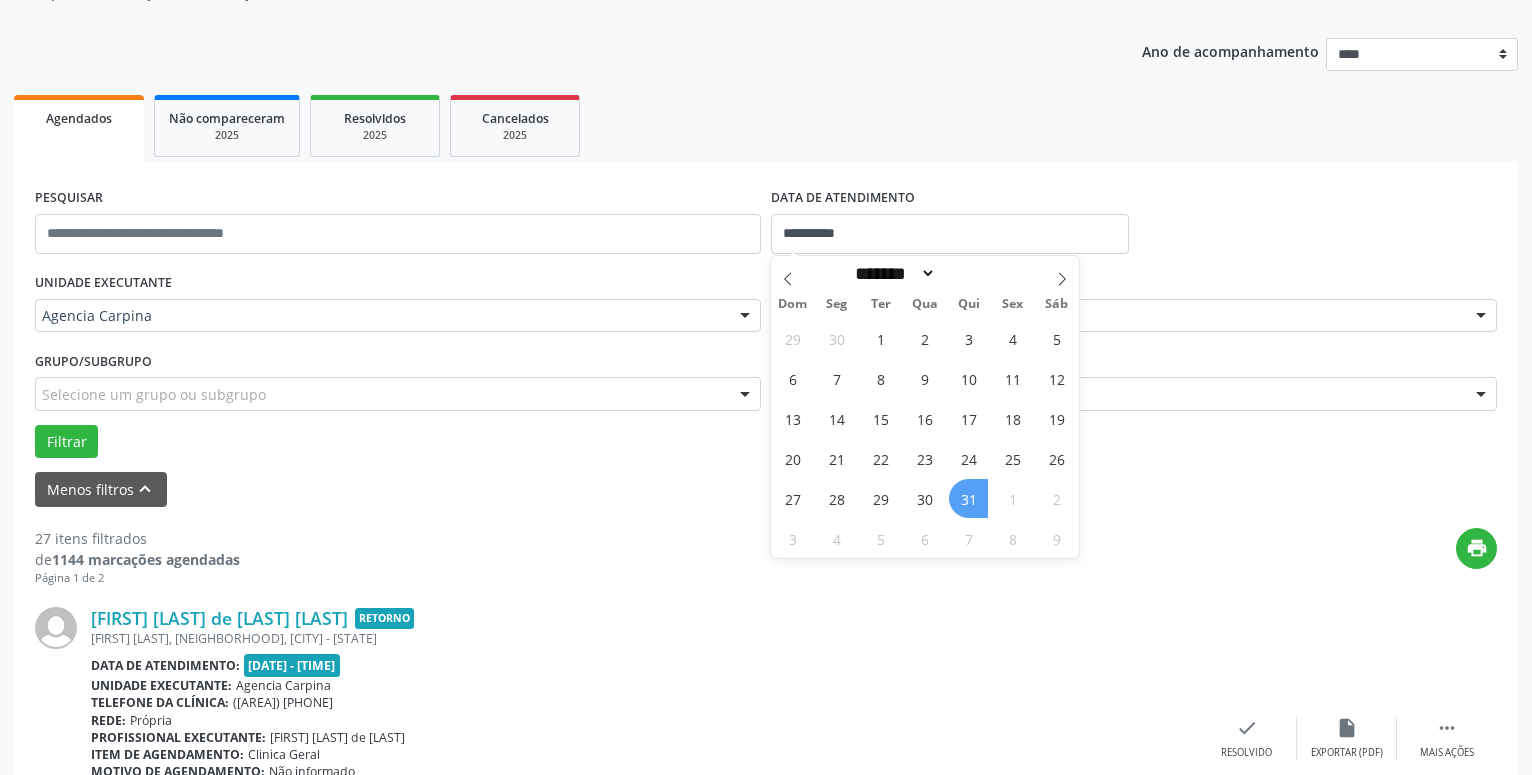 click on "31" at bounding box center [968, 498] 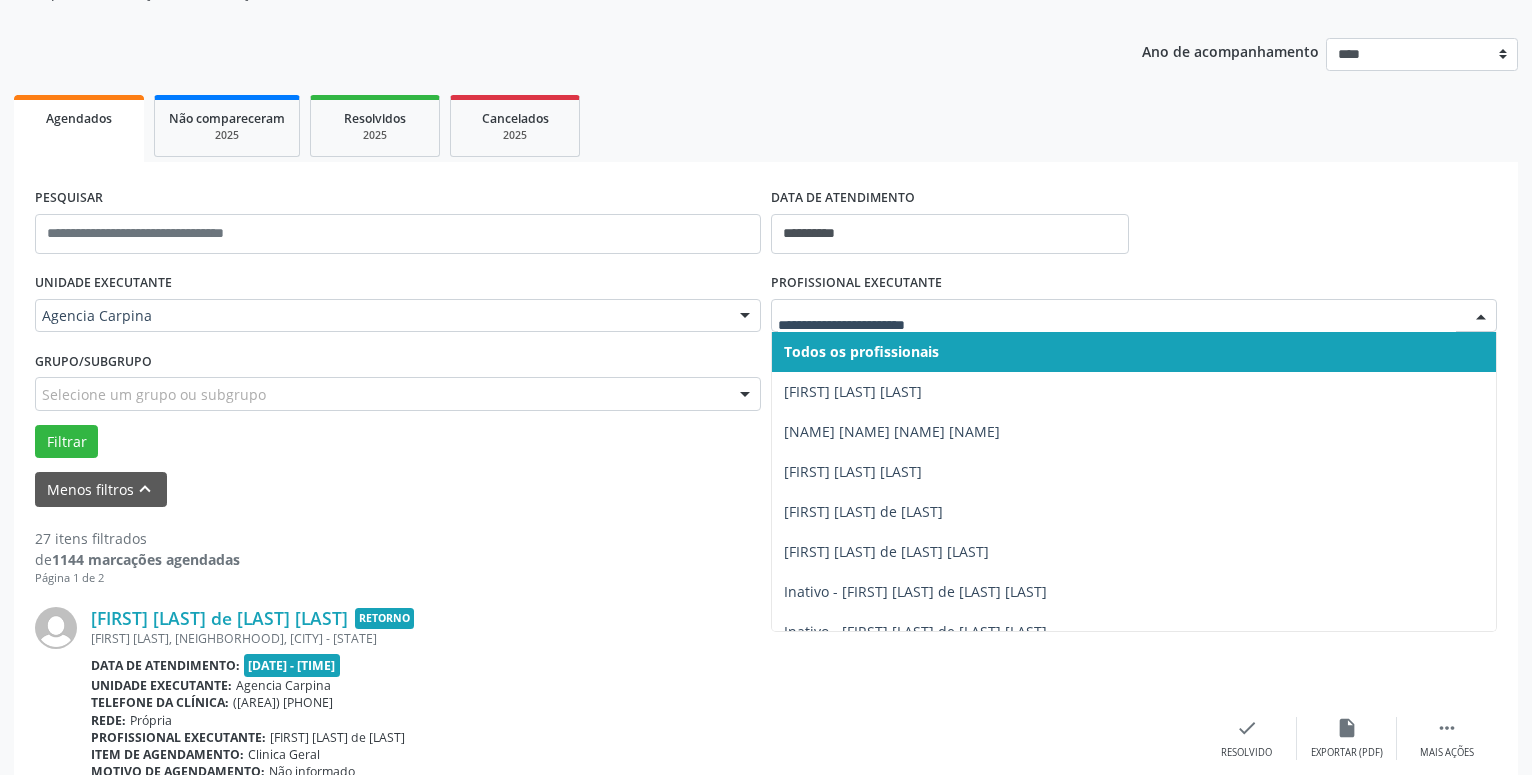 click at bounding box center [1481, 317] 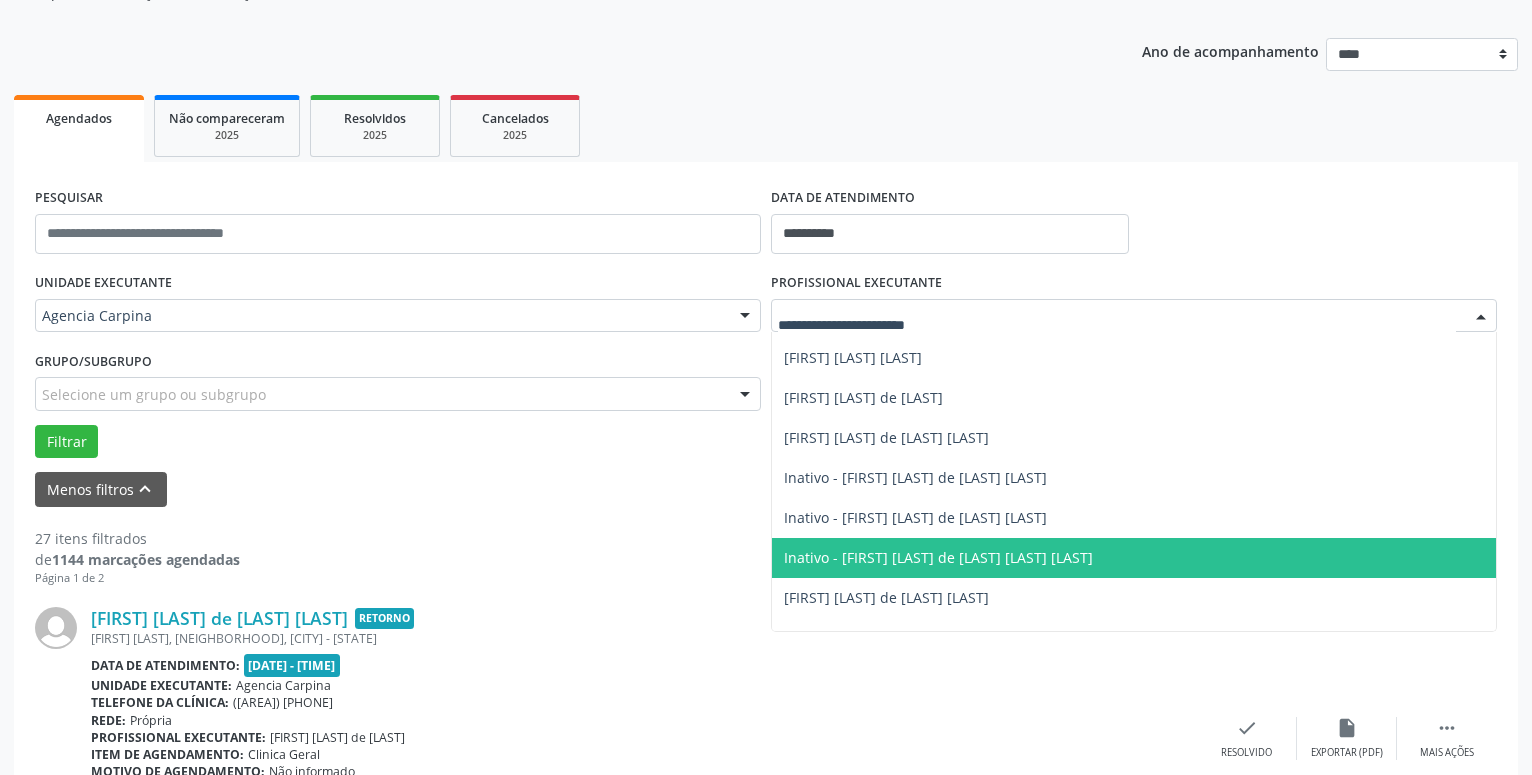 scroll, scrollTop: 228, scrollLeft: 0, axis: vertical 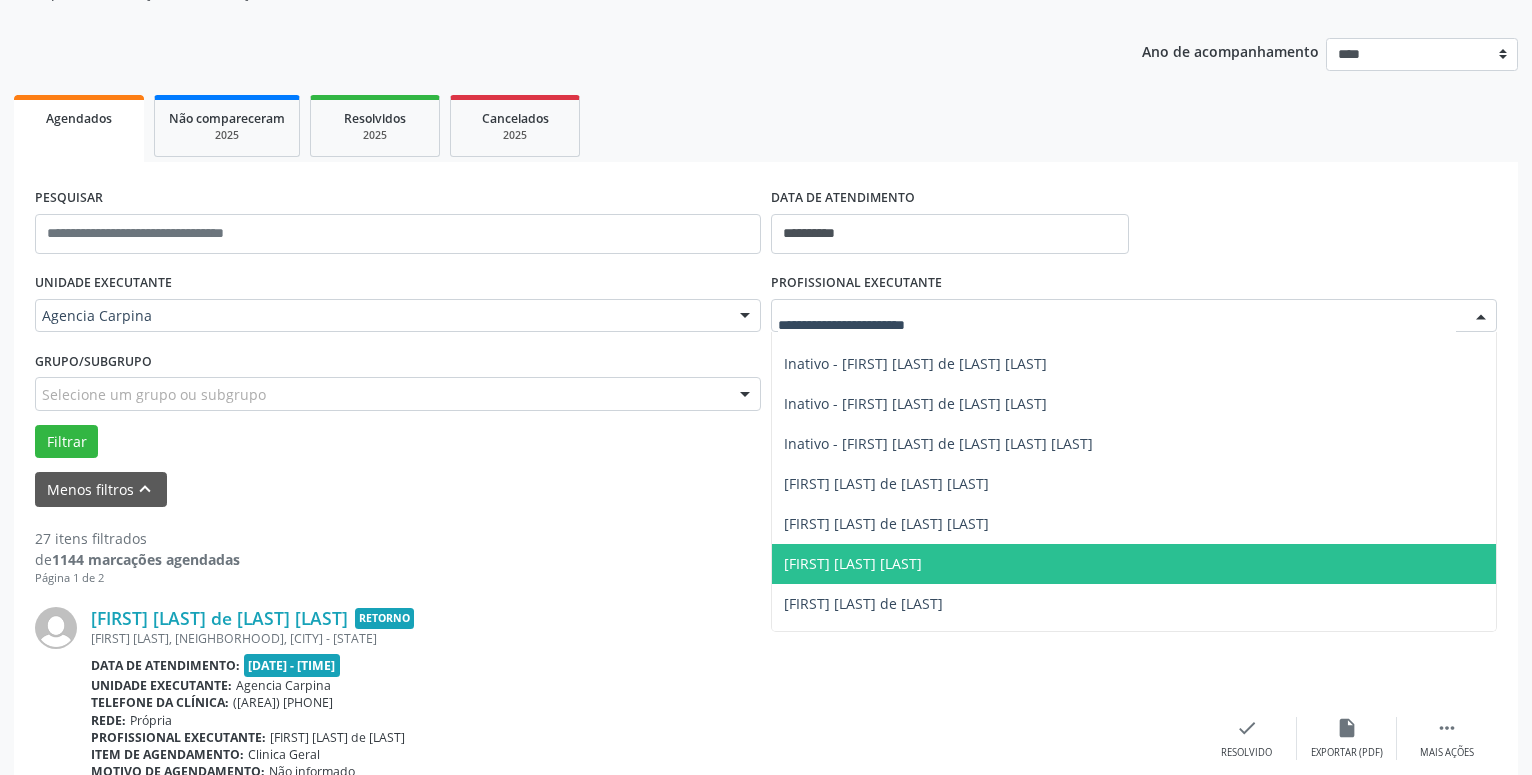 click on "[FIRST] [LAST] [LAST]" at bounding box center (1134, 564) 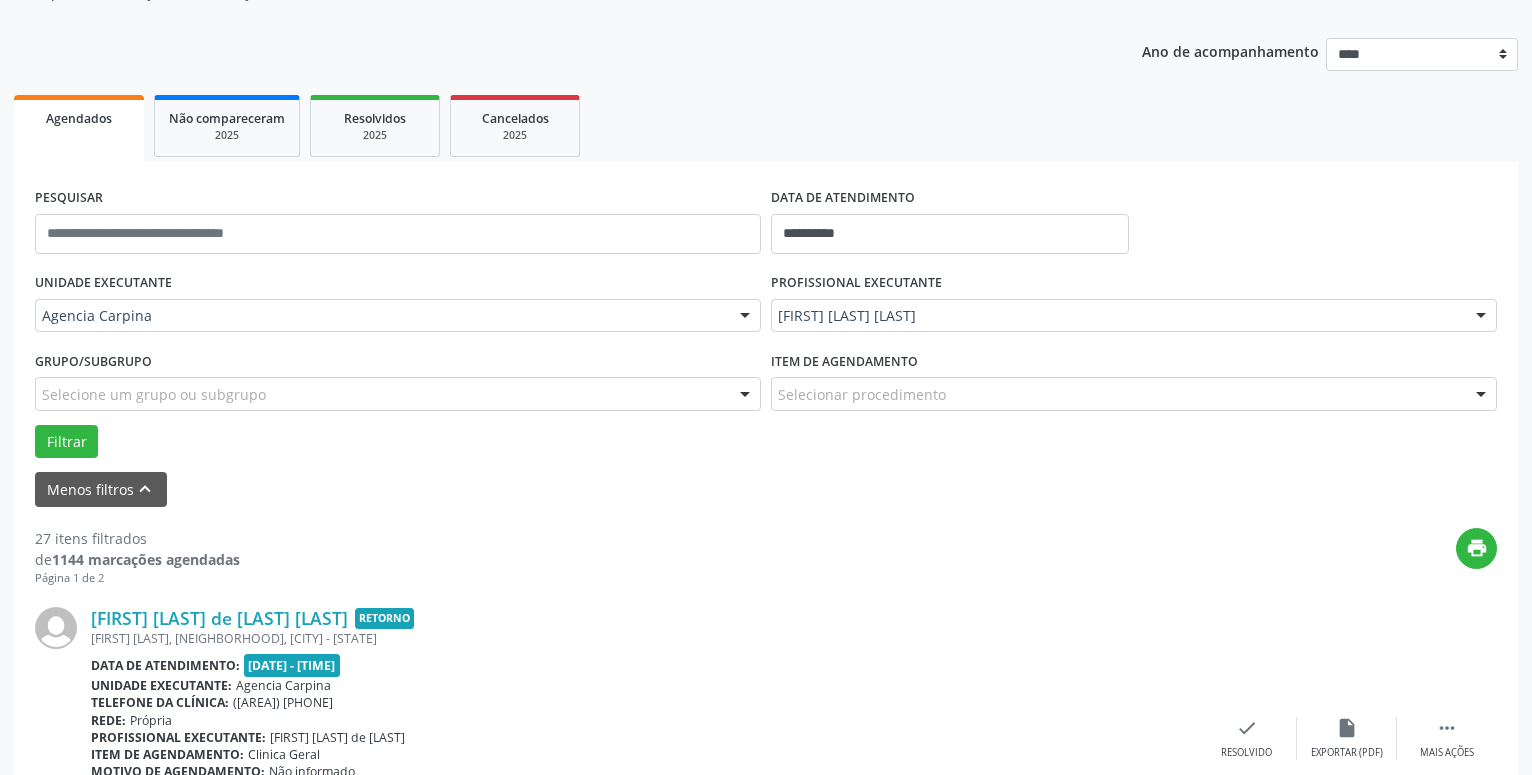 click at bounding box center (1481, 395) 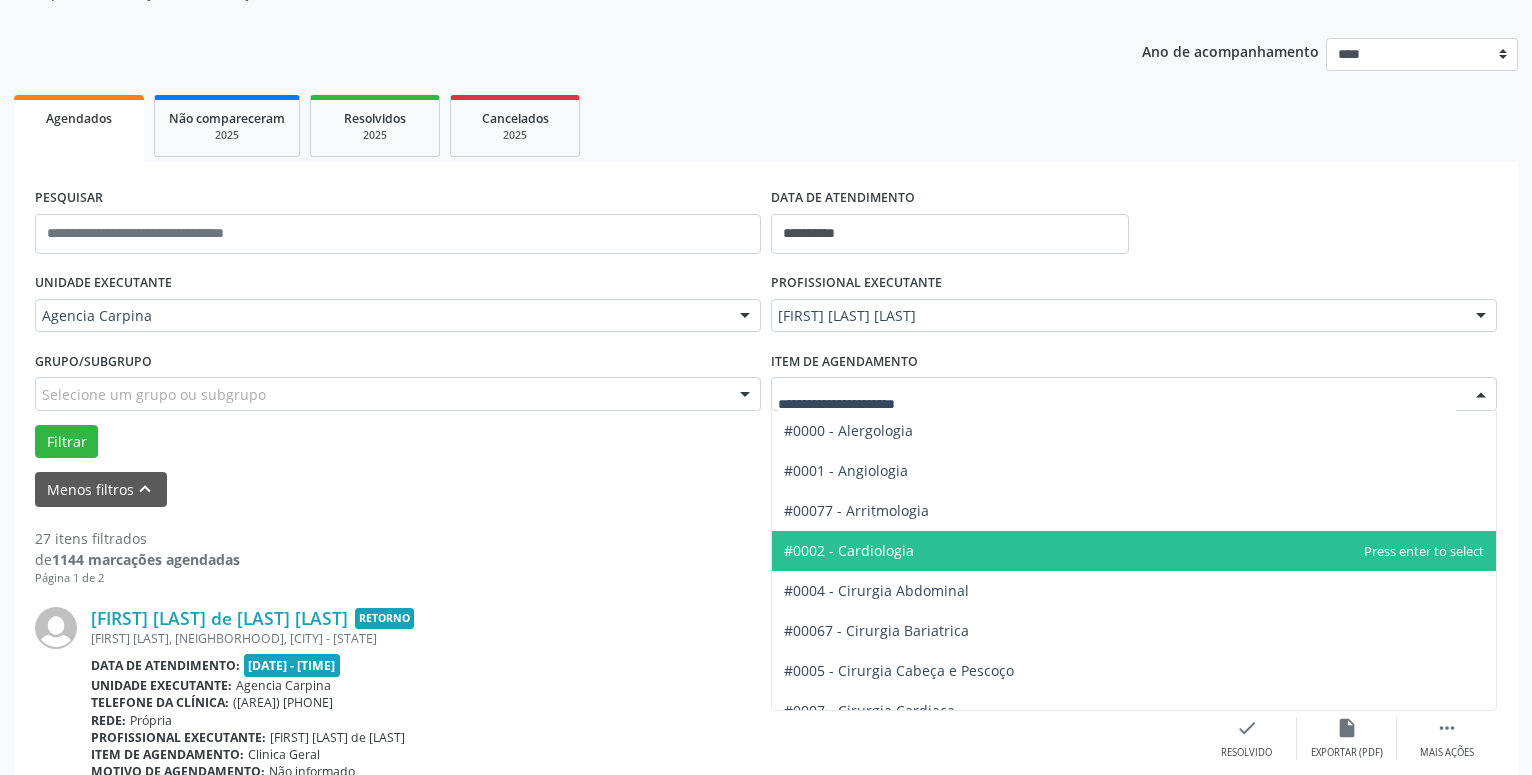 click on "#0002 - Cardiologia" at bounding box center (1134, 551) 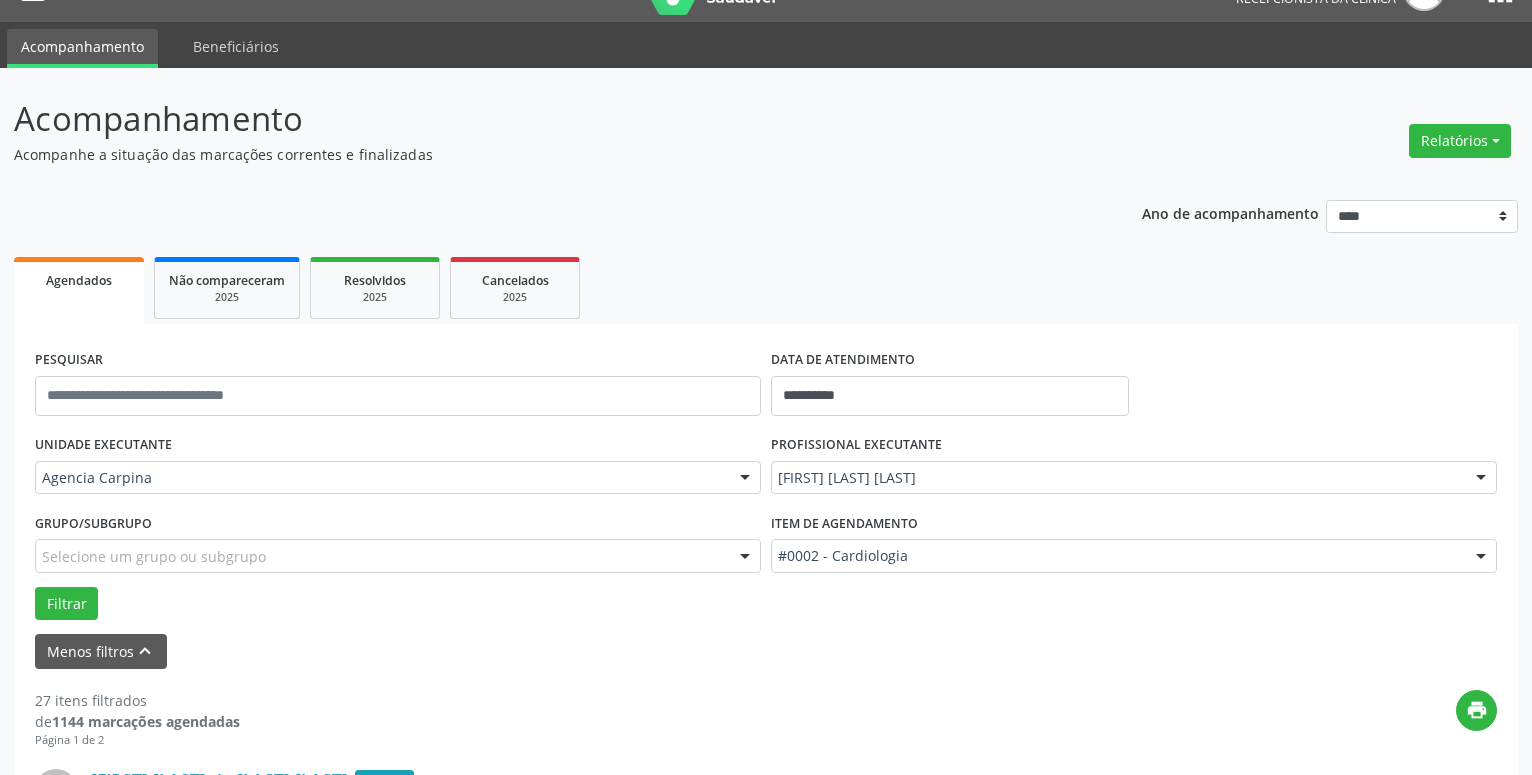 scroll, scrollTop: 0, scrollLeft: 0, axis: both 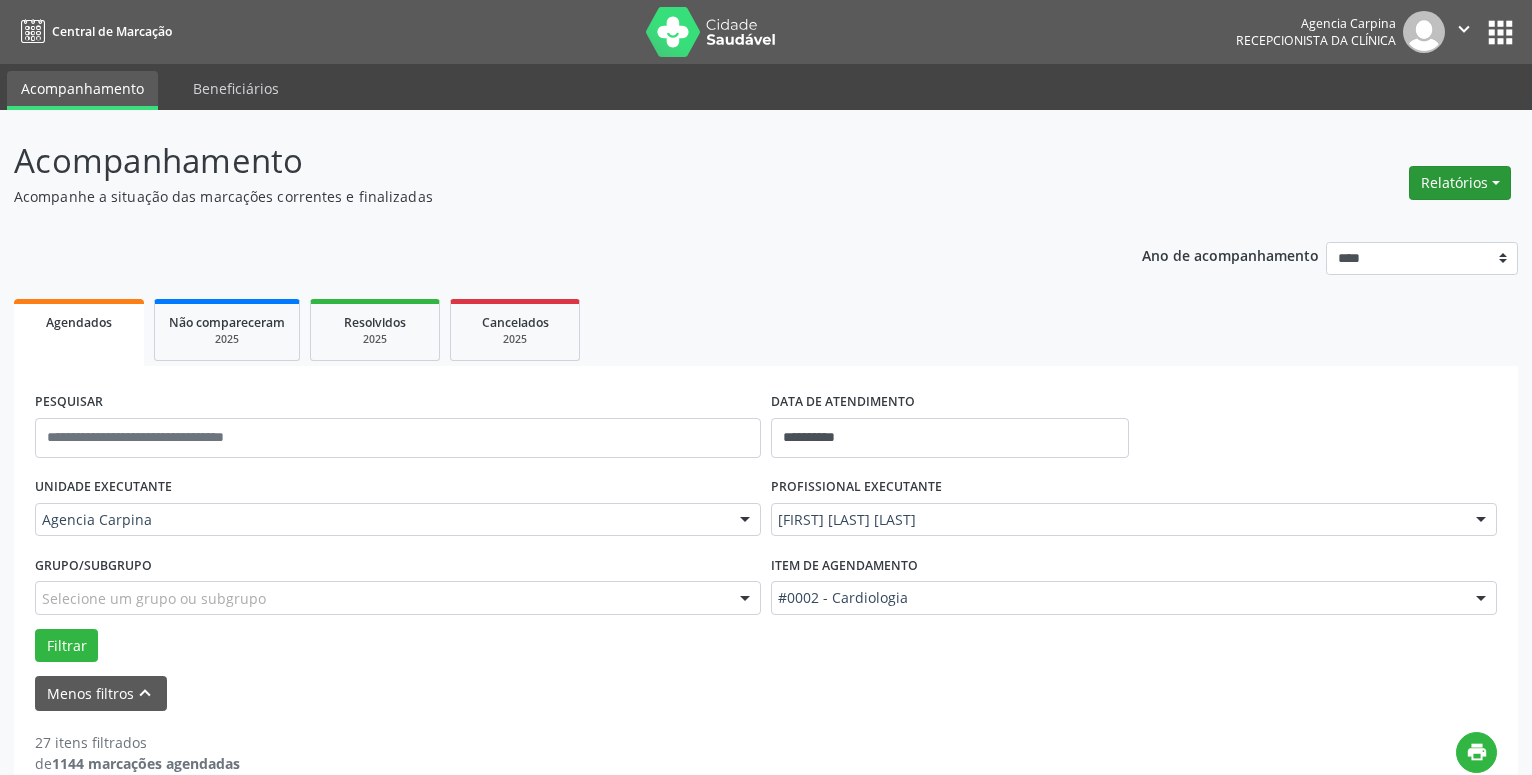 click on "Relatórios" at bounding box center [1460, 183] 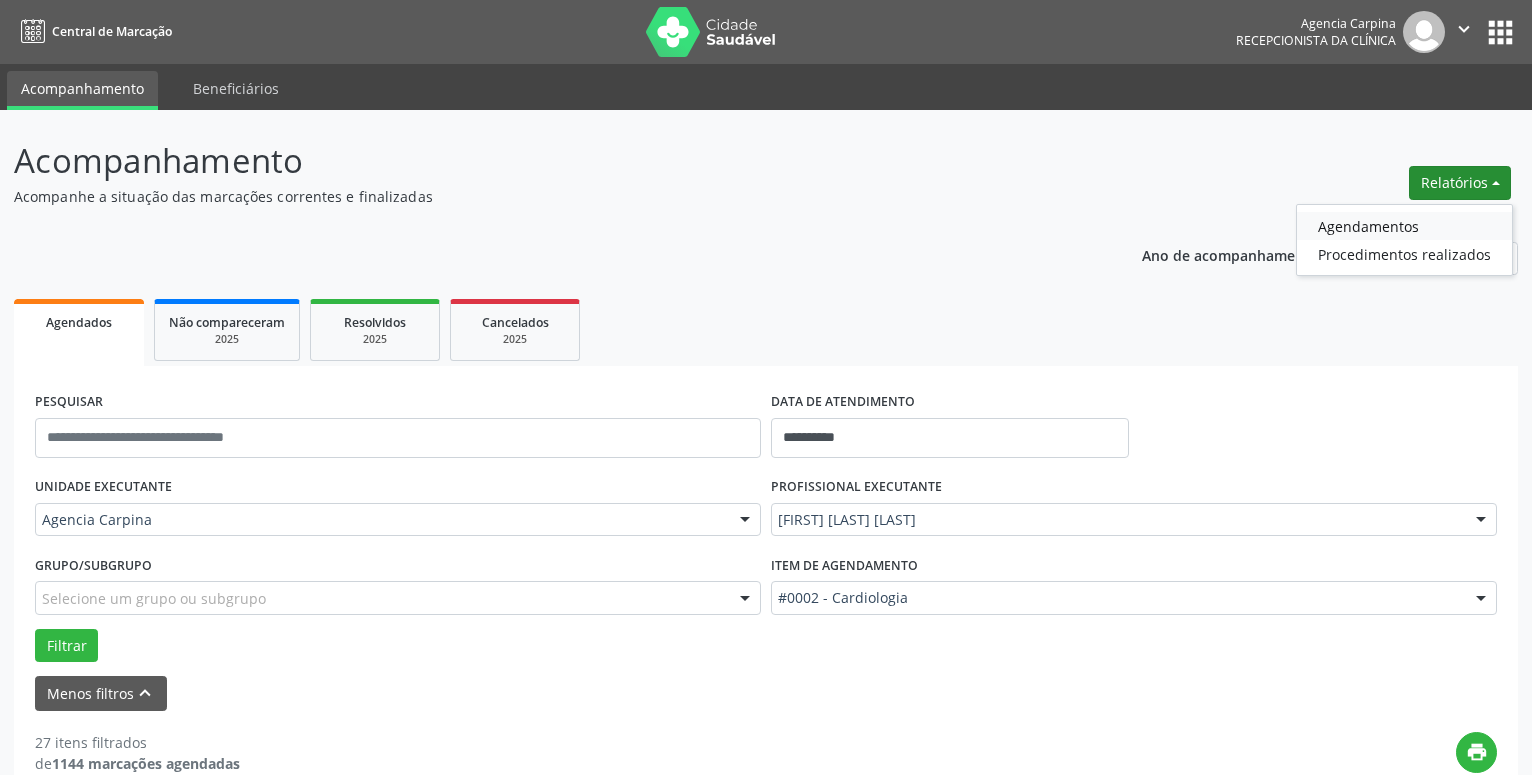 click on "Agendamentos" at bounding box center [1404, 226] 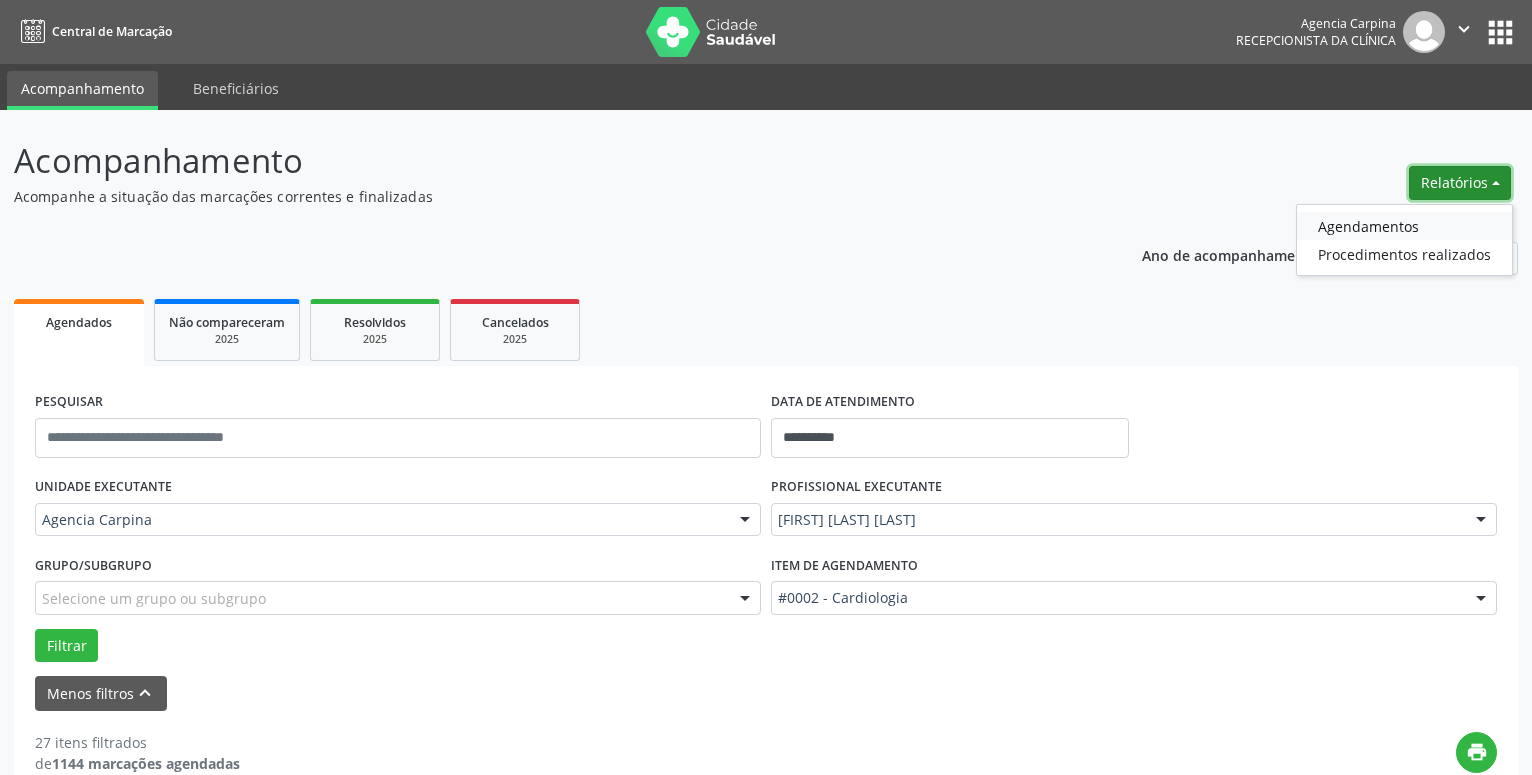 select on "*" 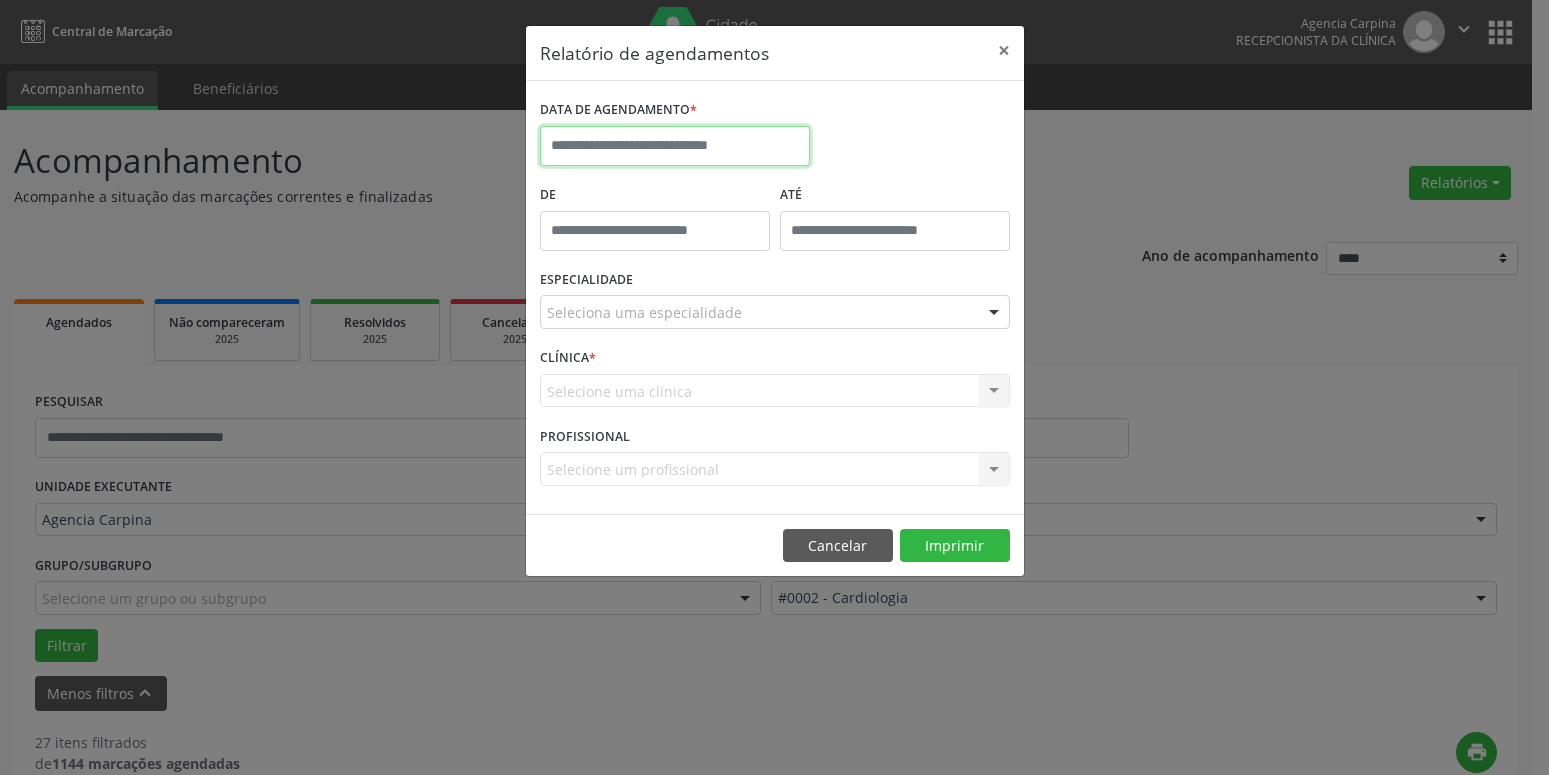 click at bounding box center [675, 146] 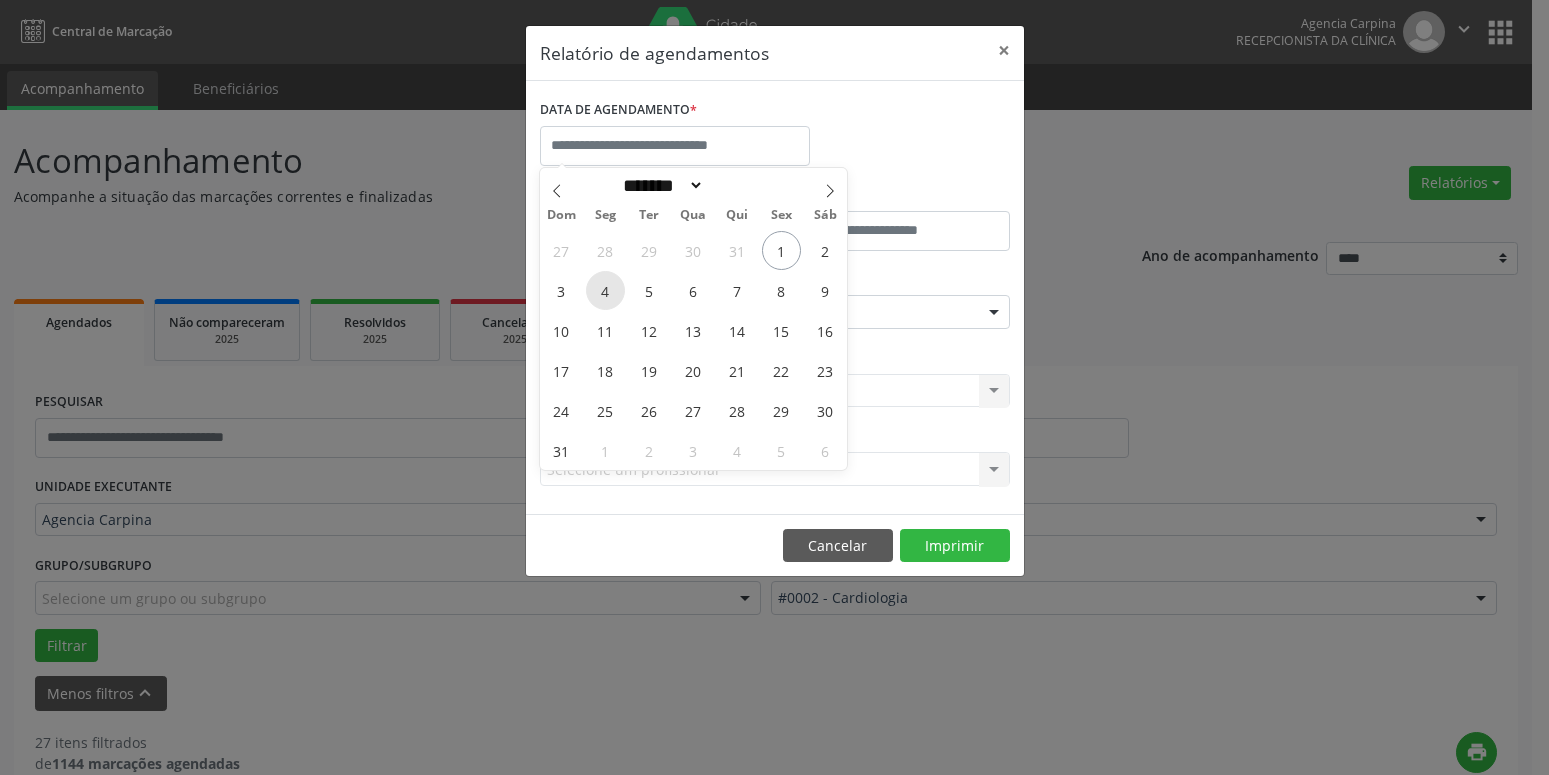 click on "4" at bounding box center [605, 290] 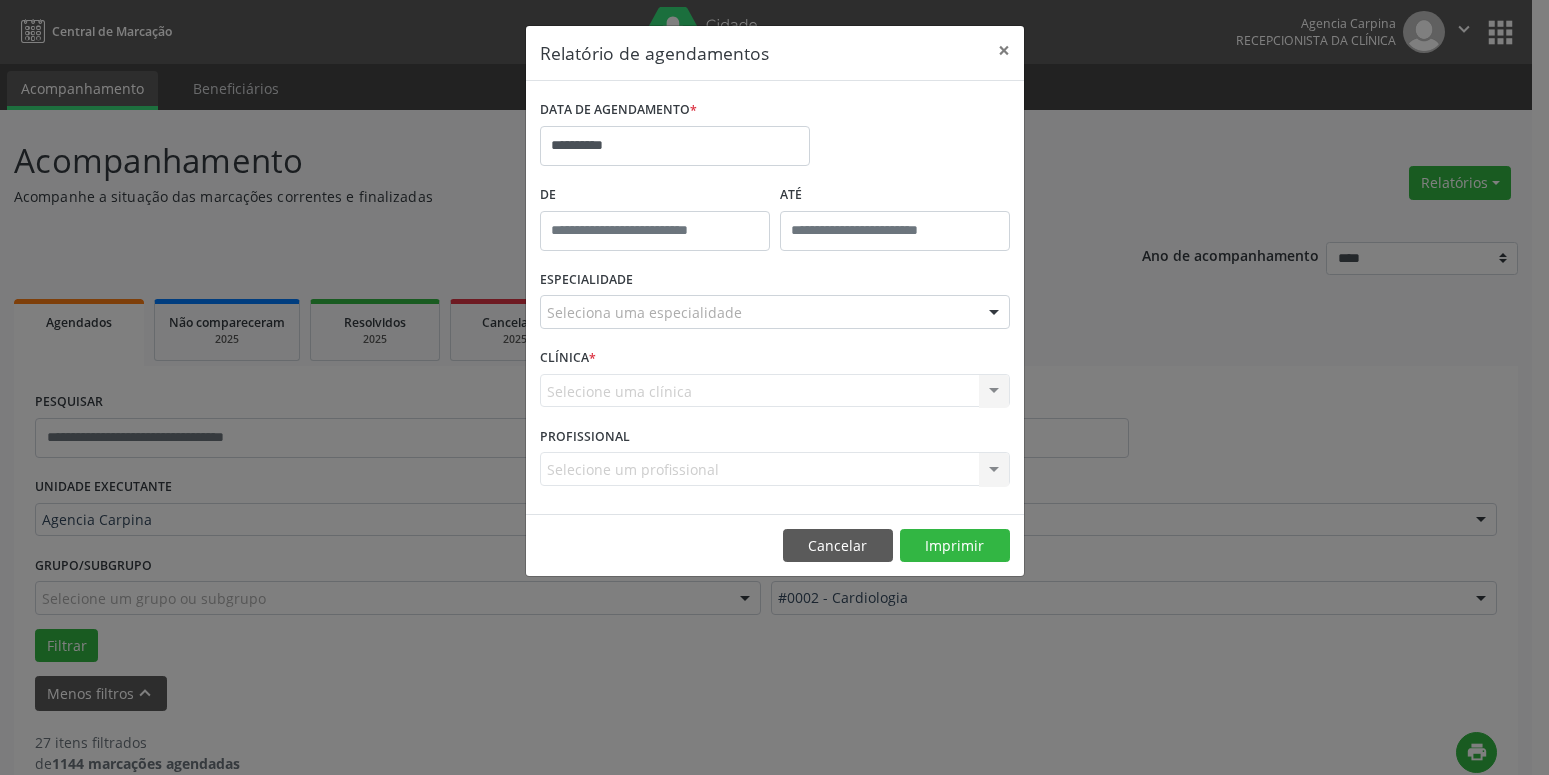 click at bounding box center (994, 313) 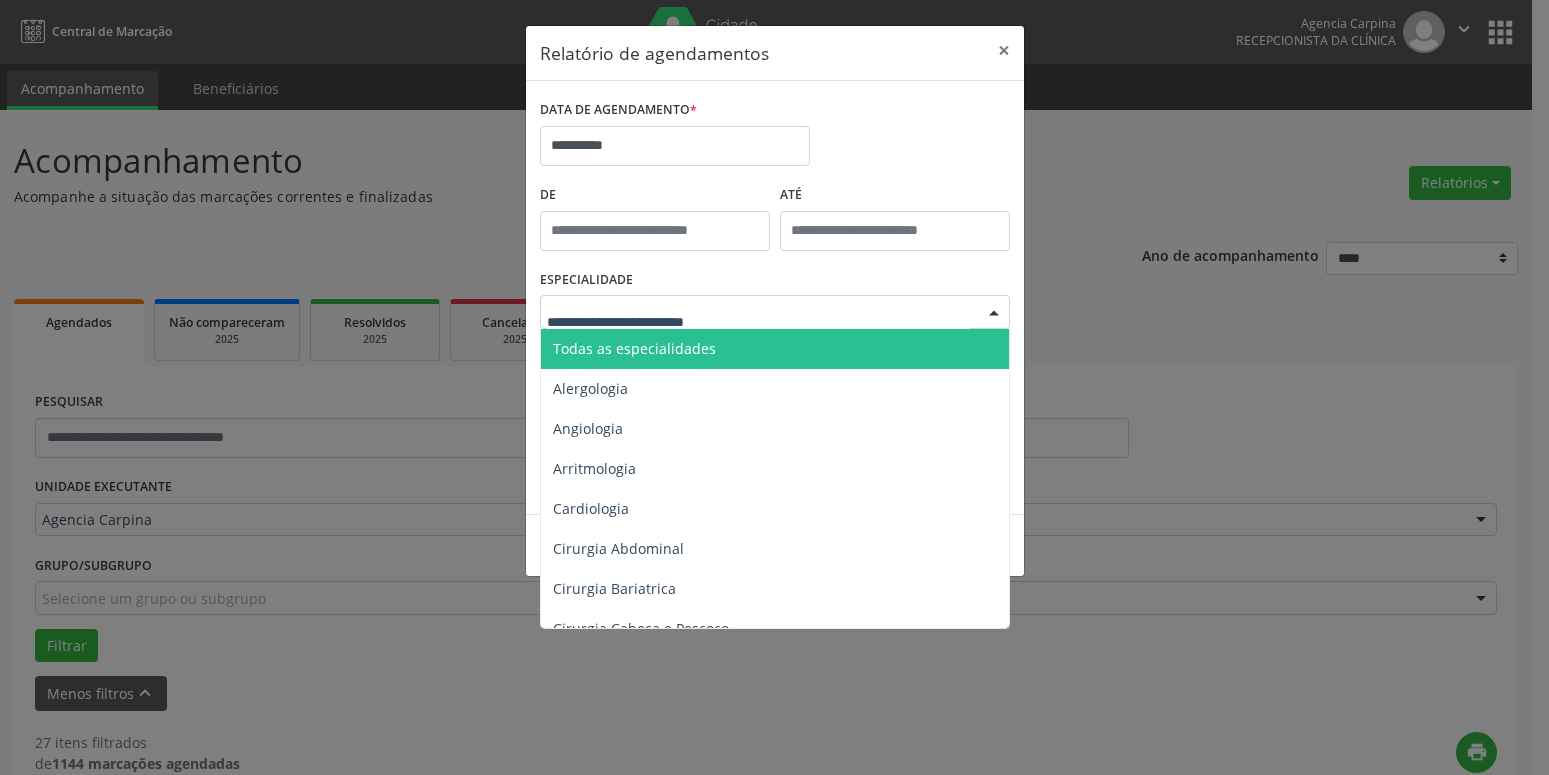 click on "Todas as especialidades" at bounding box center (776, 349) 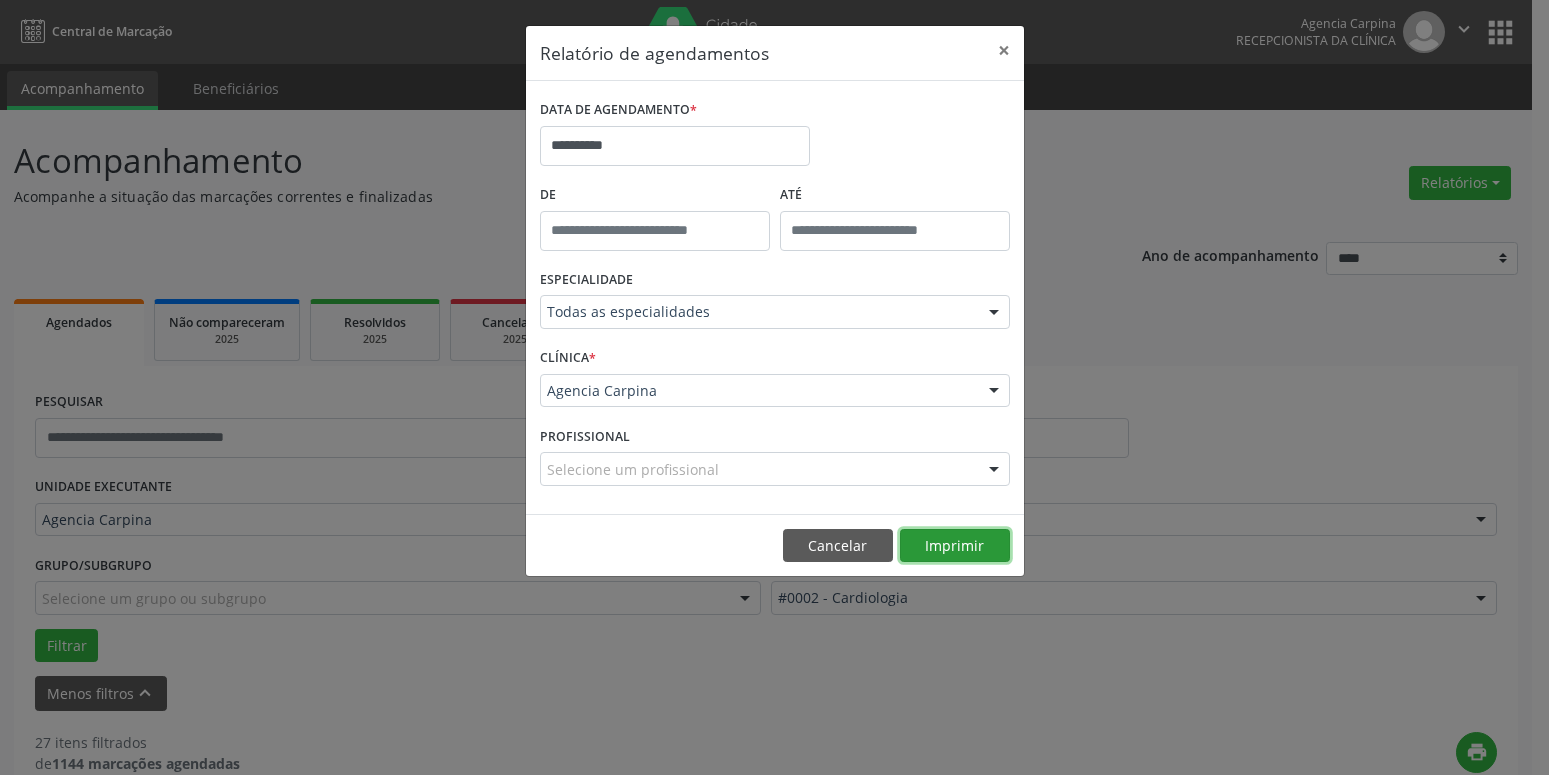 click on "Imprimir" at bounding box center [955, 546] 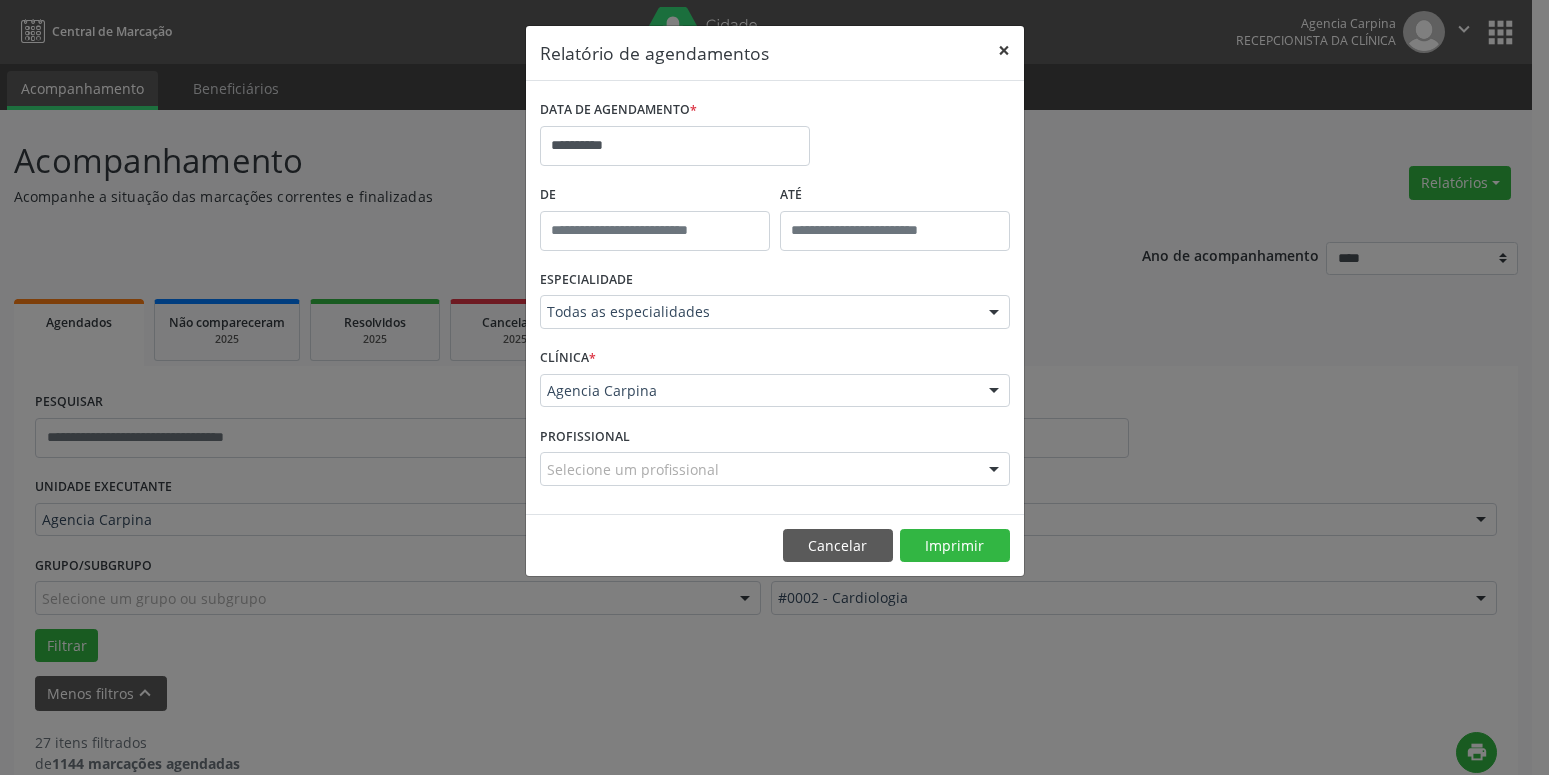 click on "×" at bounding box center (1004, 50) 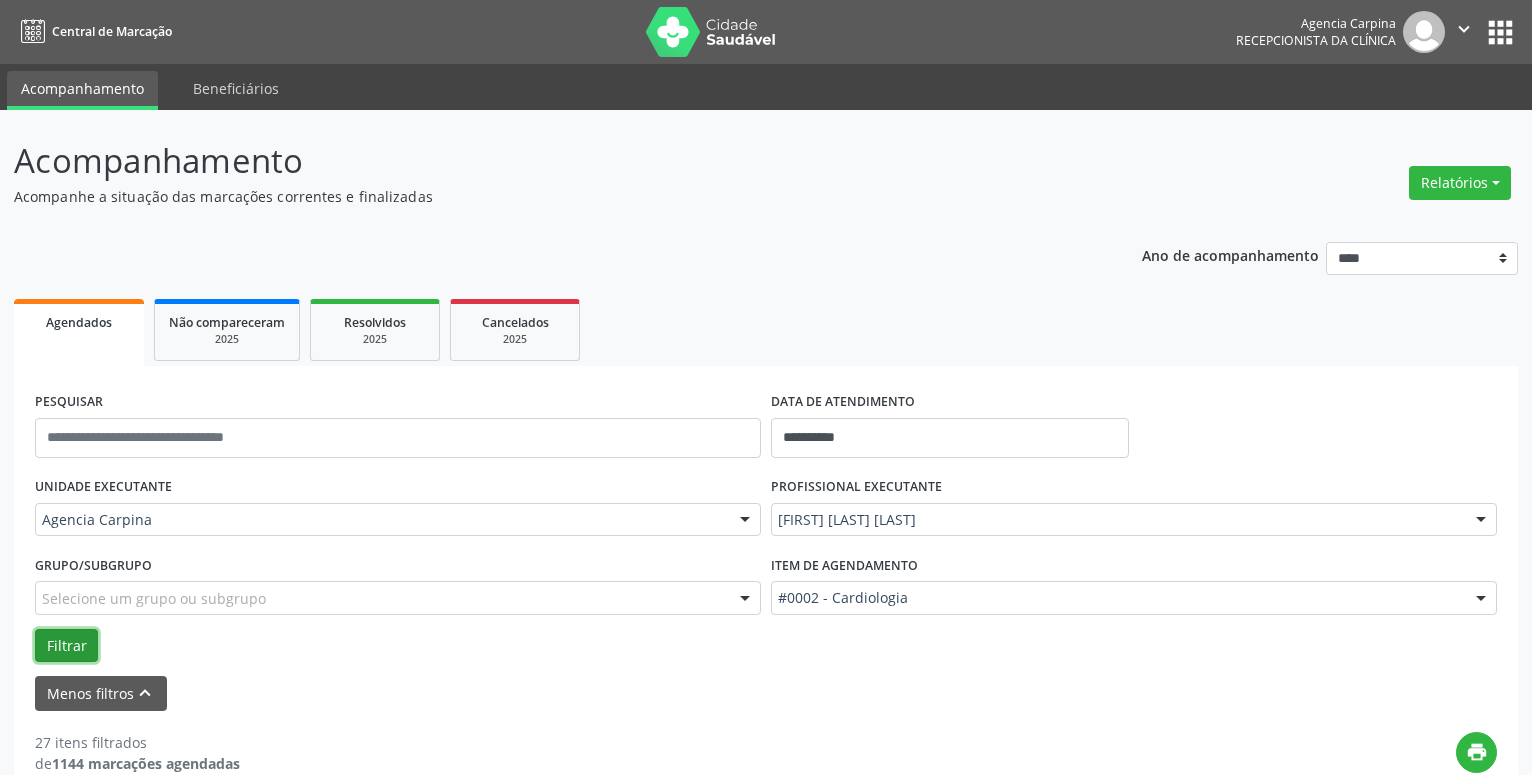 click on "Filtrar" at bounding box center (66, 646) 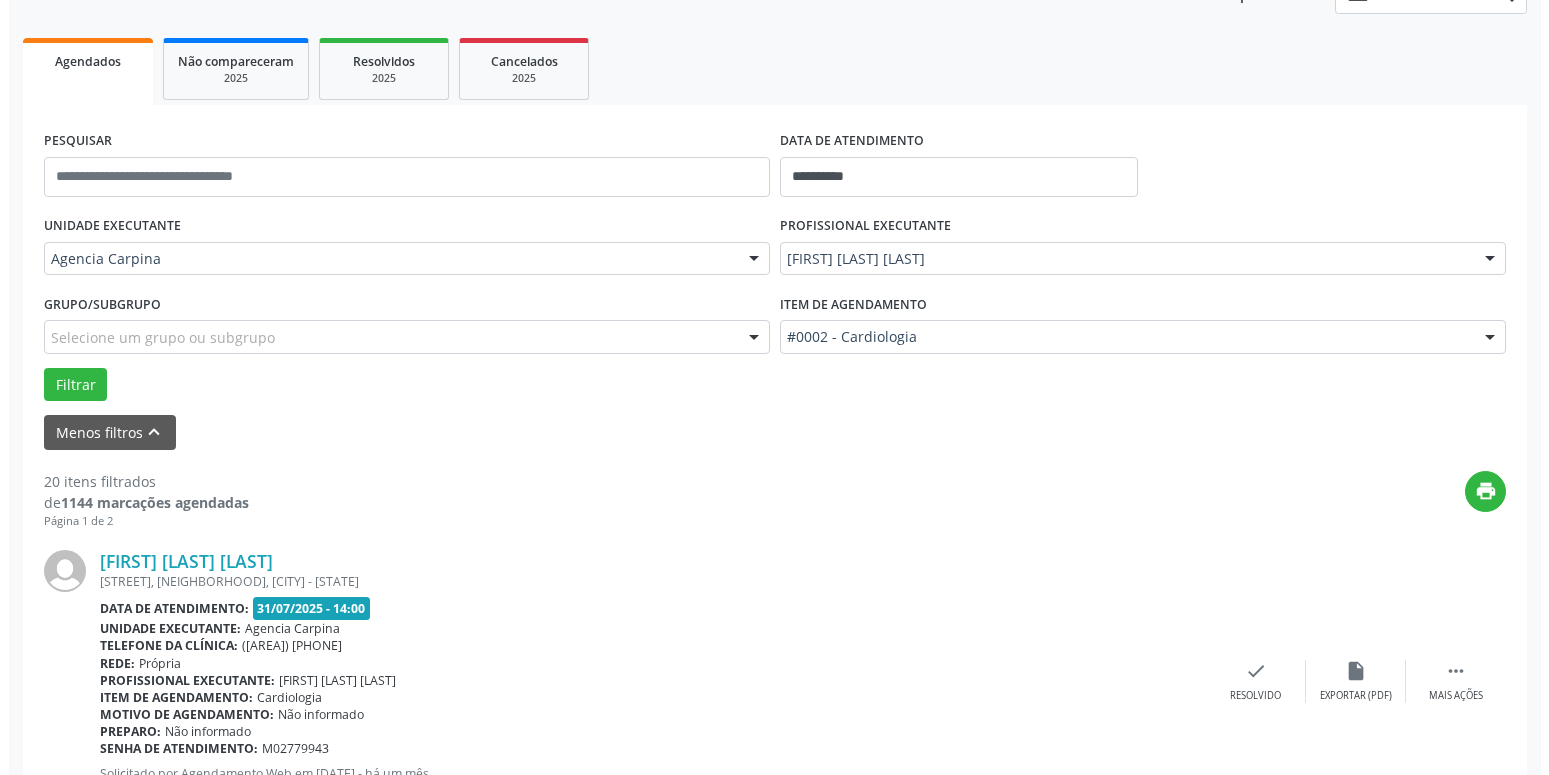scroll, scrollTop: 404, scrollLeft: 0, axis: vertical 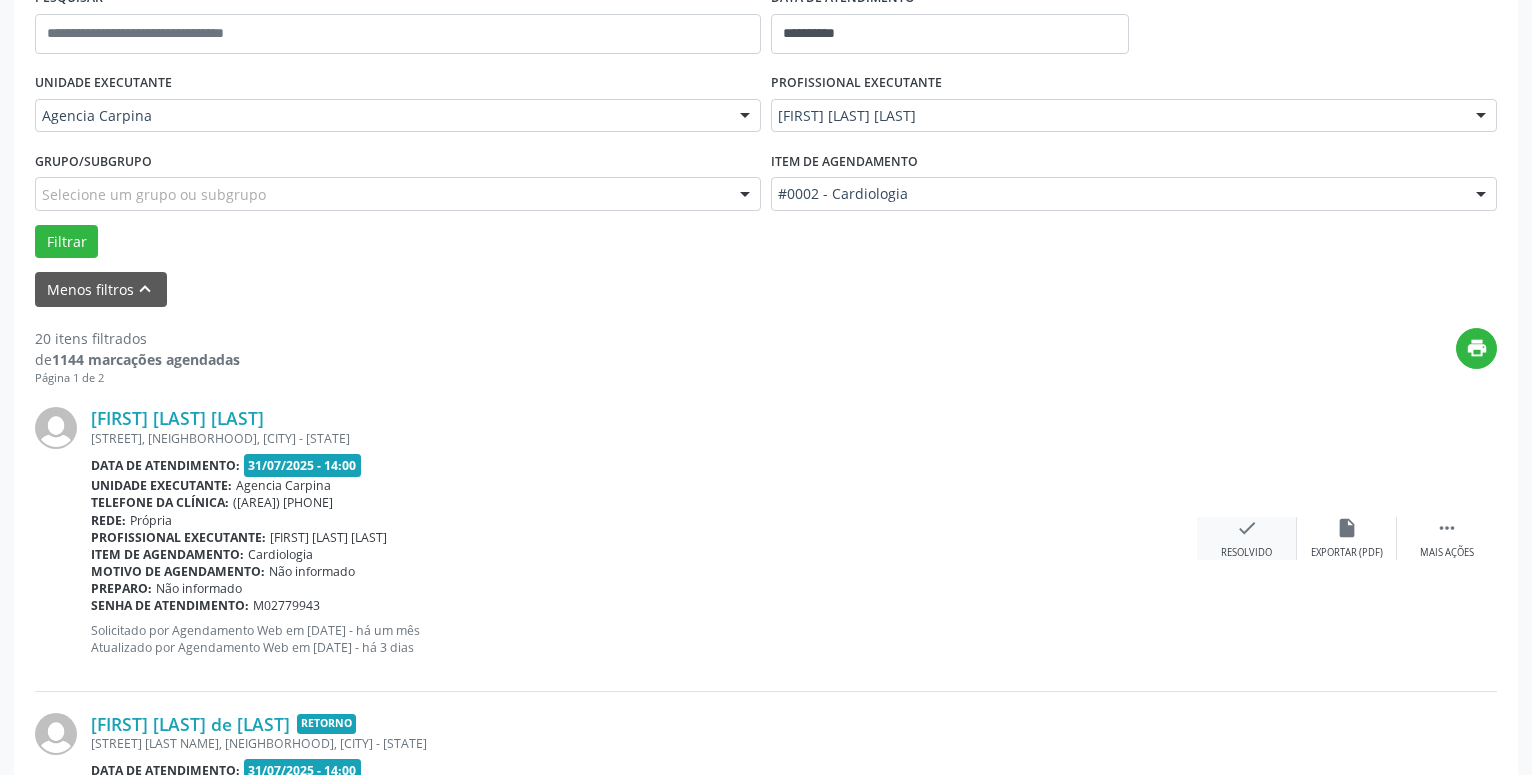 click on "check
Resolvido" at bounding box center (1247, 538) 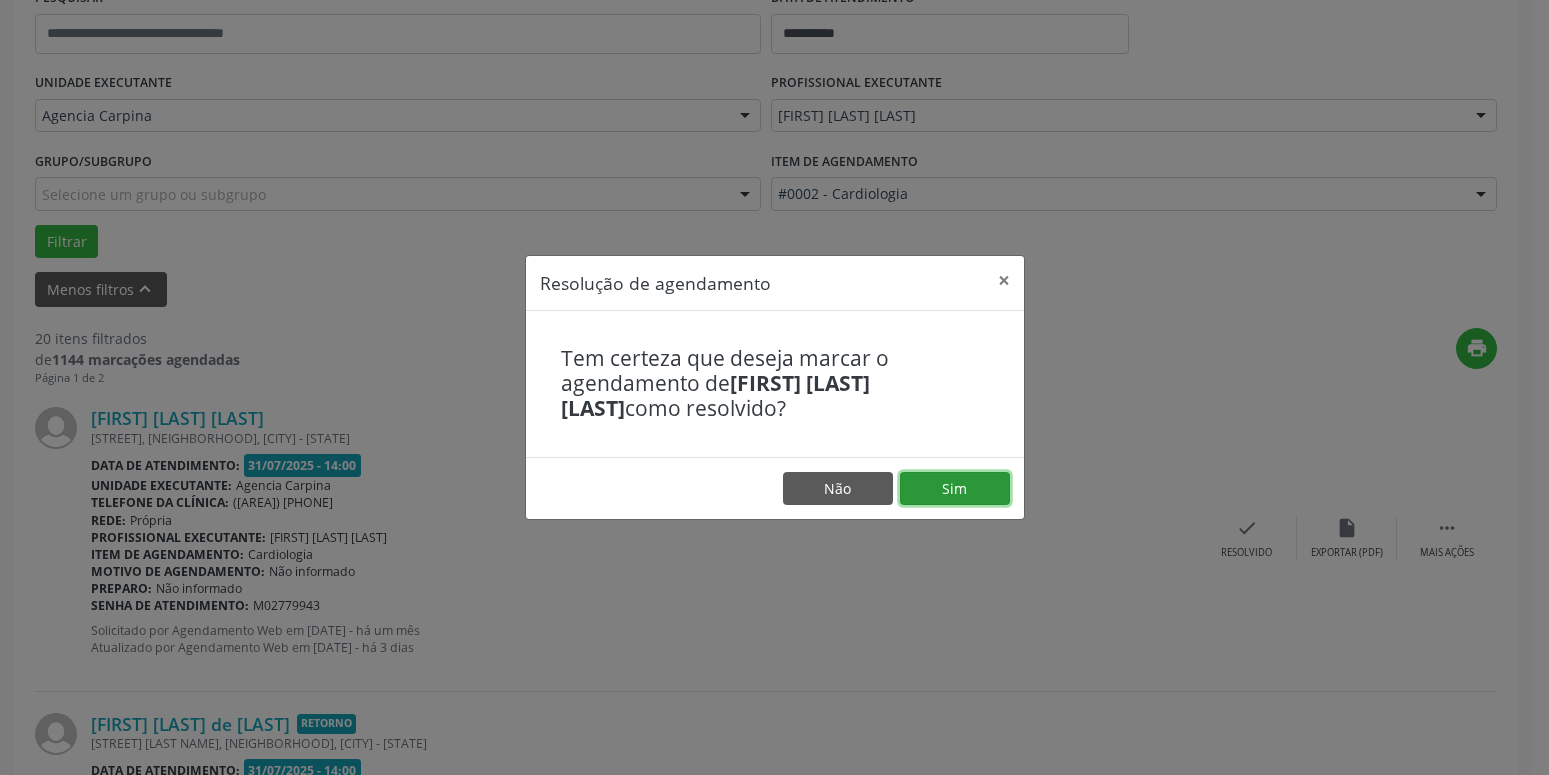 click on "Sim" at bounding box center (955, 489) 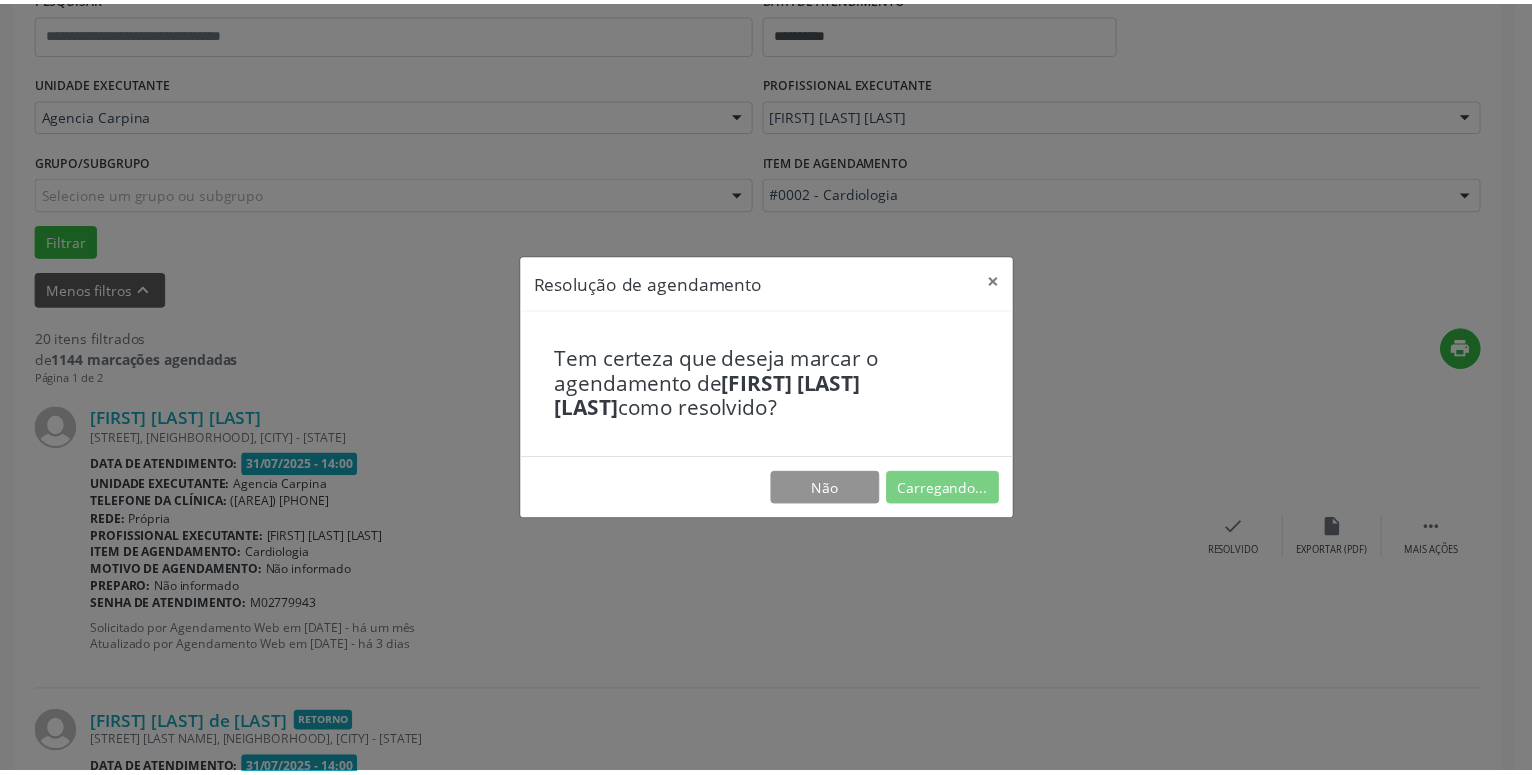 scroll, scrollTop: 77, scrollLeft: 0, axis: vertical 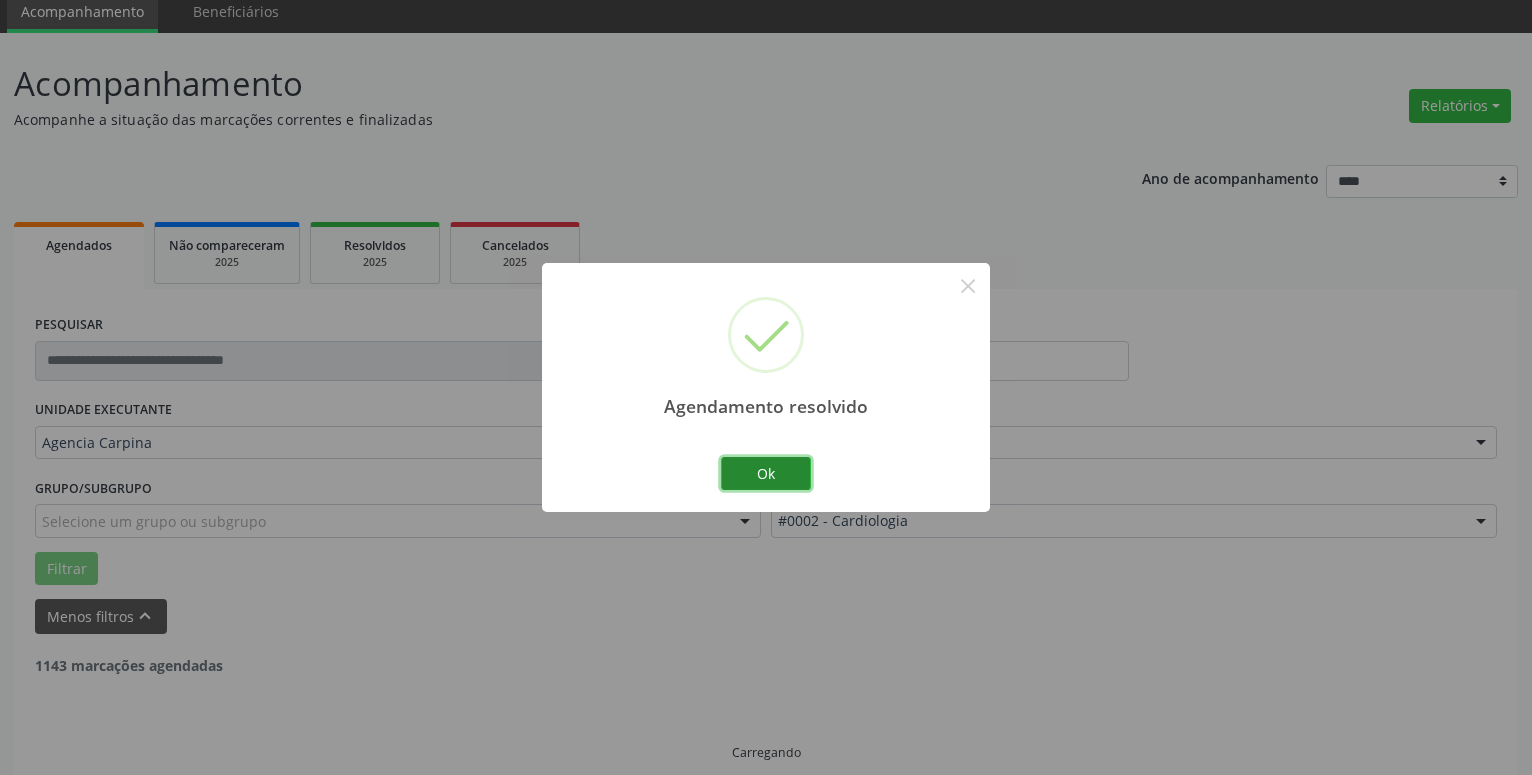 click on "Ok" at bounding box center [766, 474] 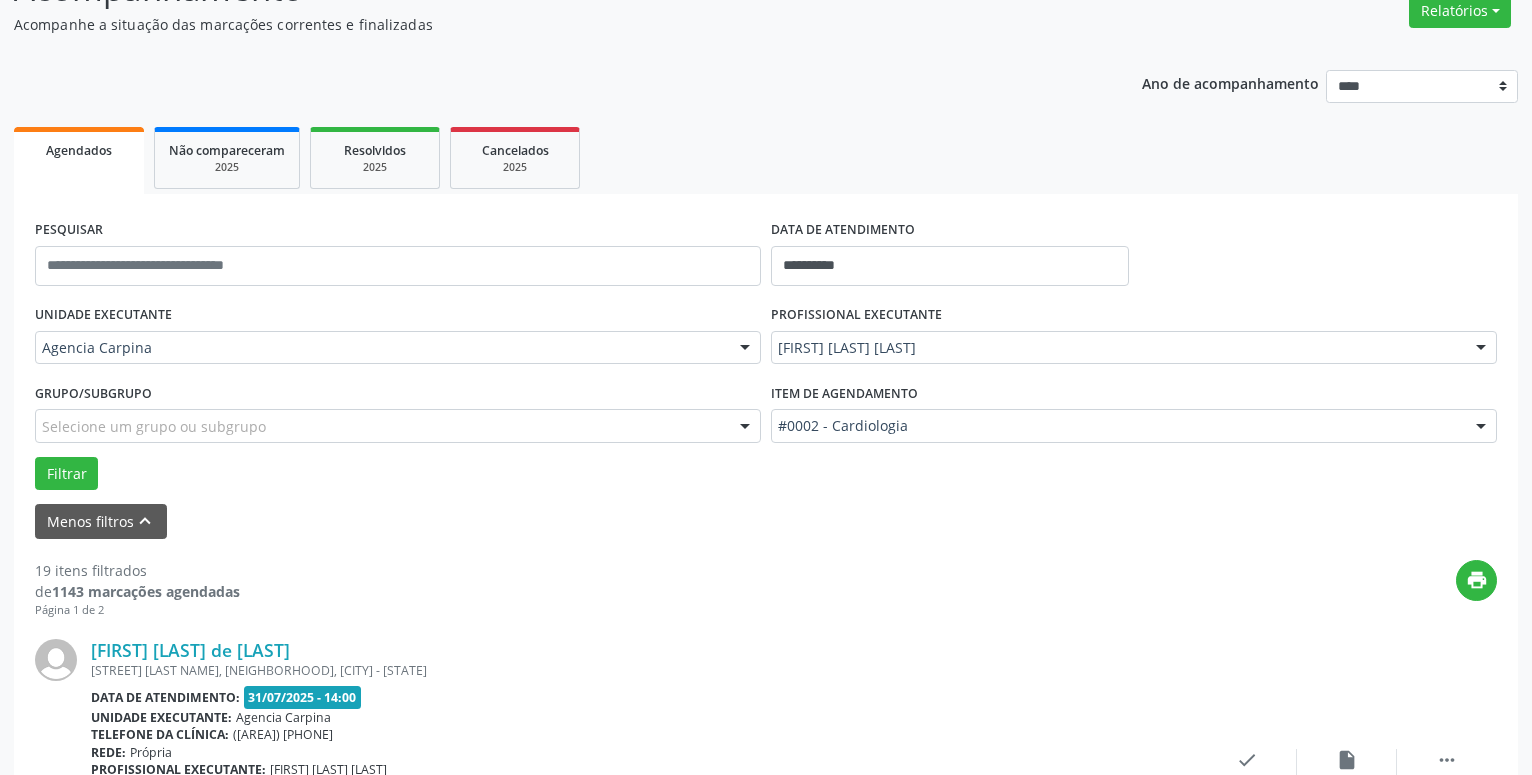 scroll, scrollTop: 281, scrollLeft: 0, axis: vertical 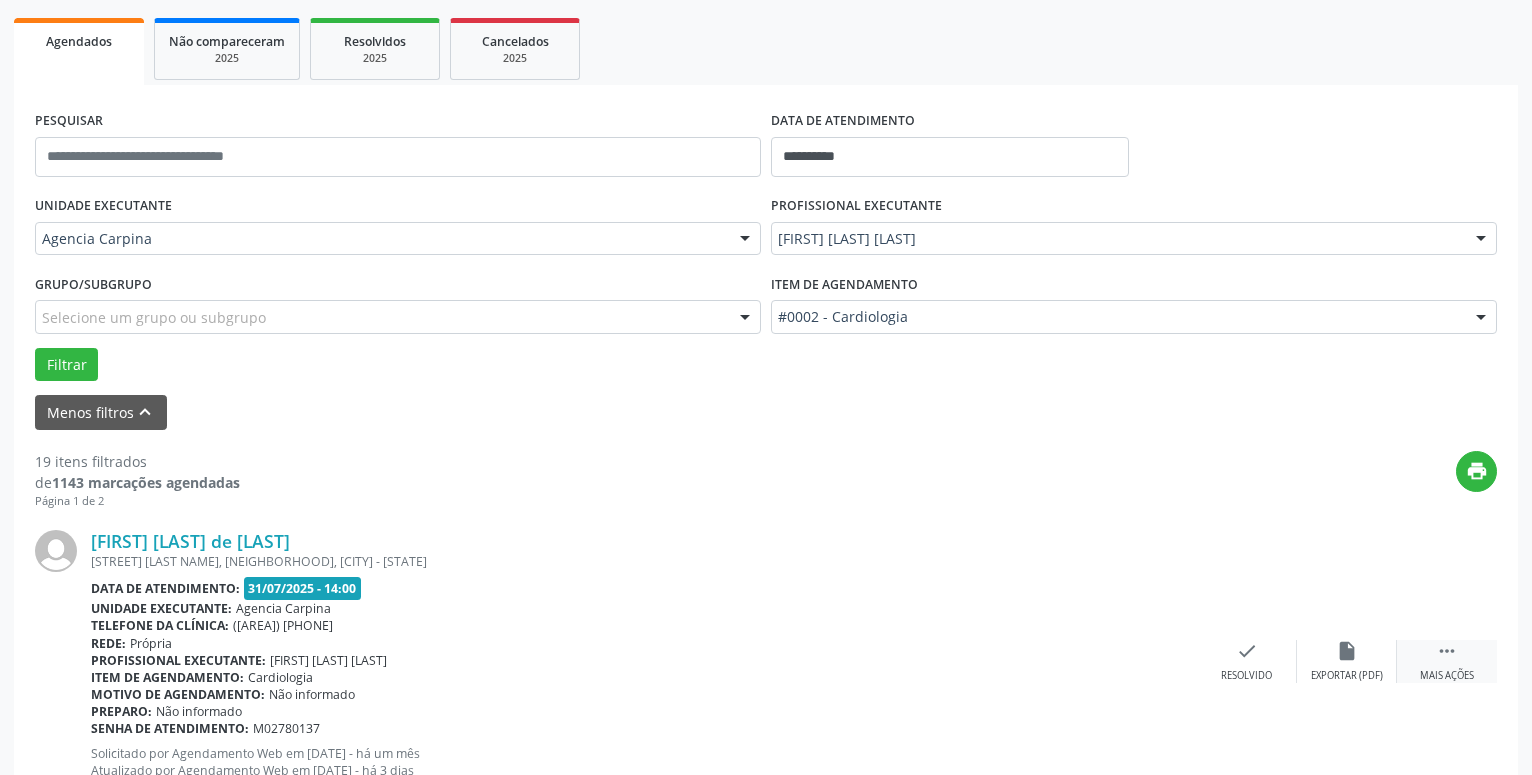 click on "" at bounding box center (1447, 651) 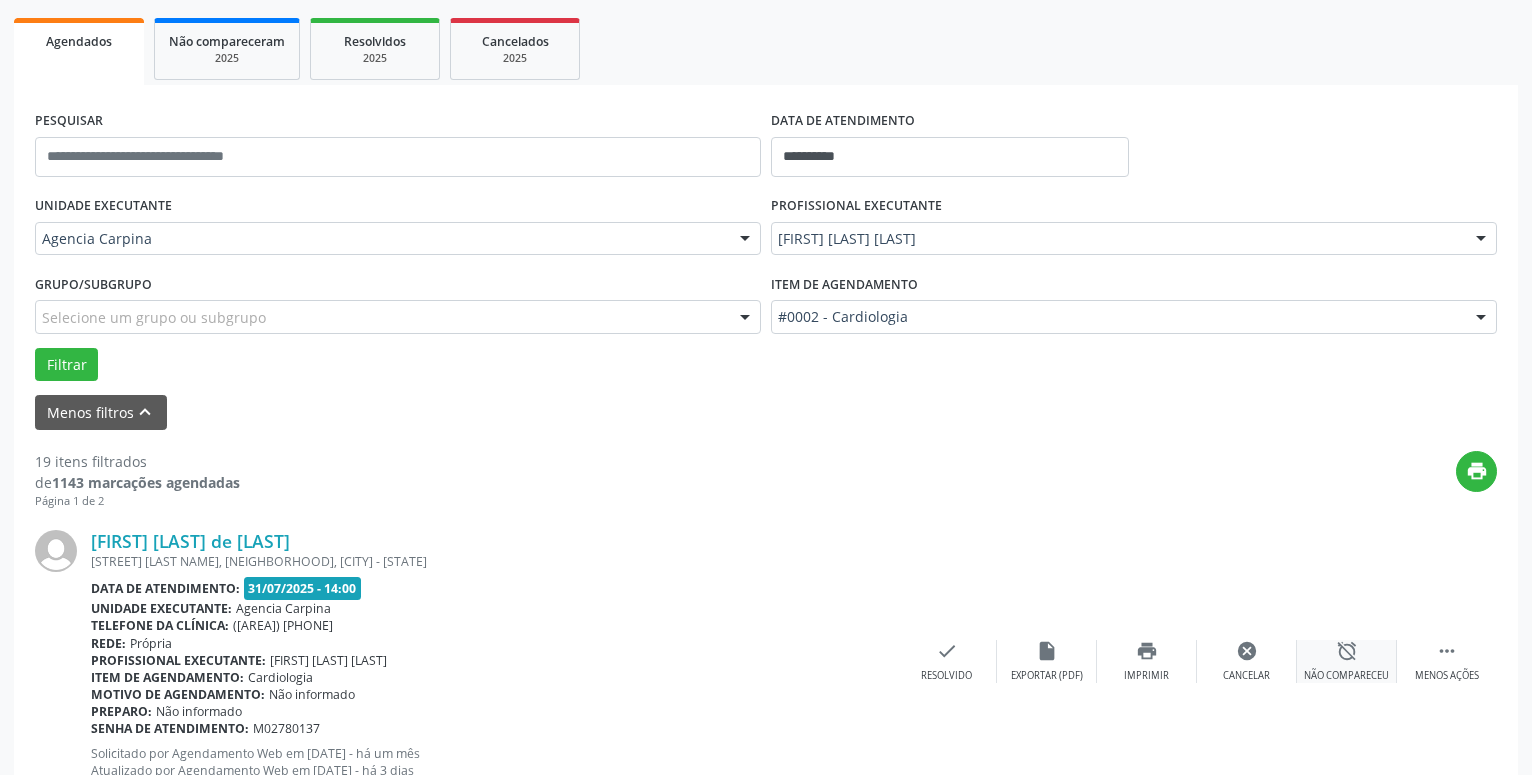 click on "alarm_off" at bounding box center (1347, 651) 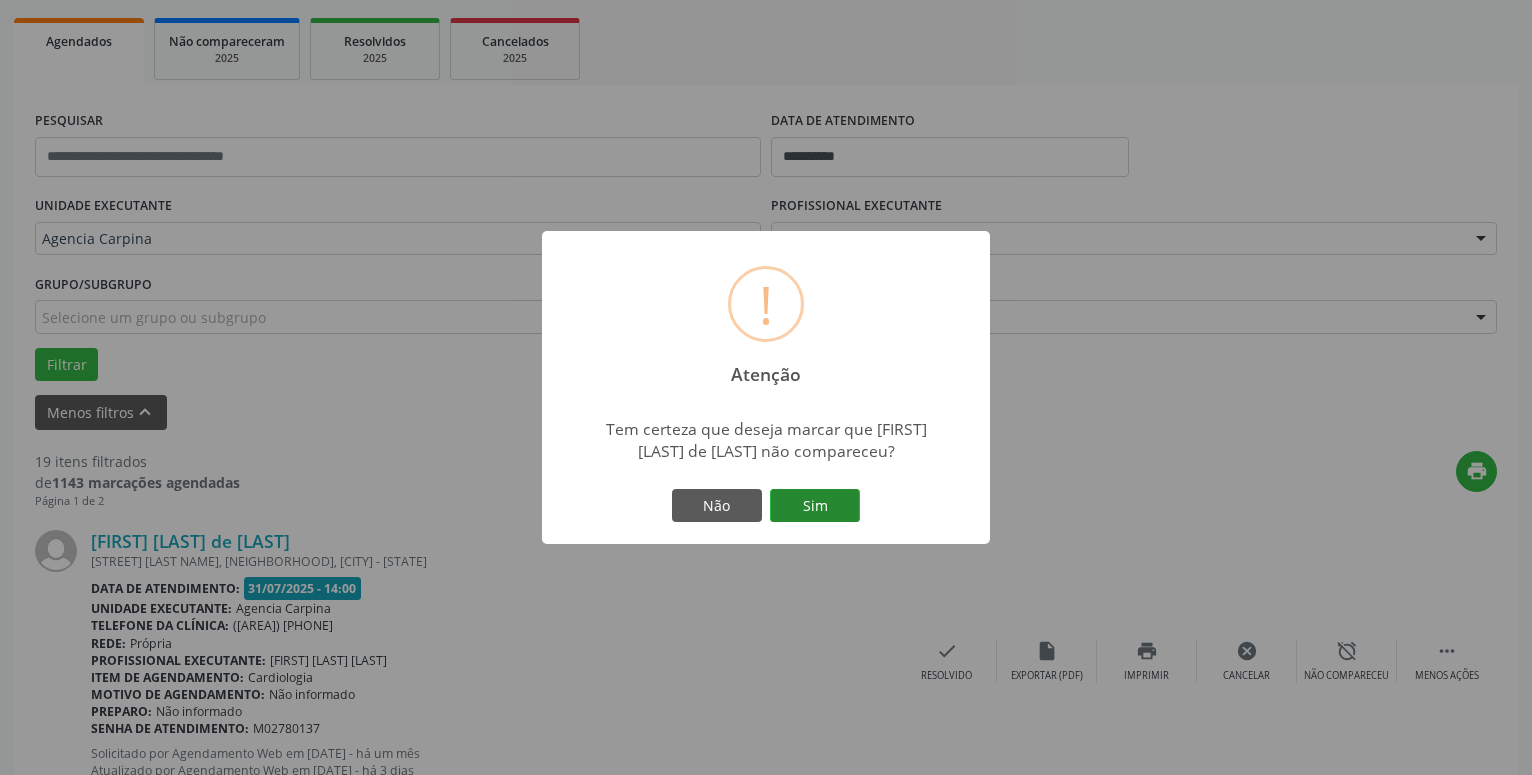 click on "Sim" at bounding box center (815, 506) 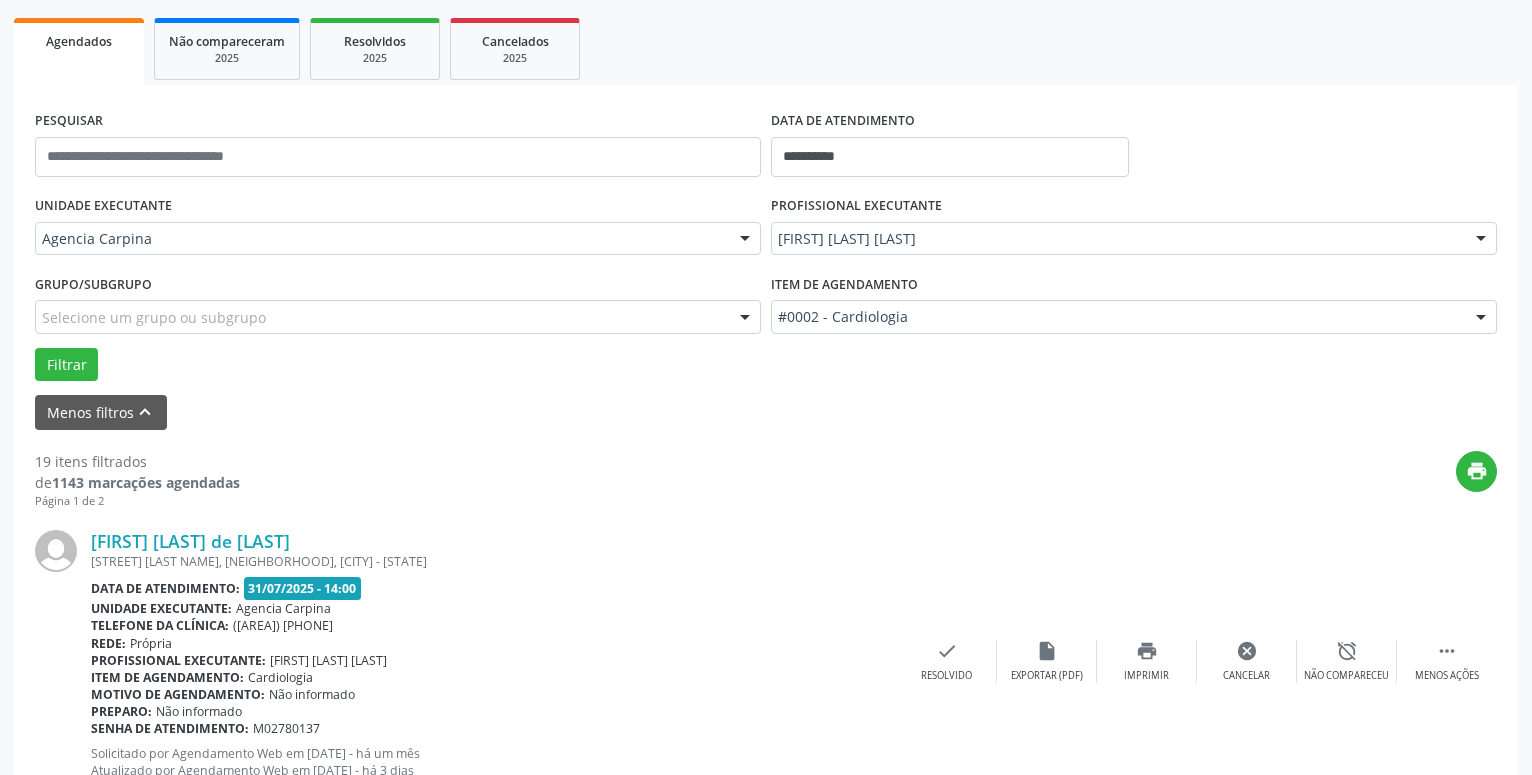 scroll, scrollTop: 98, scrollLeft: 0, axis: vertical 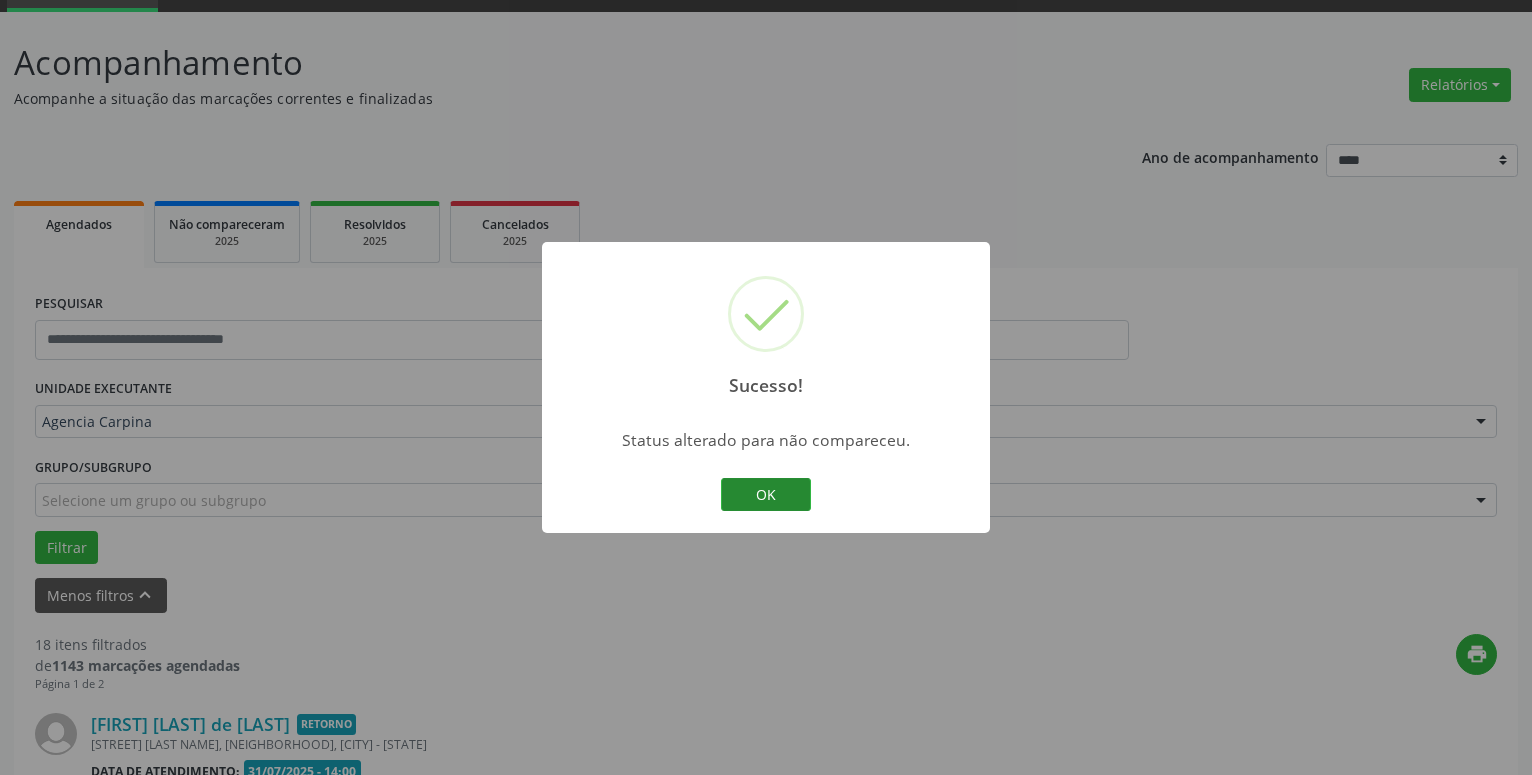 click on "OK" at bounding box center (766, 495) 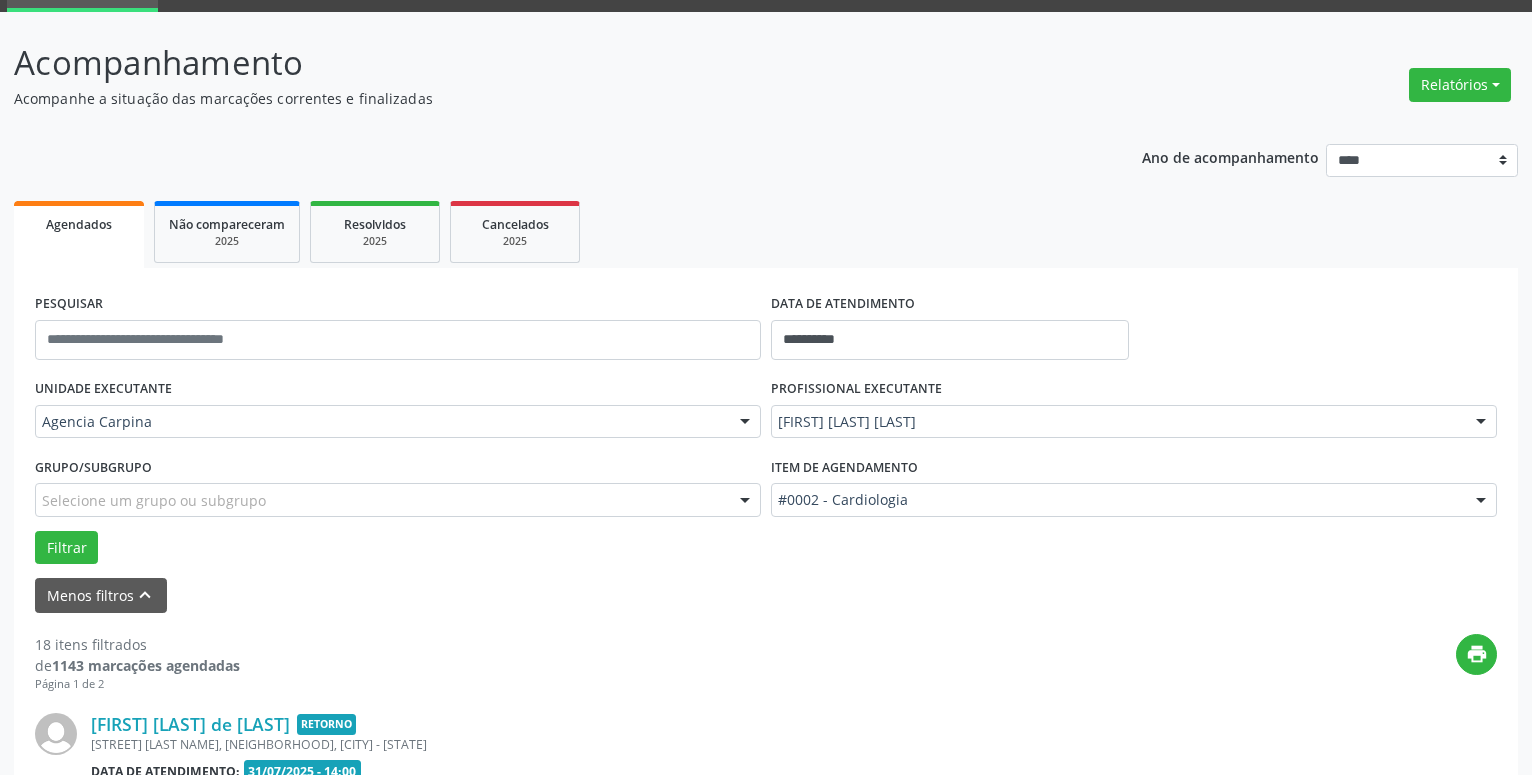 click on "print" at bounding box center [868, 663] 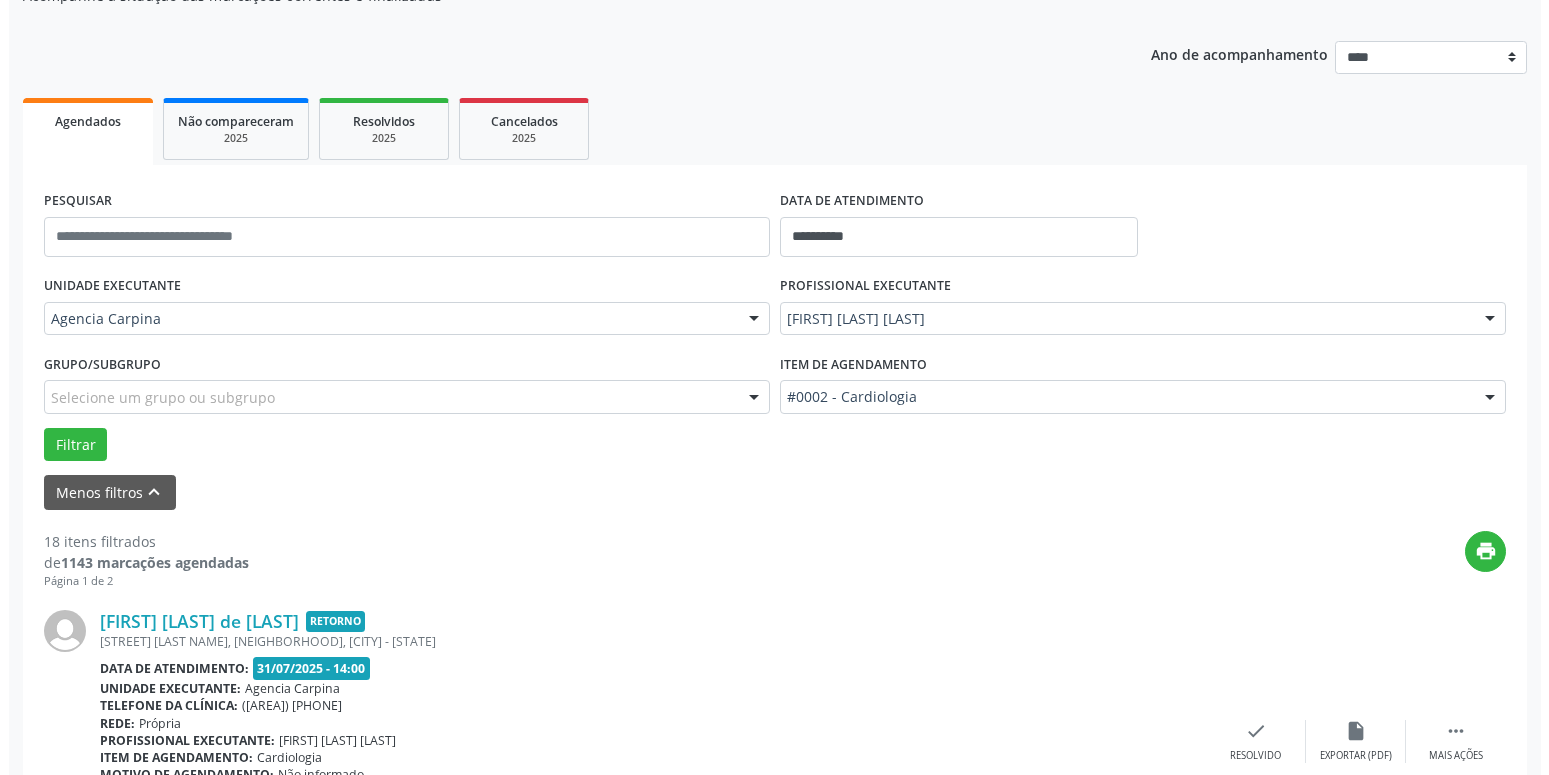 scroll, scrollTop: 302, scrollLeft: 0, axis: vertical 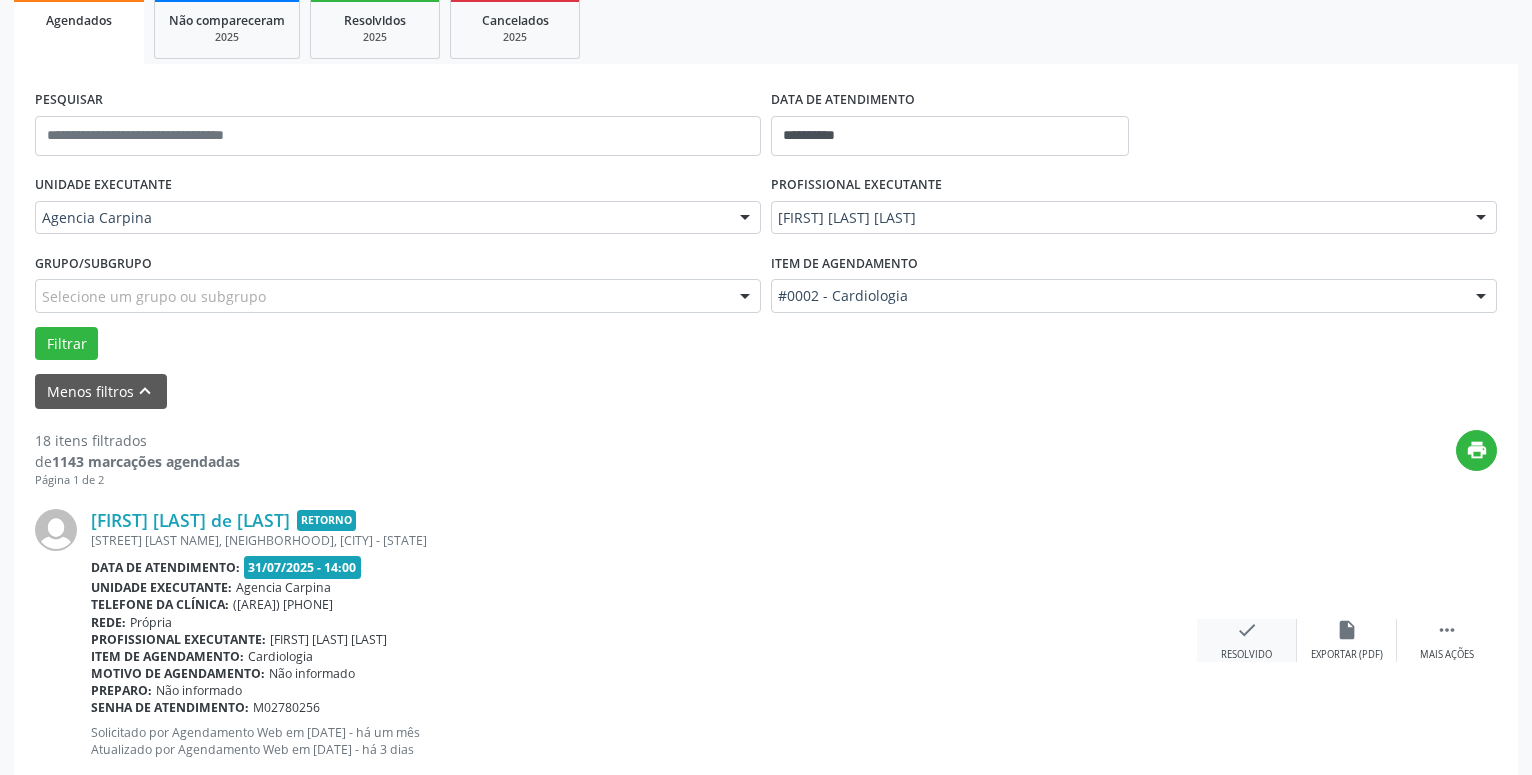 click on "check
Resolvido" at bounding box center (1247, 640) 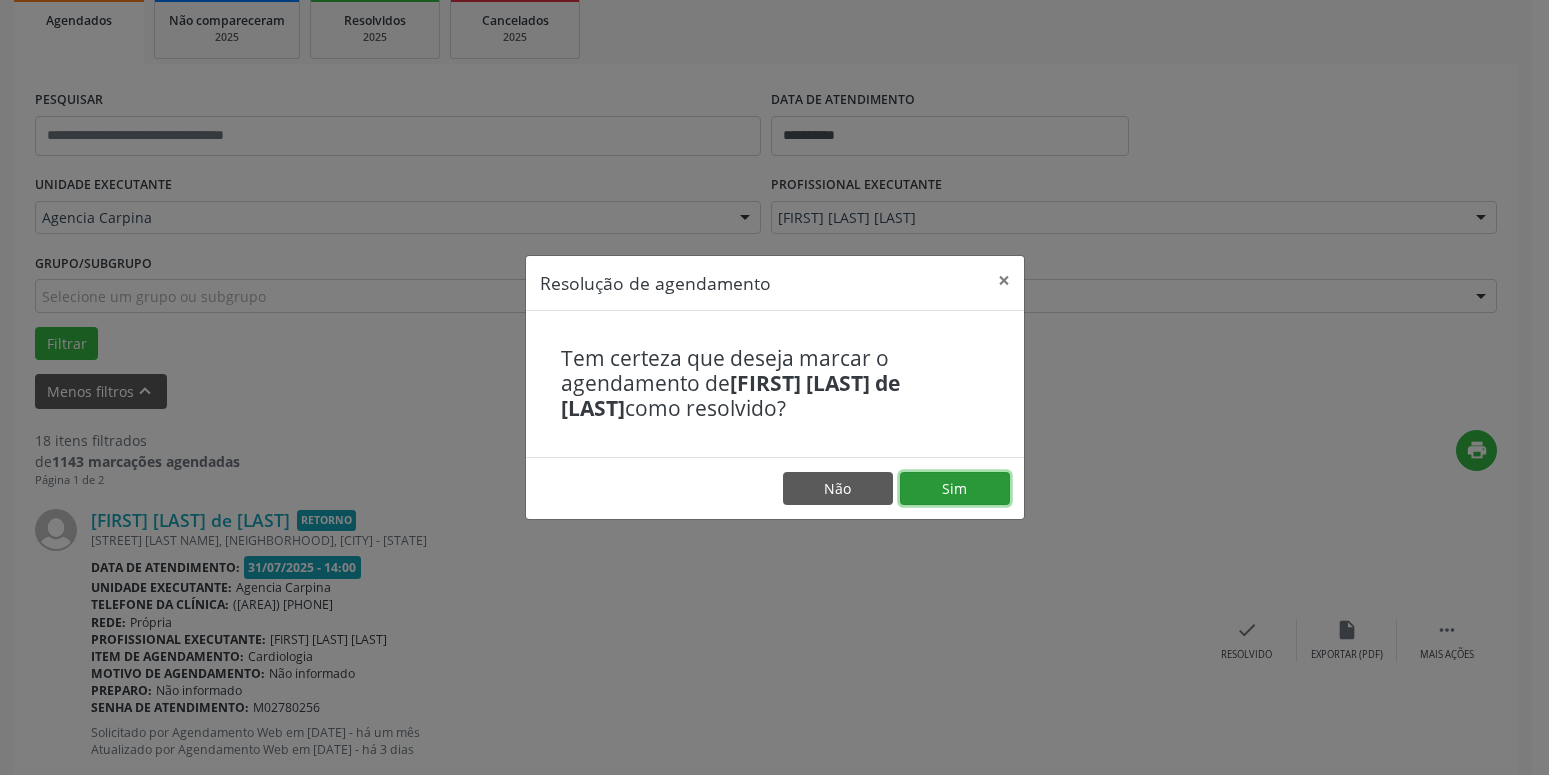 click on "Sim" at bounding box center (955, 489) 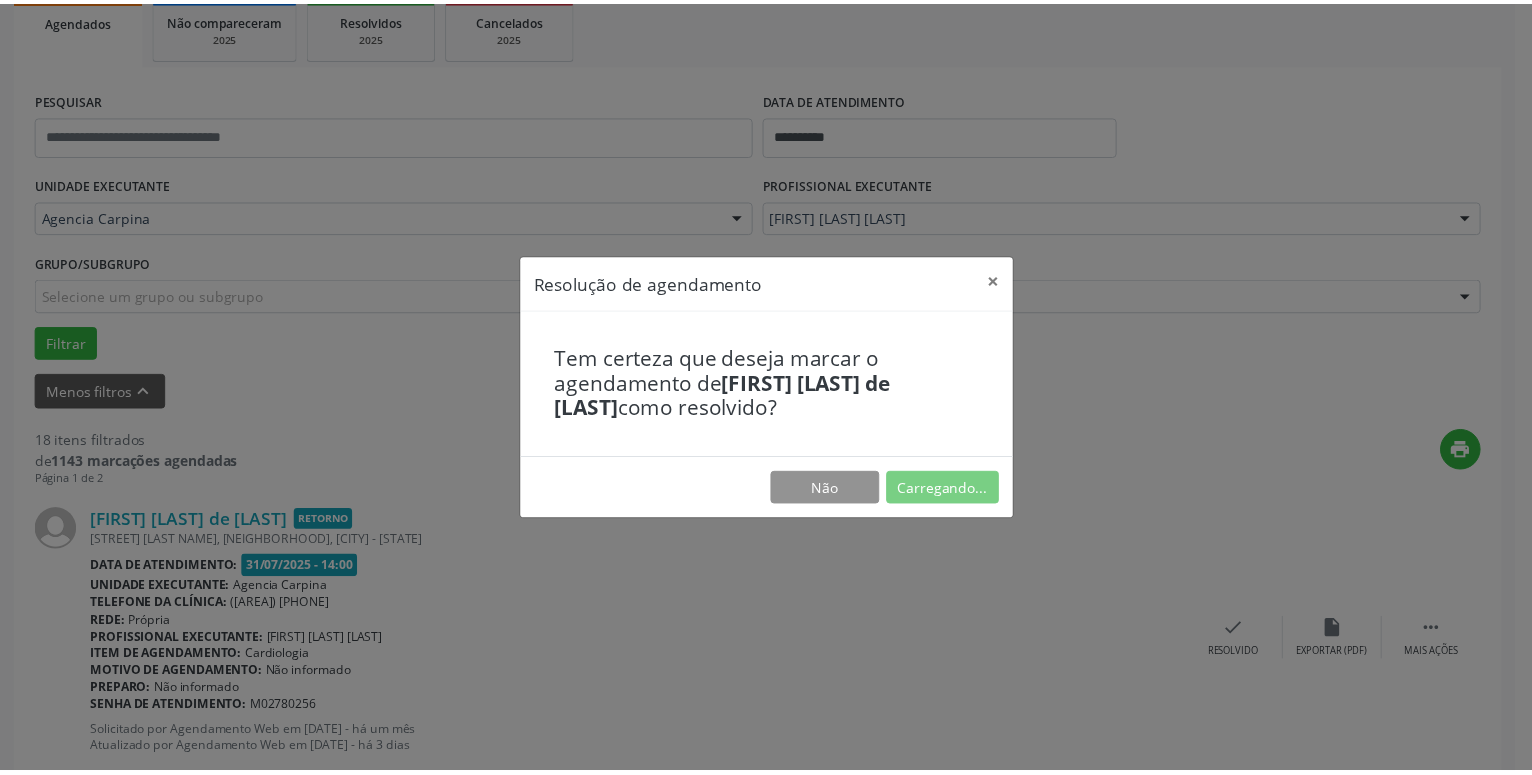 scroll, scrollTop: 77, scrollLeft: 0, axis: vertical 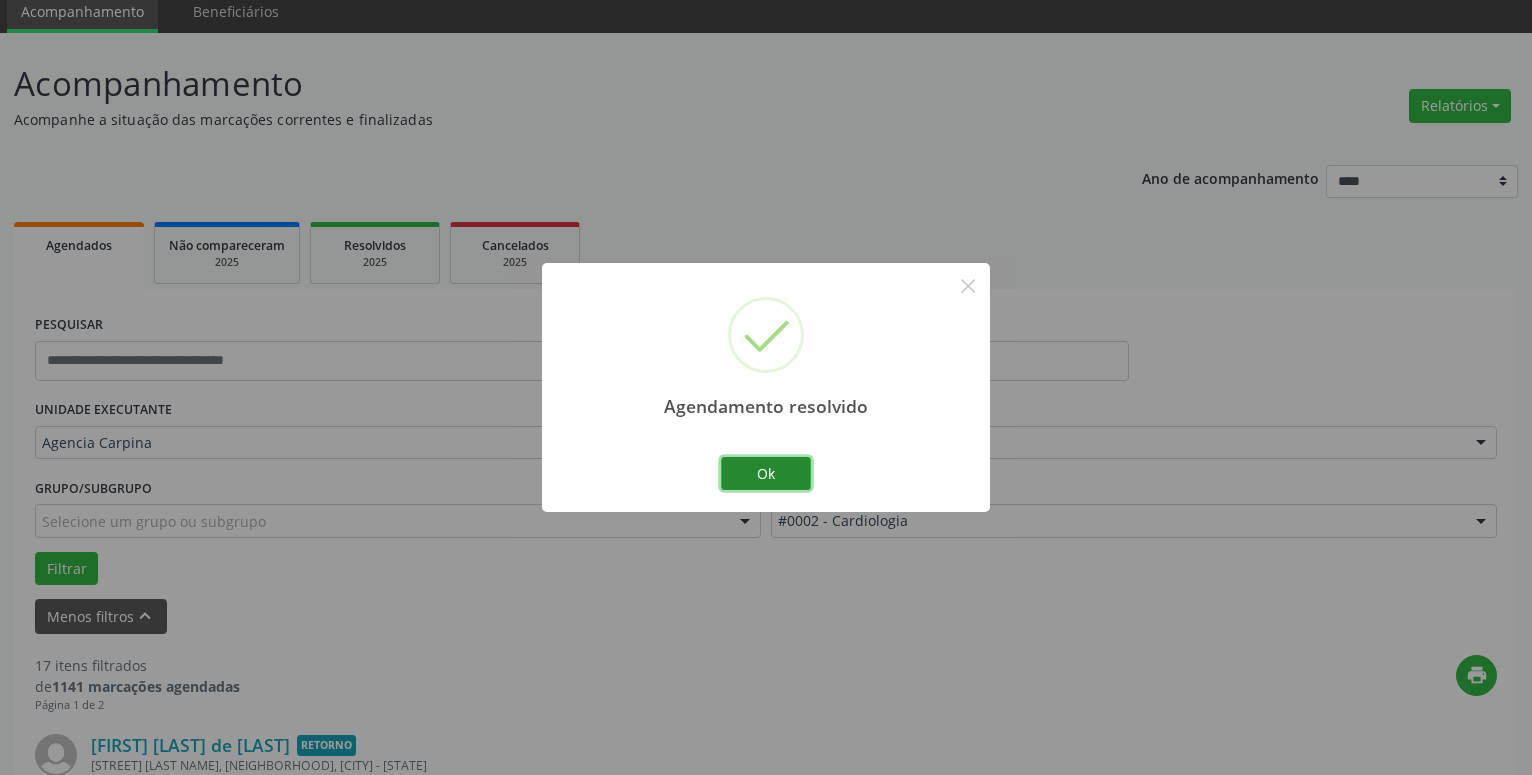 click on "Ok" at bounding box center [766, 474] 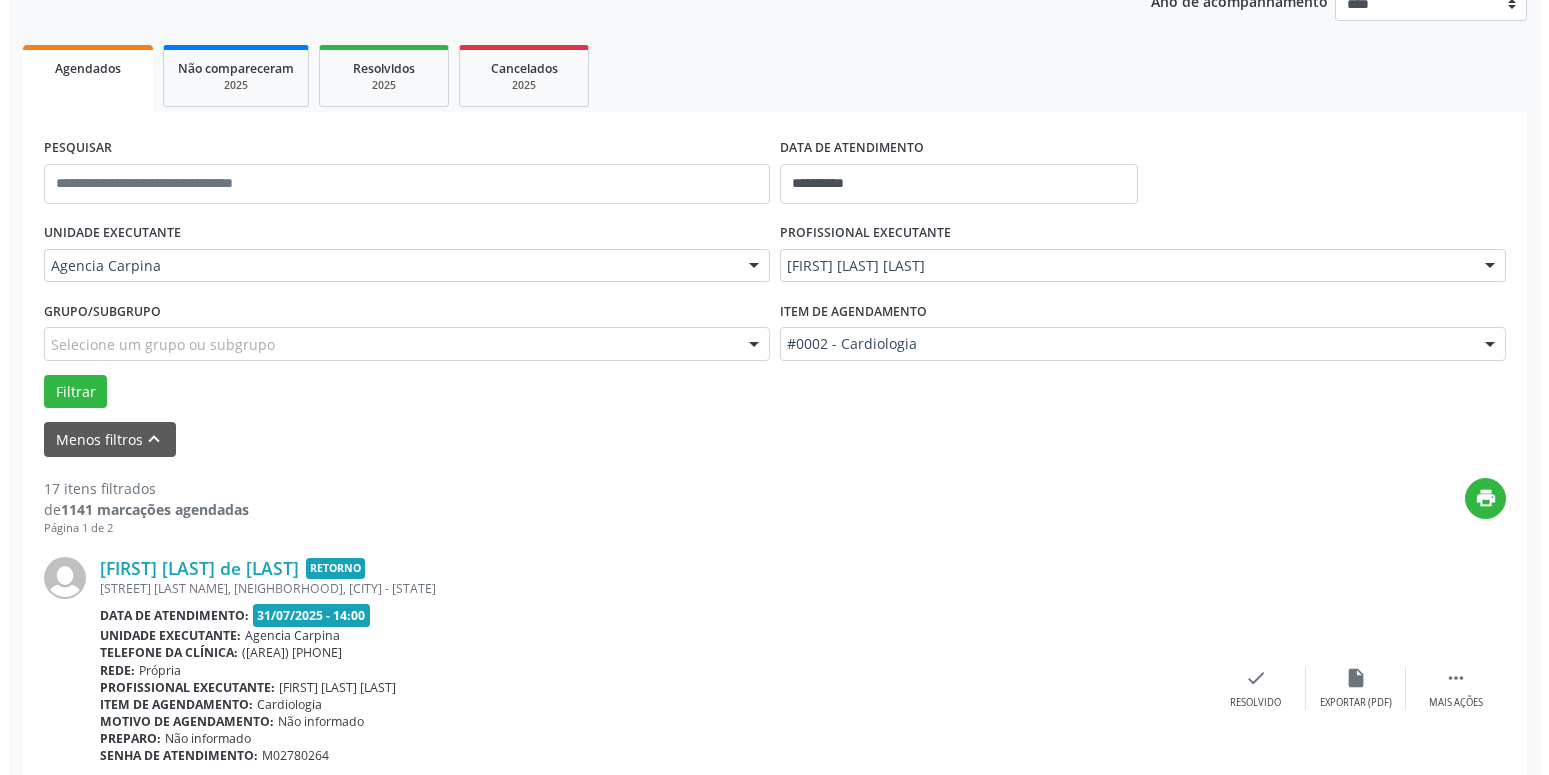 scroll, scrollTop: 383, scrollLeft: 0, axis: vertical 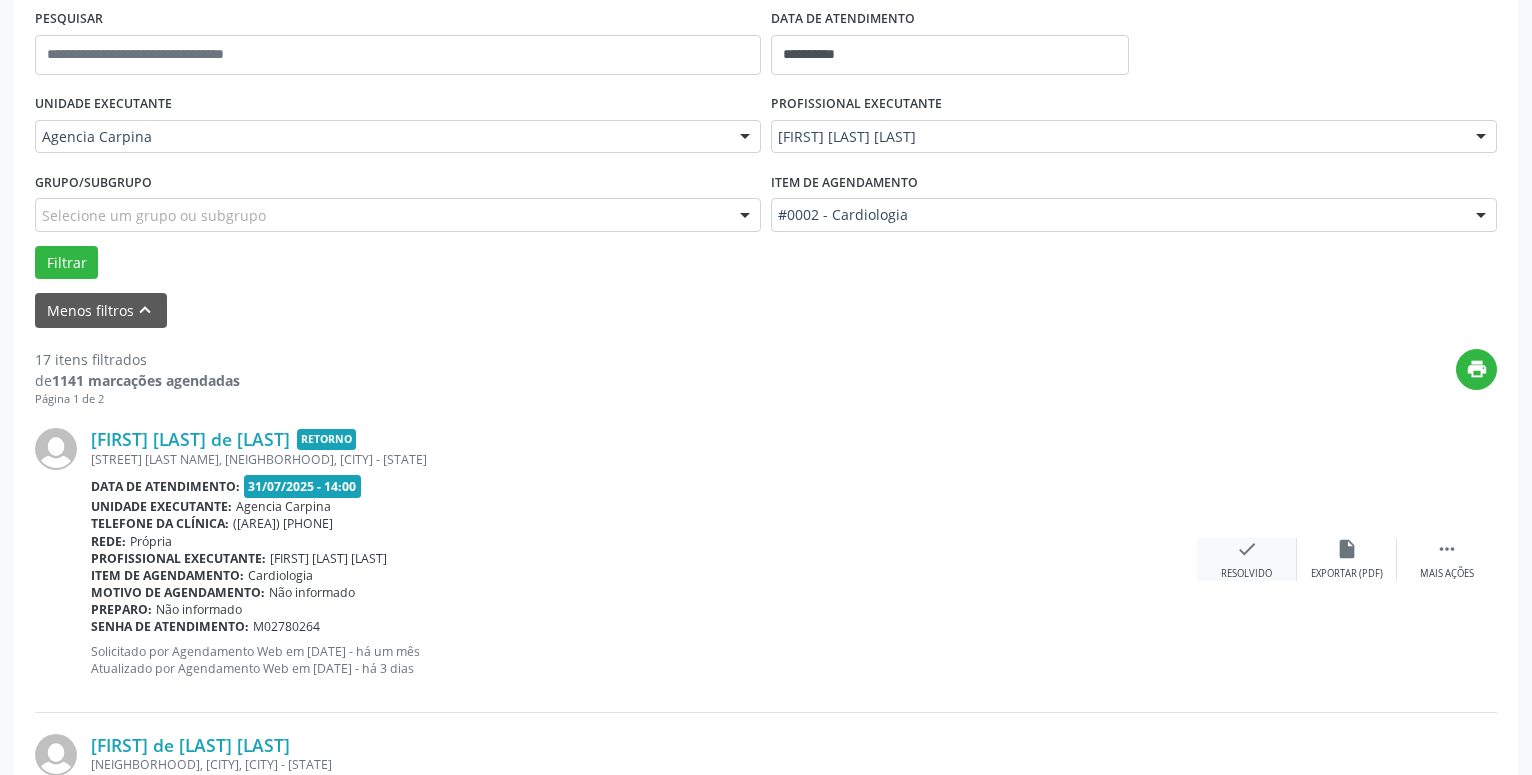 click on "check
Resolvido" at bounding box center [1247, 559] 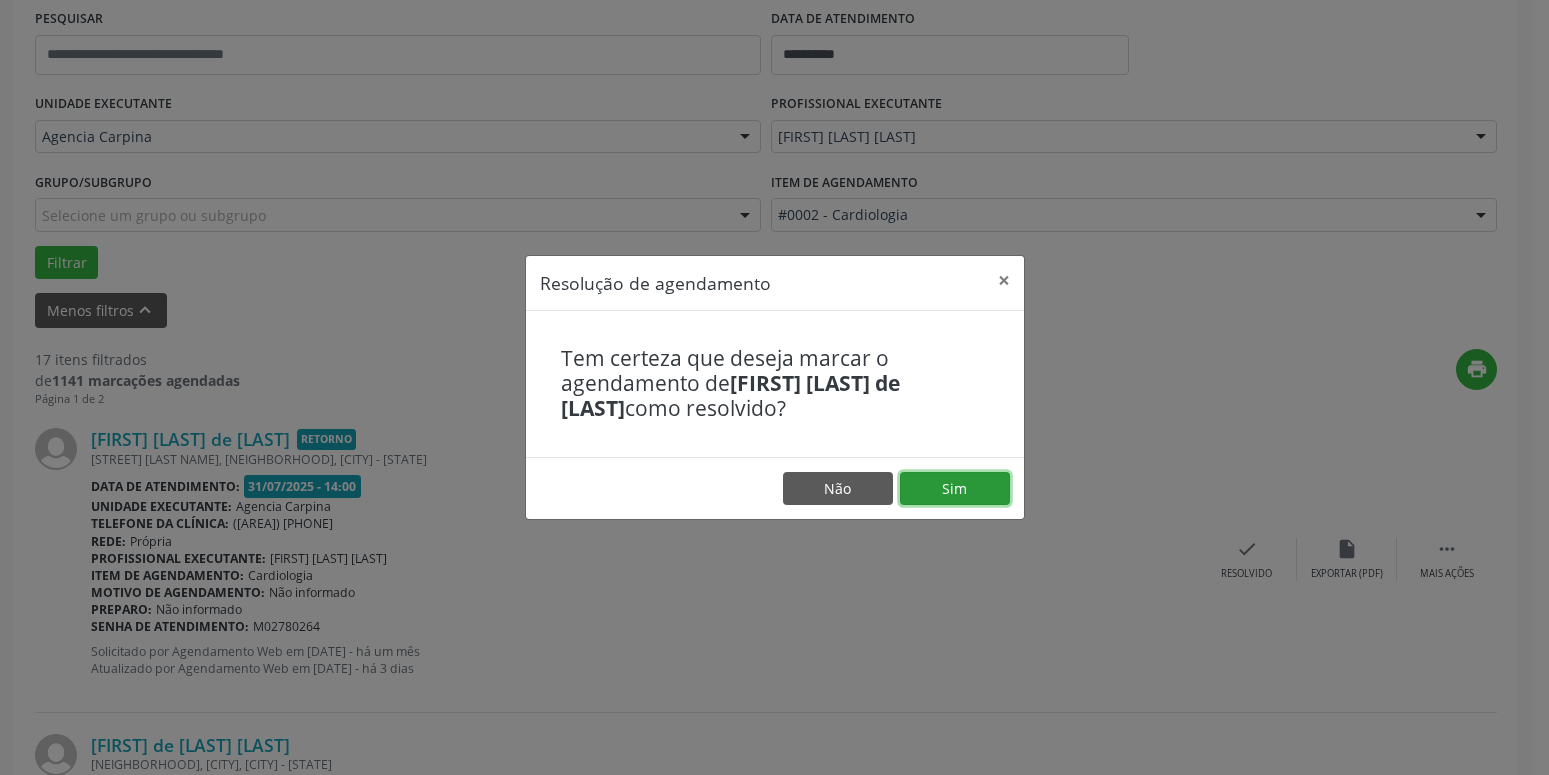 click on "Sim" at bounding box center (955, 489) 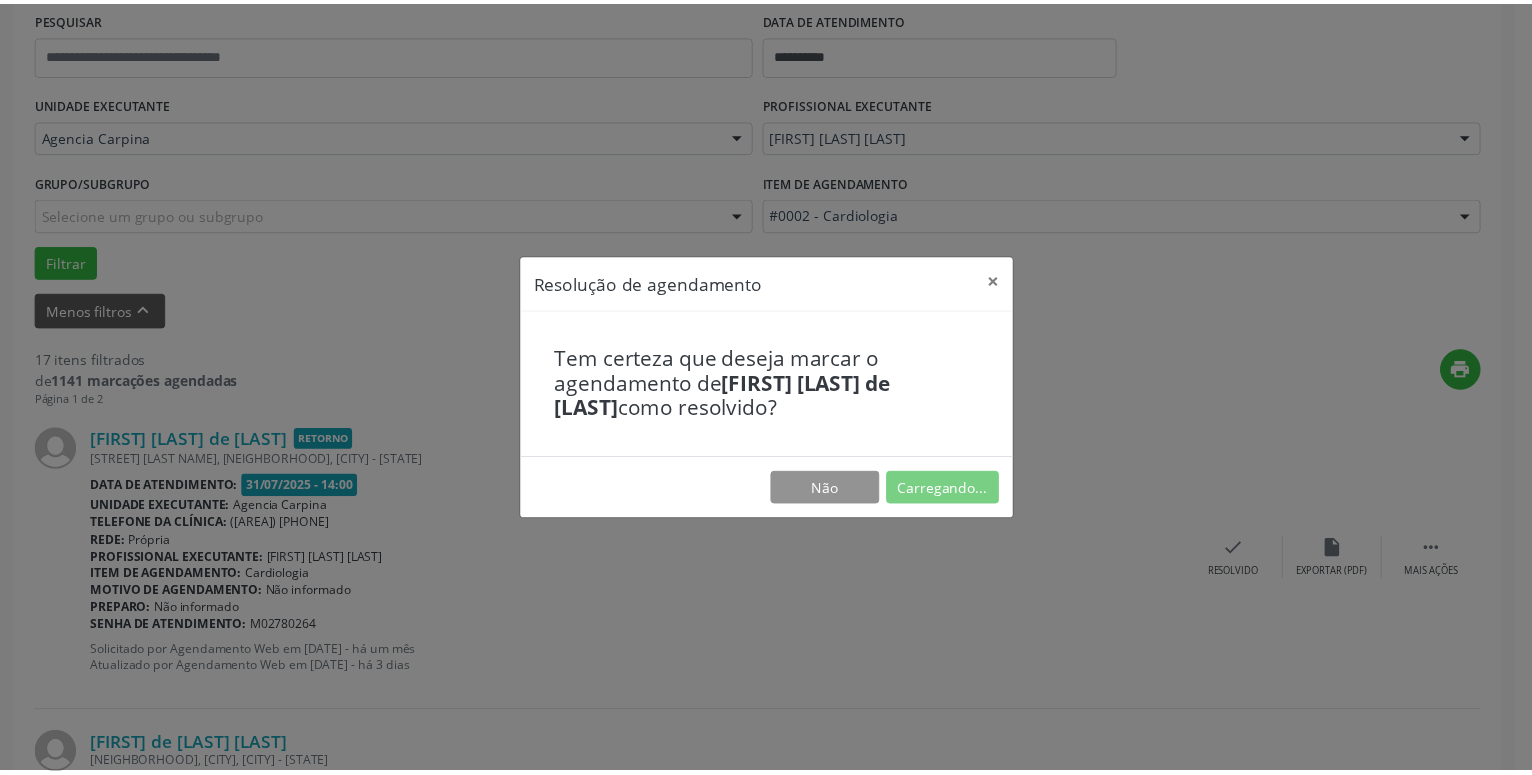 scroll, scrollTop: 77, scrollLeft: 0, axis: vertical 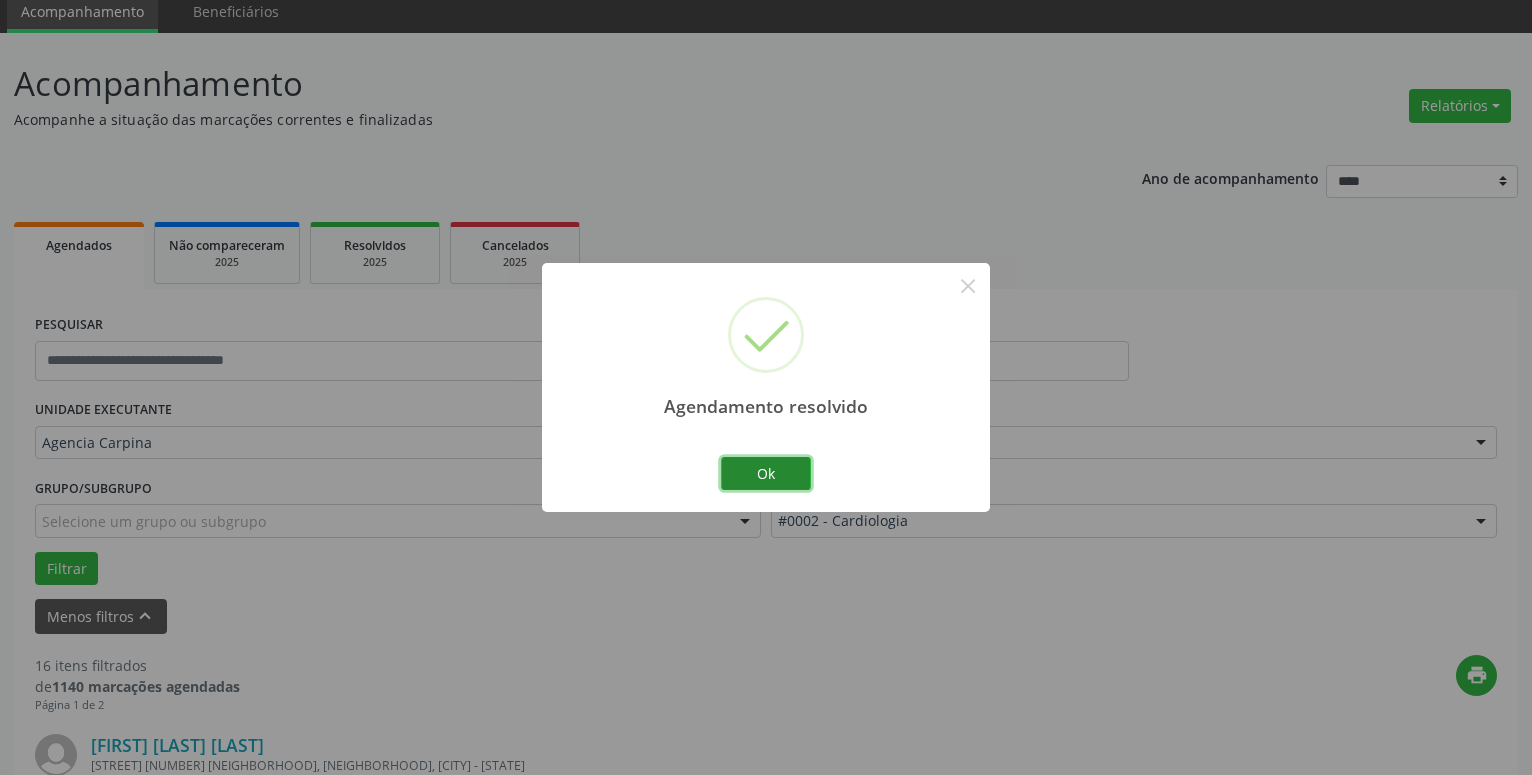 click on "Ok" at bounding box center (766, 474) 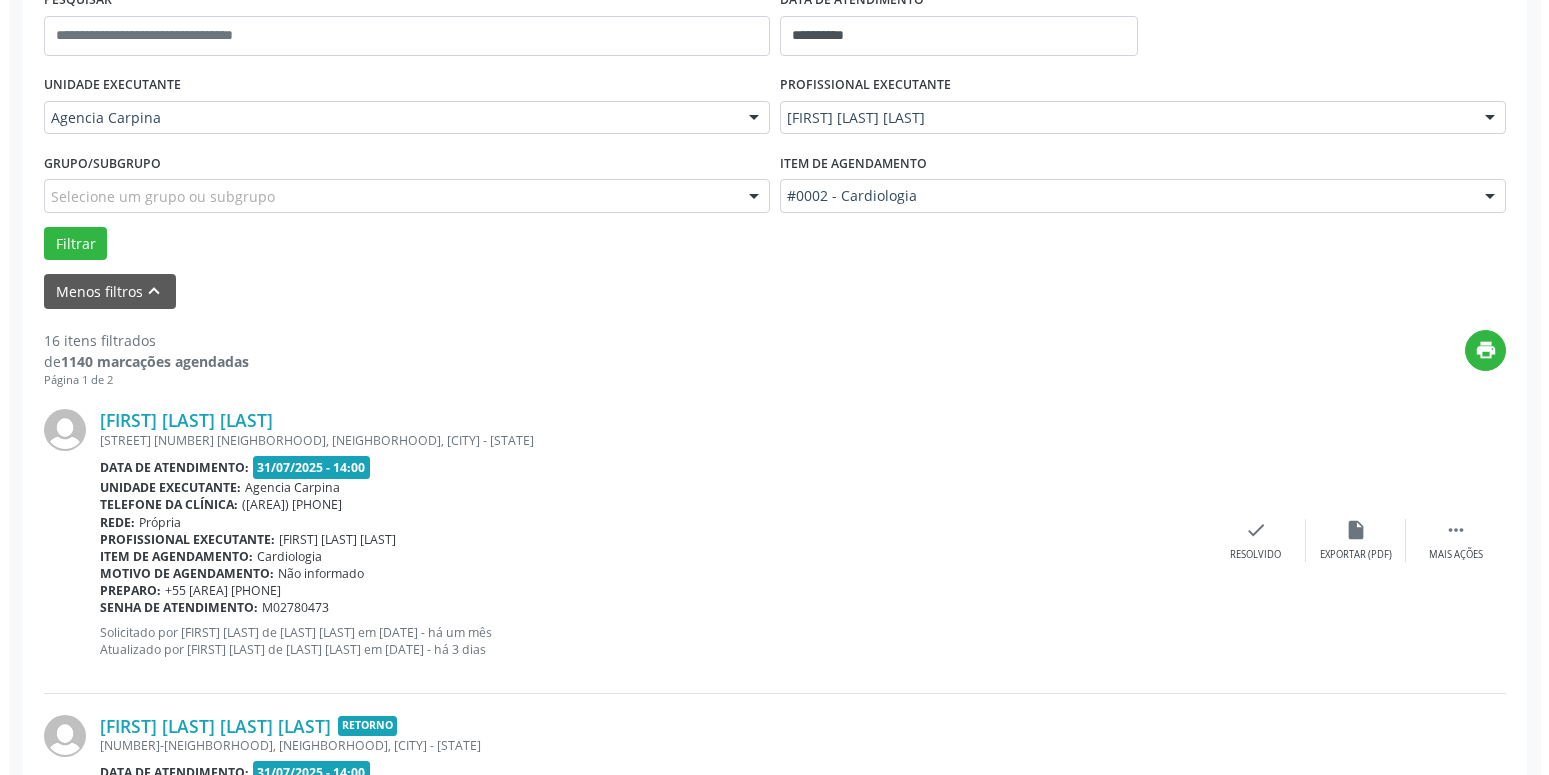 scroll, scrollTop: 485, scrollLeft: 0, axis: vertical 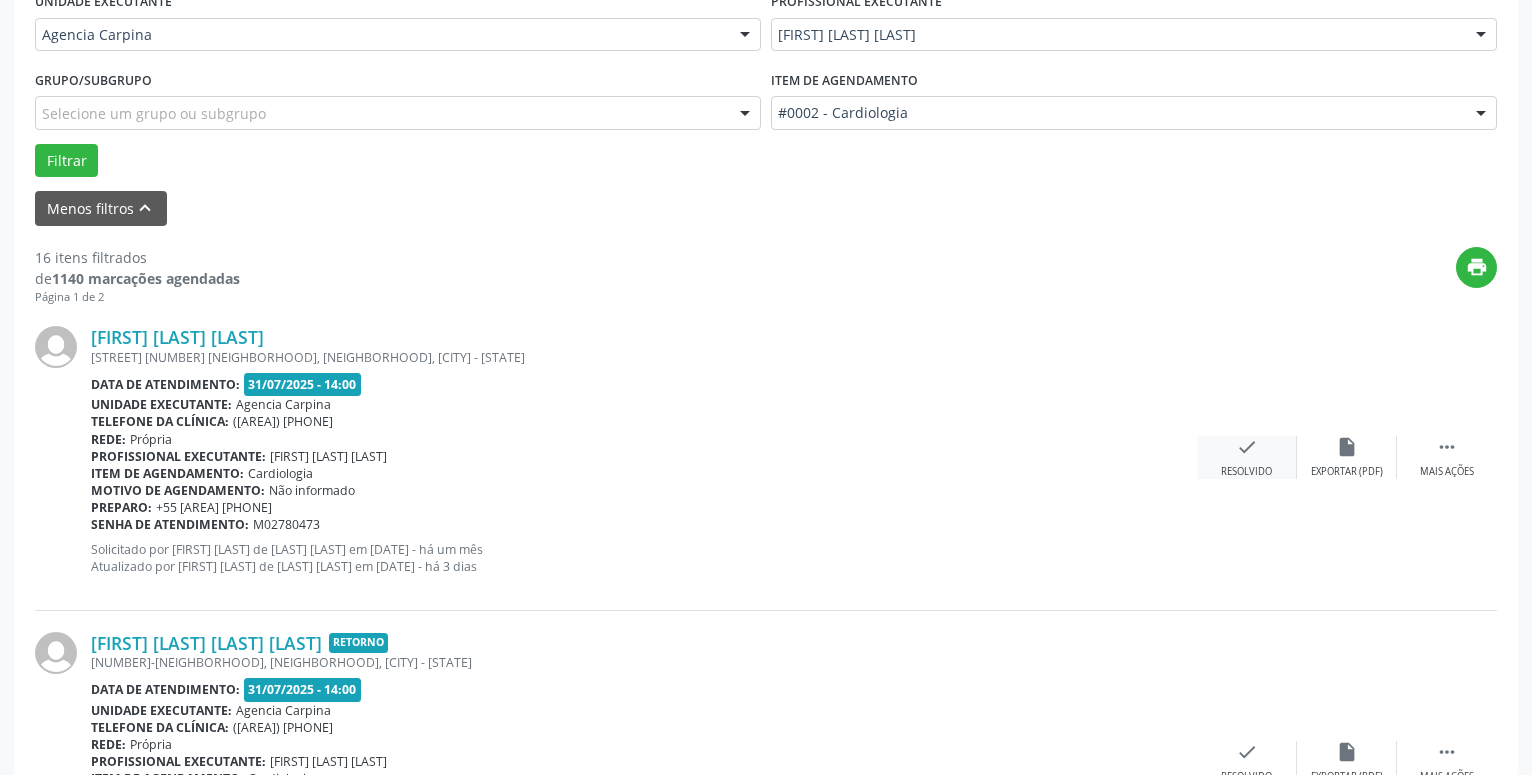 click on "check" at bounding box center (1247, 447) 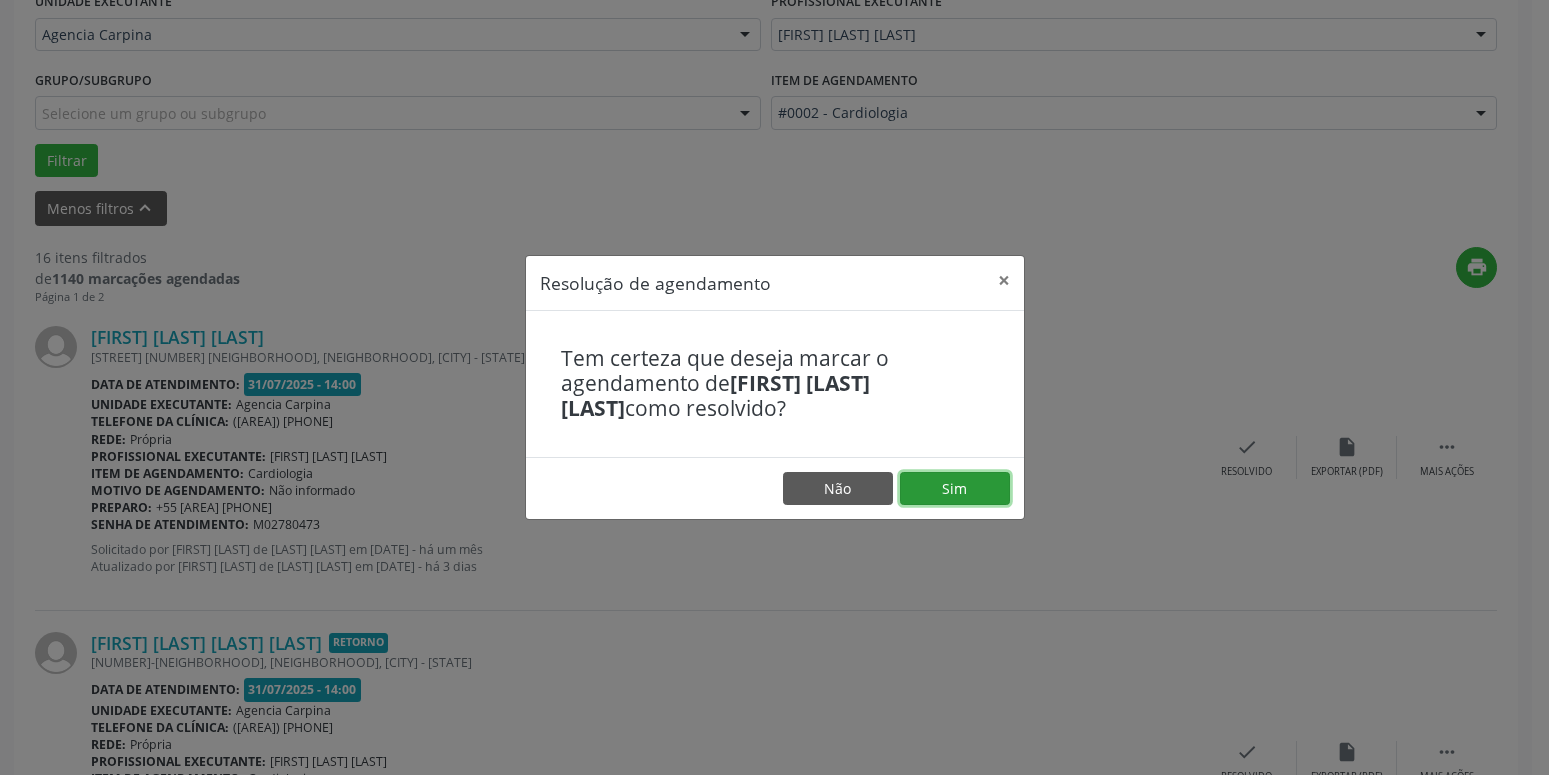 click on "Sim" at bounding box center [955, 489] 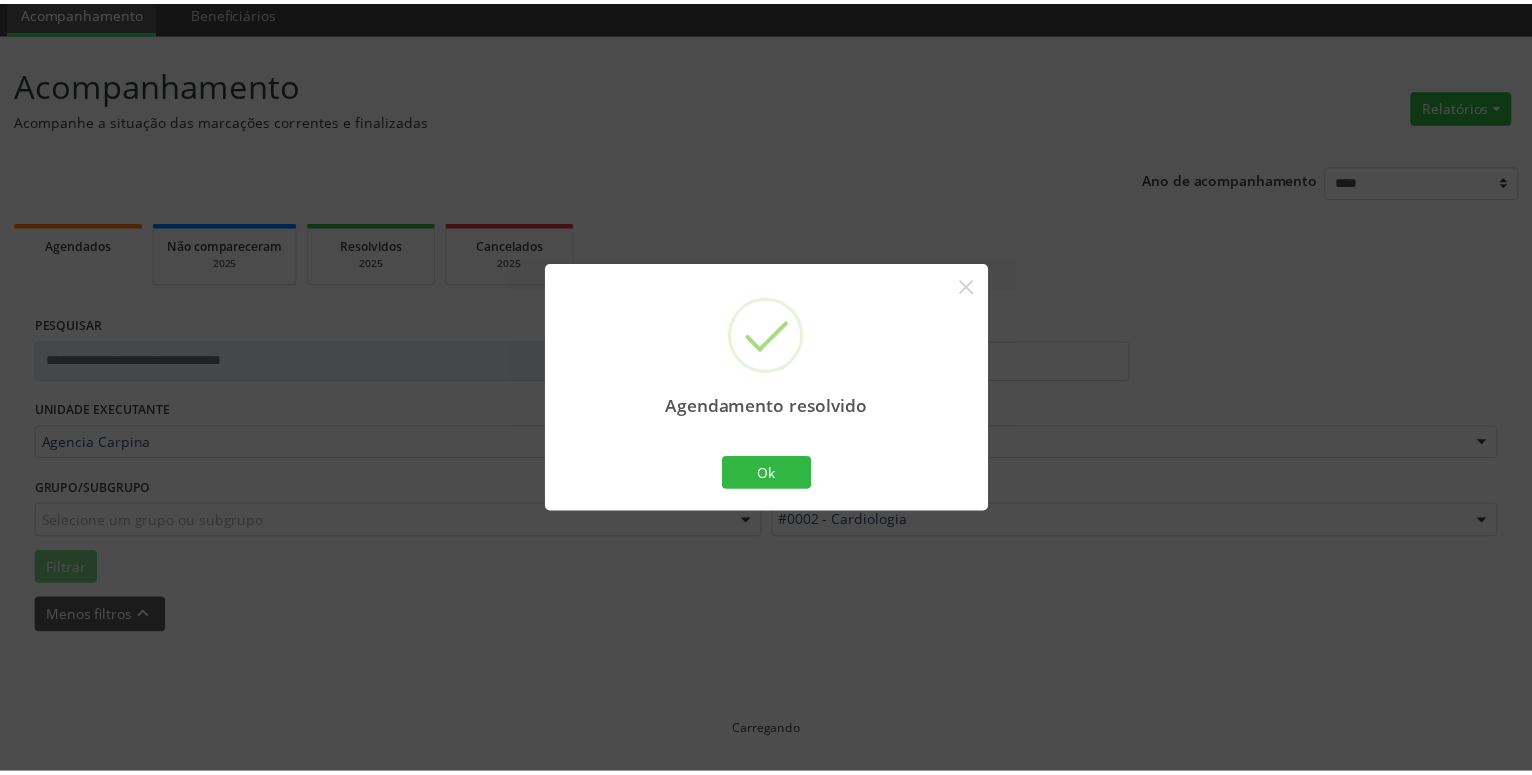 scroll, scrollTop: 77, scrollLeft: 0, axis: vertical 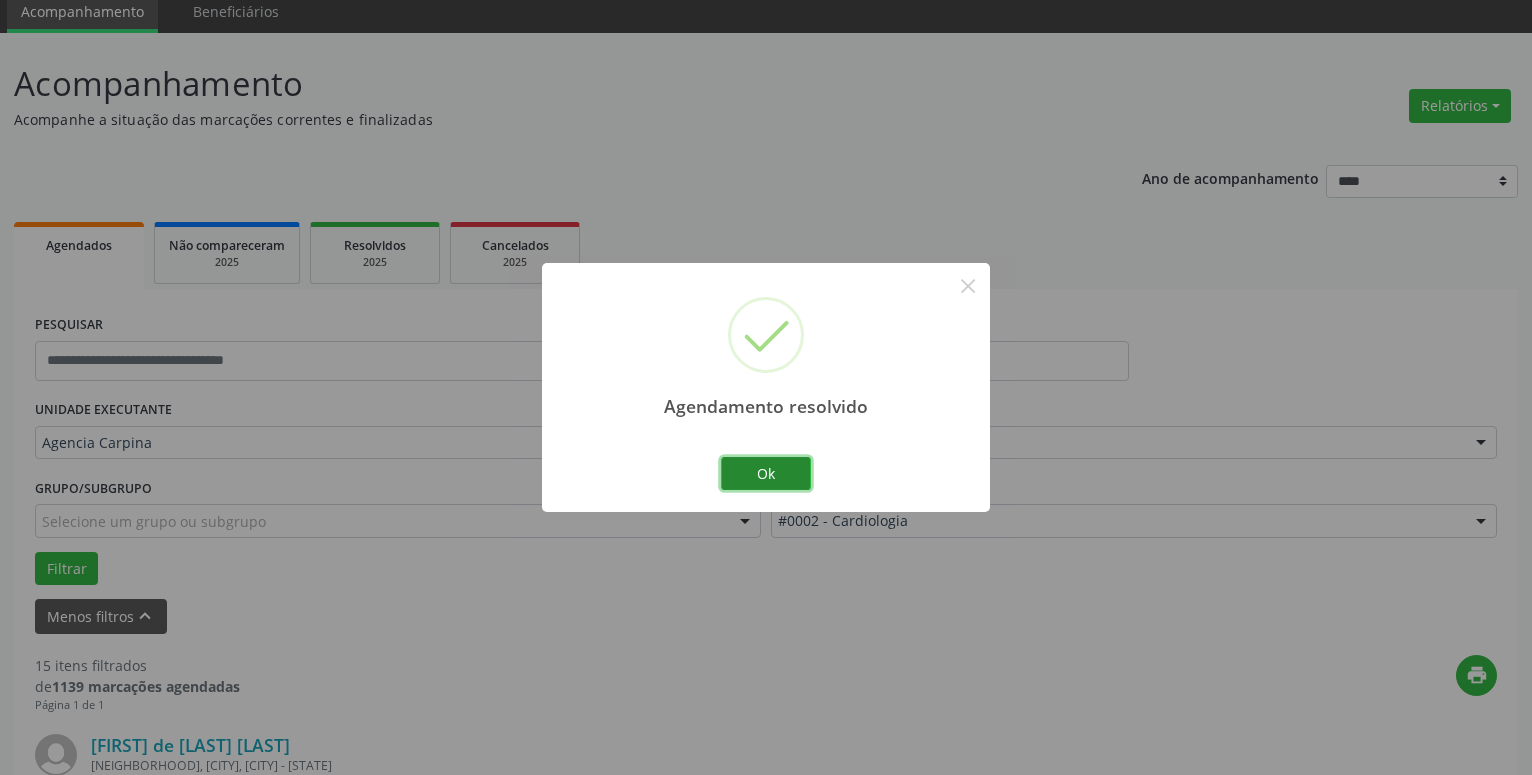 click on "Ok" at bounding box center (766, 474) 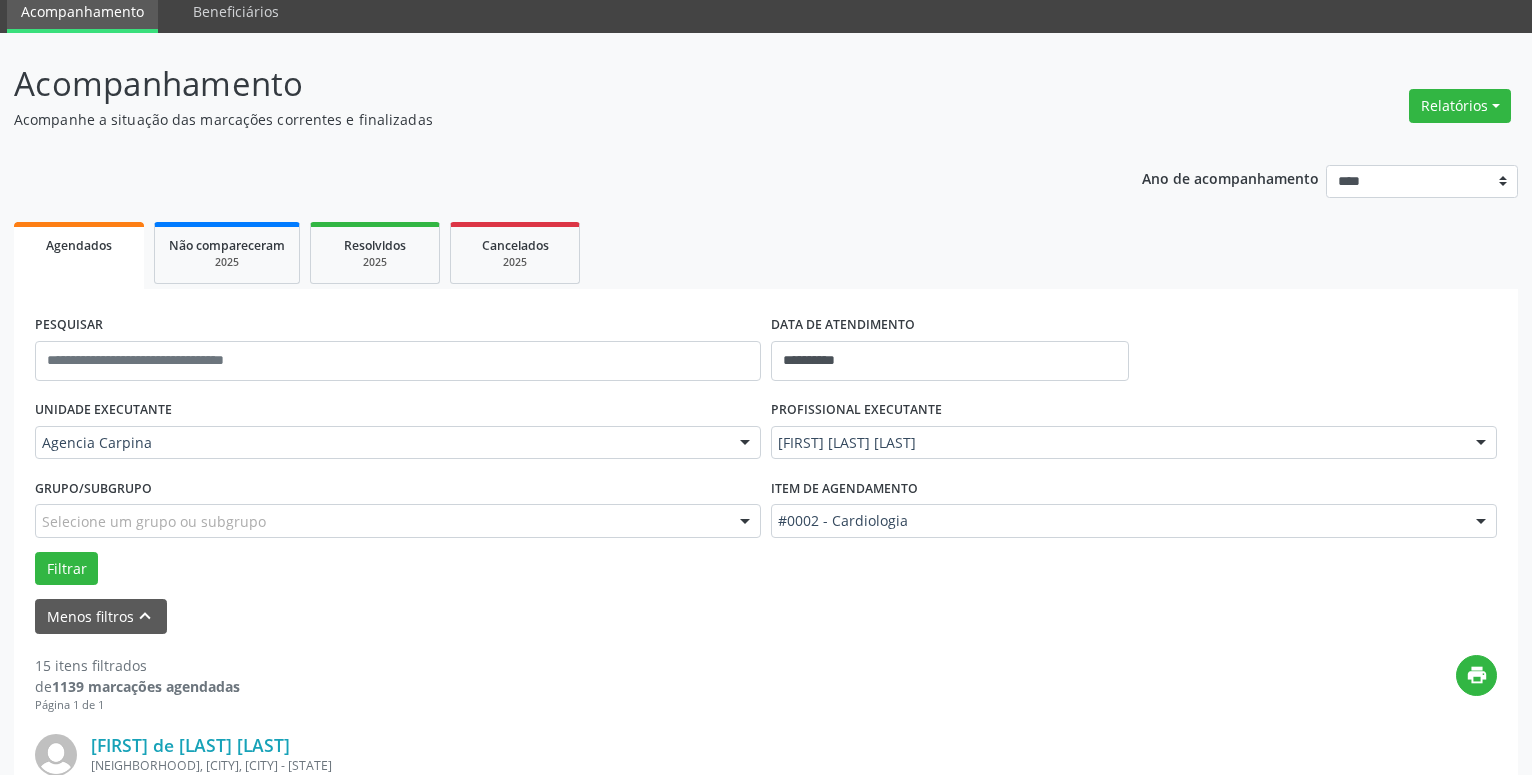 scroll, scrollTop: 383, scrollLeft: 0, axis: vertical 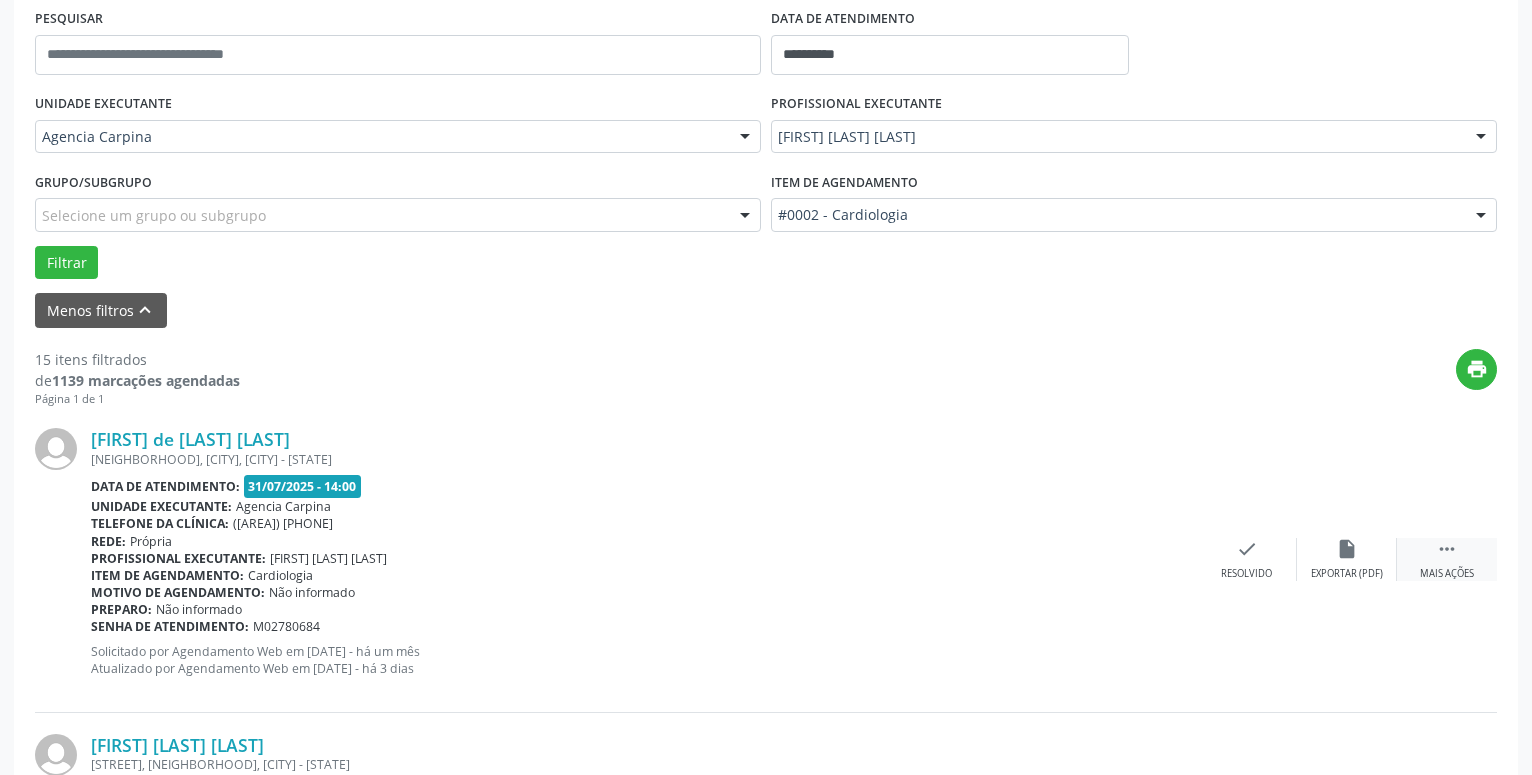 click on "" at bounding box center (1447, 549) 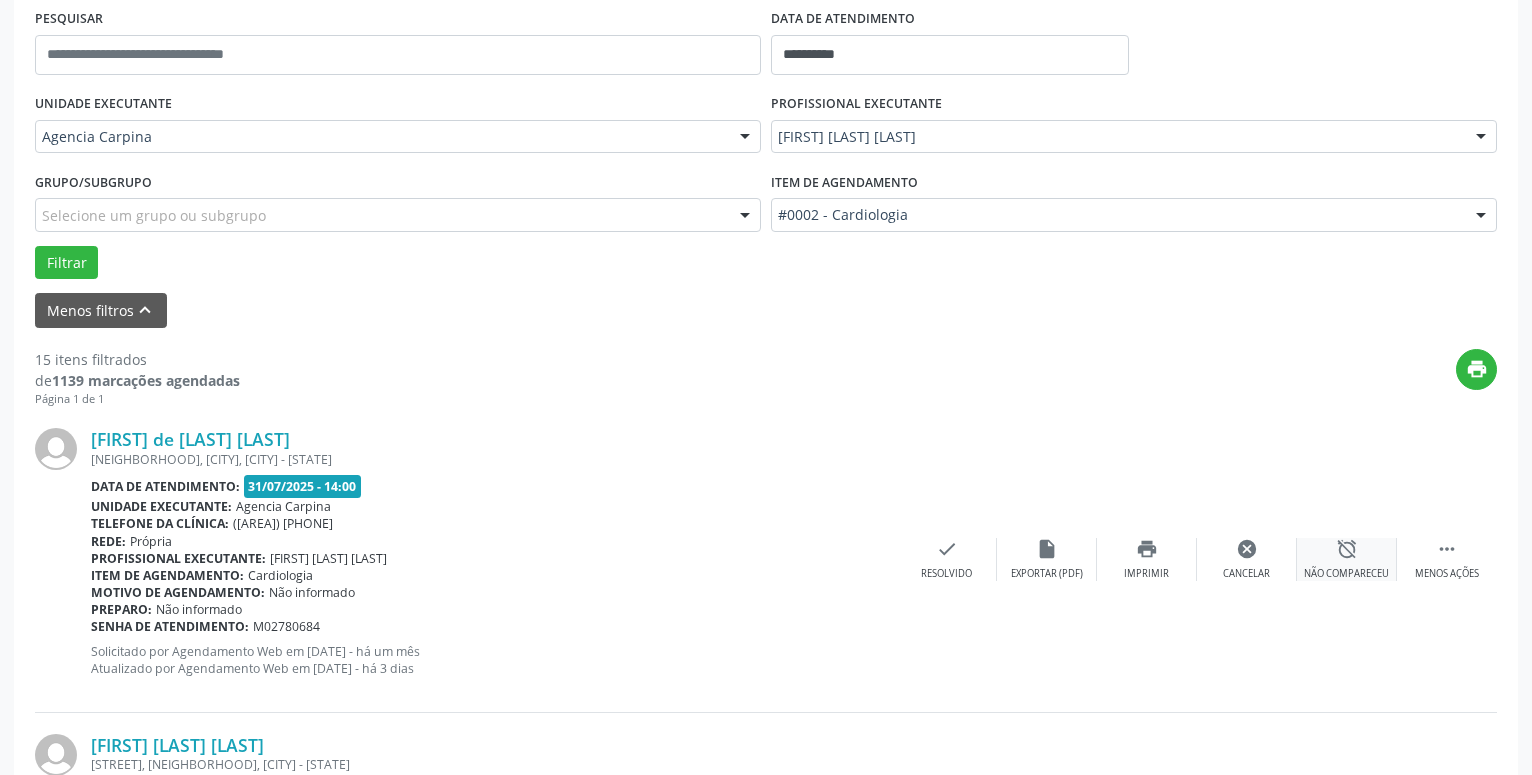 click on "alarm_off" at bounding box center [1347, 549] 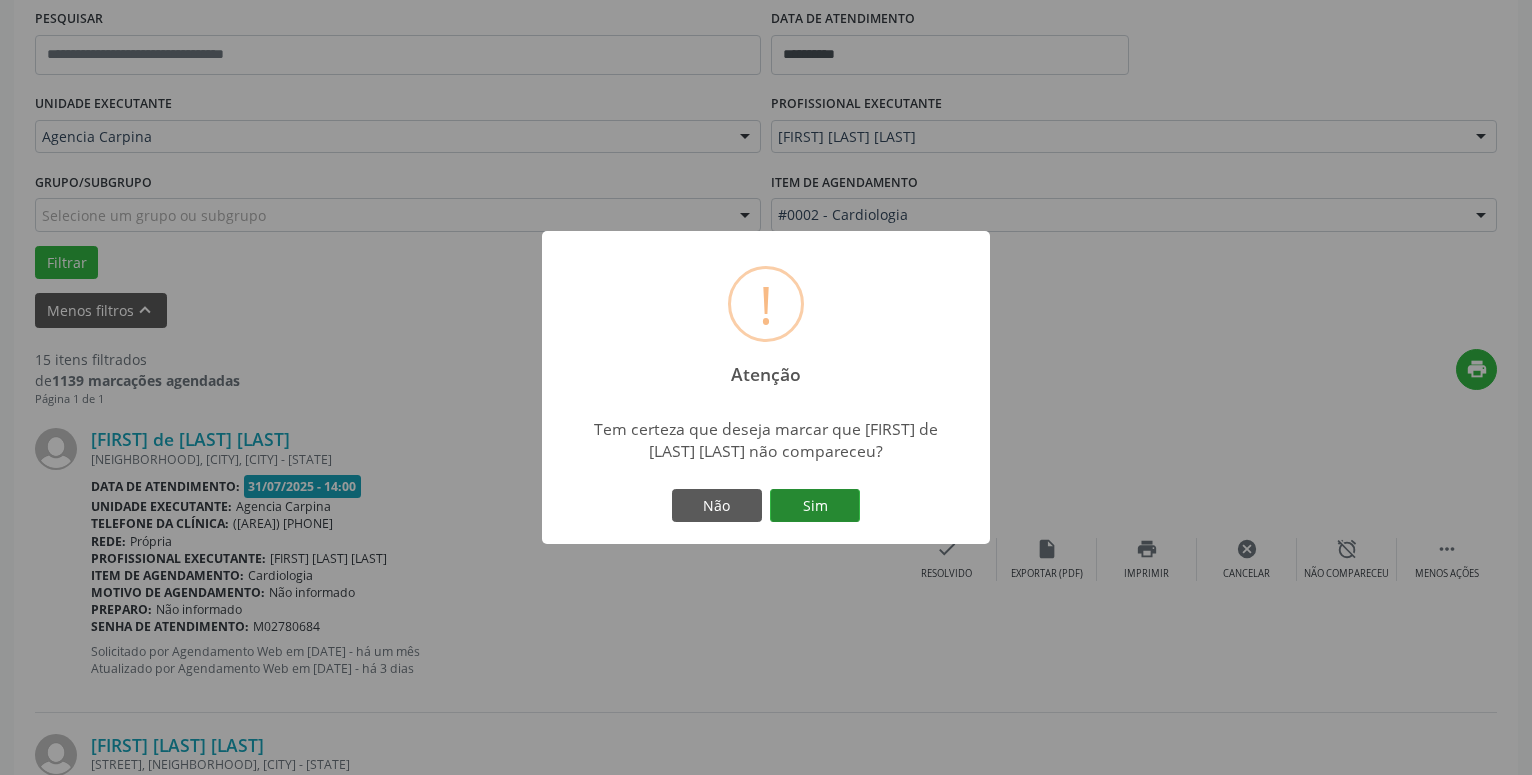 click on "Sim" at bounding box center (815, 506) 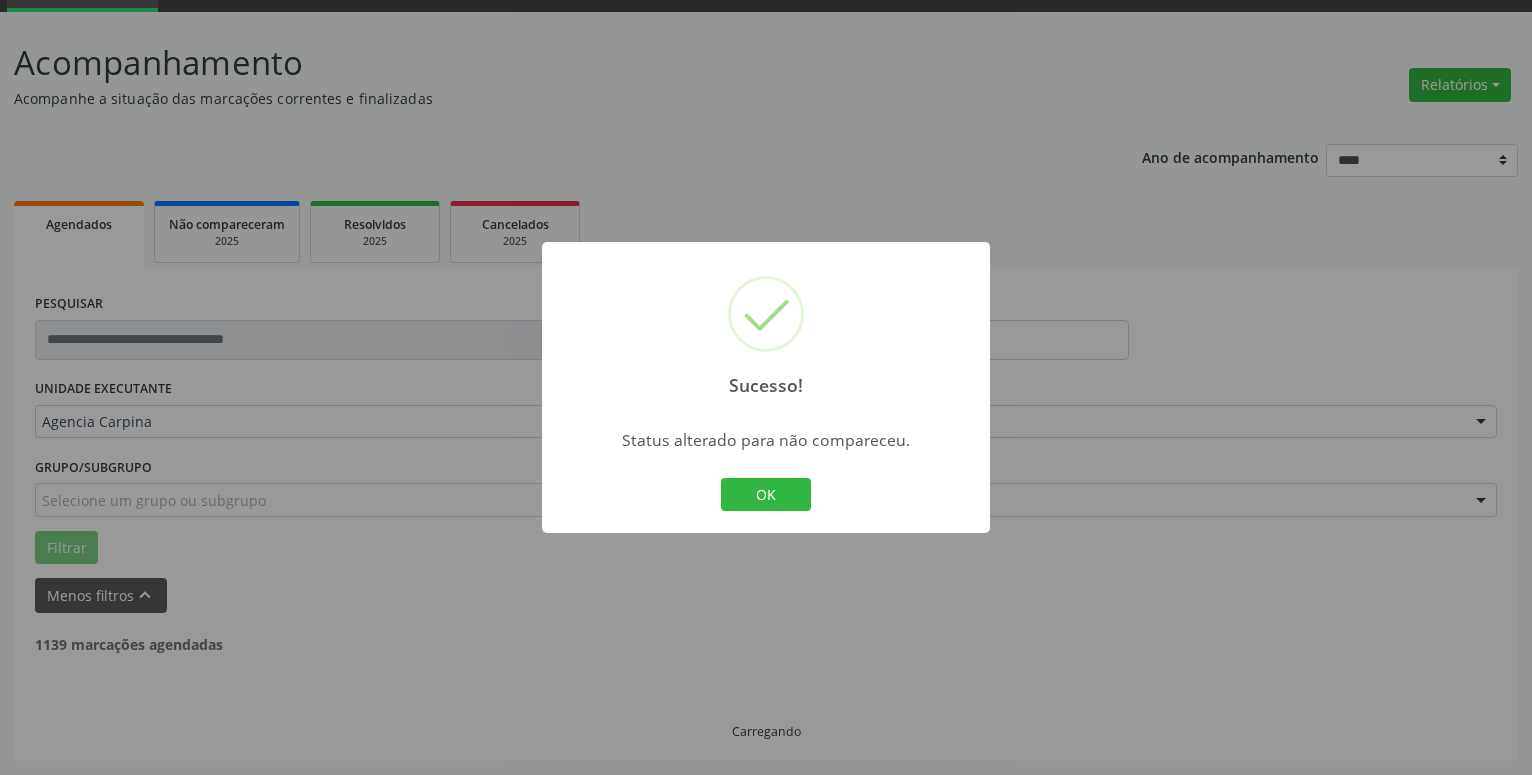 scroll, scrollTop: 98, scrollLeft: 0, axis: vertical 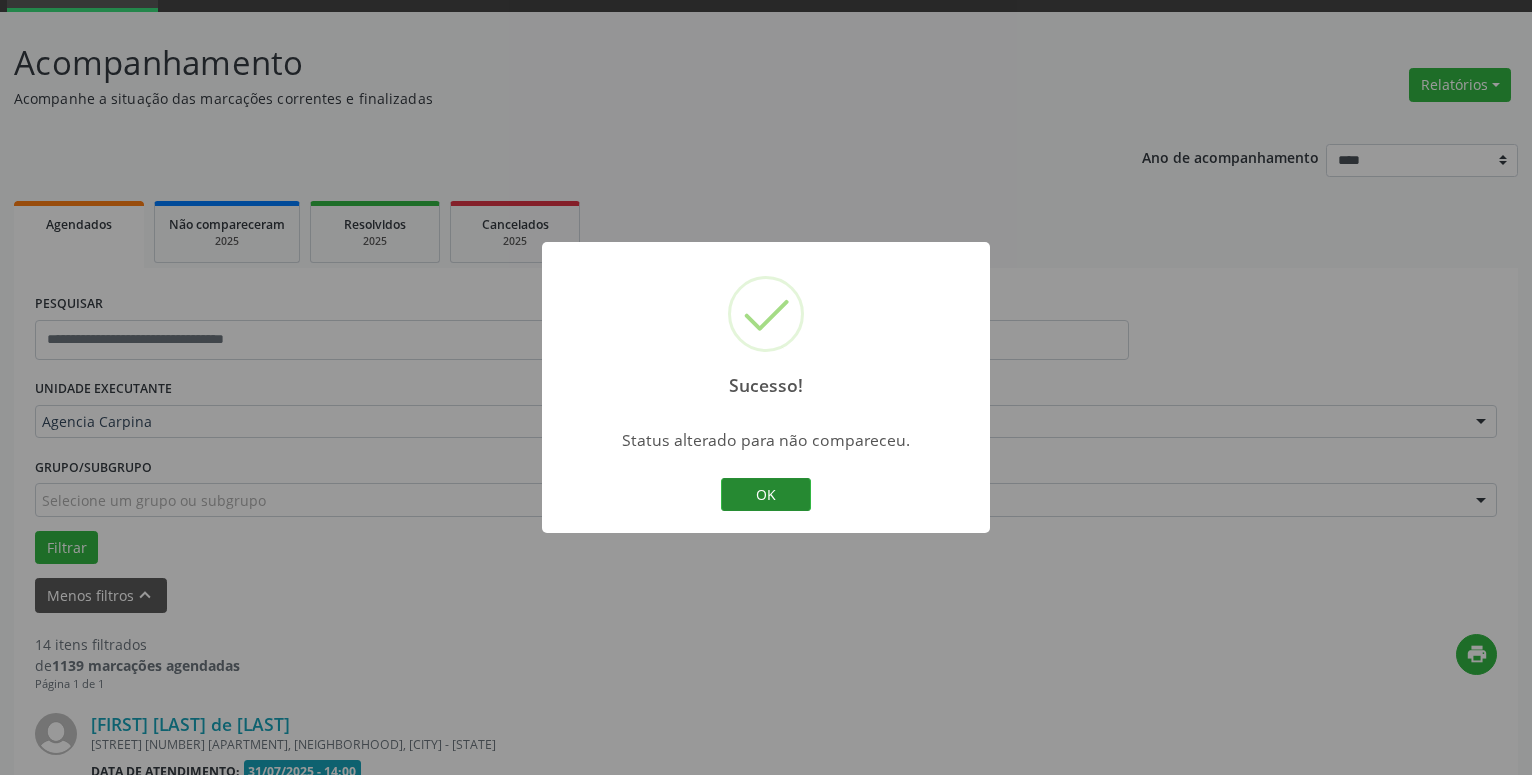 click on "OK" at bounding box center [766, 495] 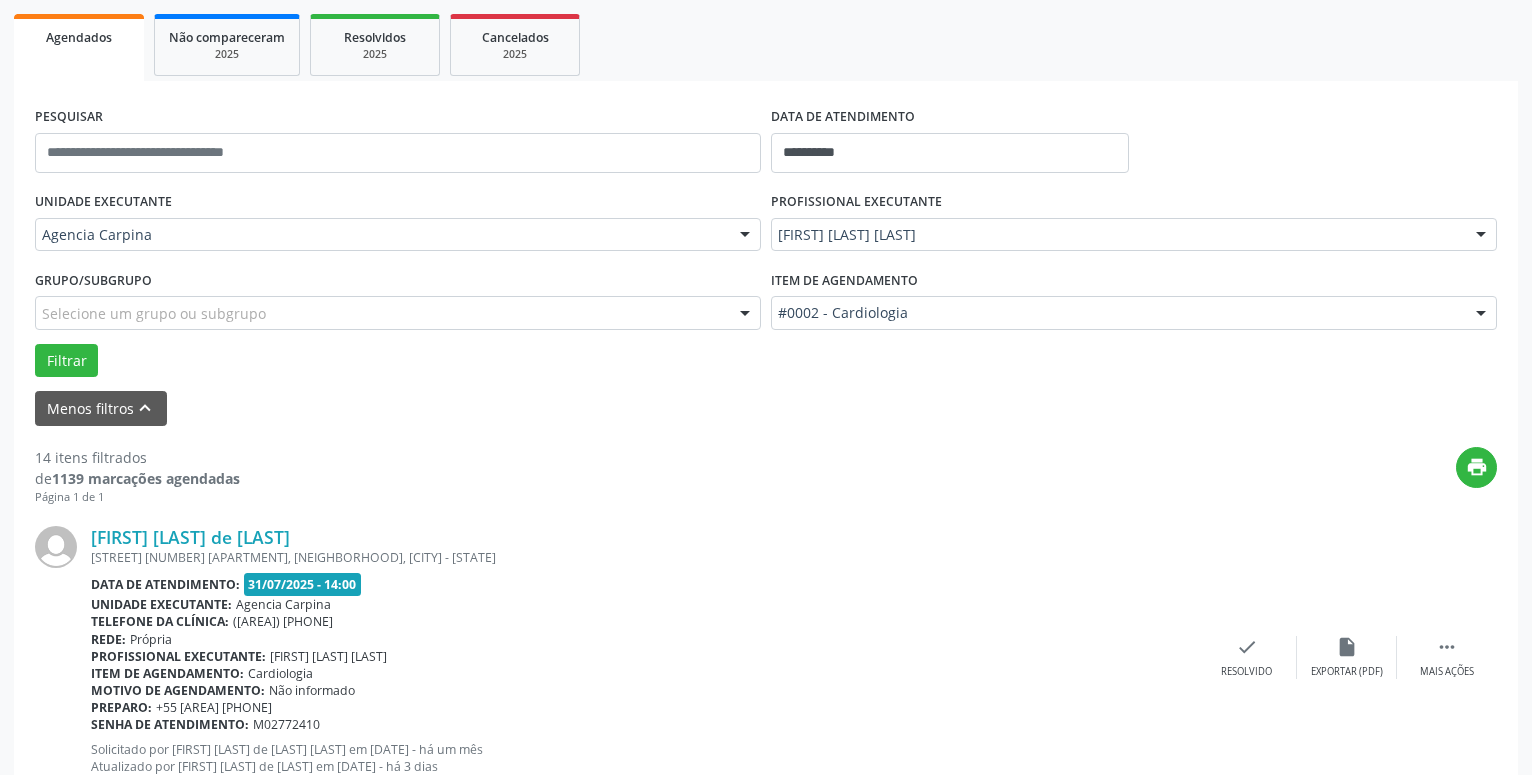 scroll, scrollTop: 404, scrollLeft: 0, axis: vertical 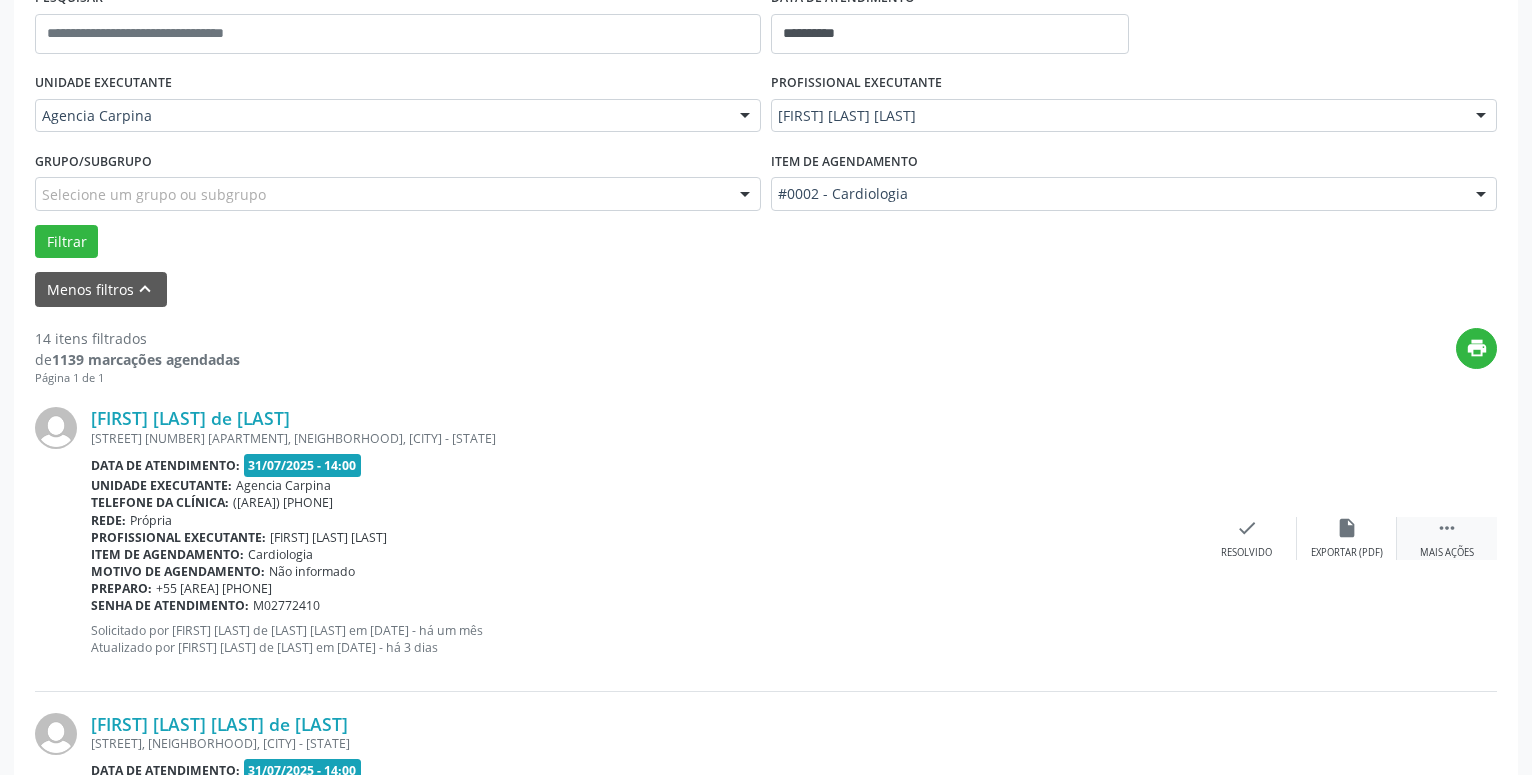 click on "
Mais ações" at bounding box center [1447, 538] 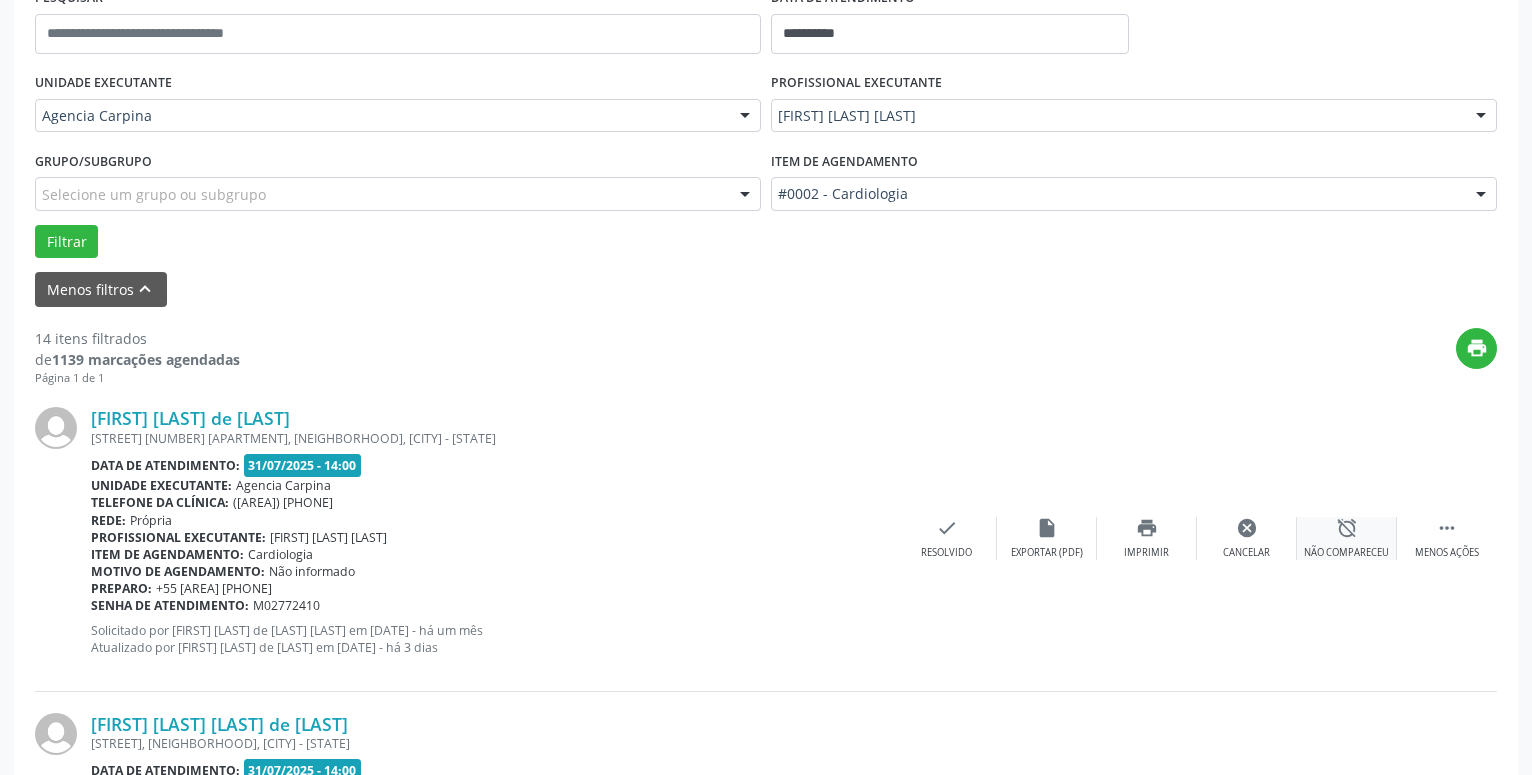 click on "alarm_off" at bounding box center (1347, 528) 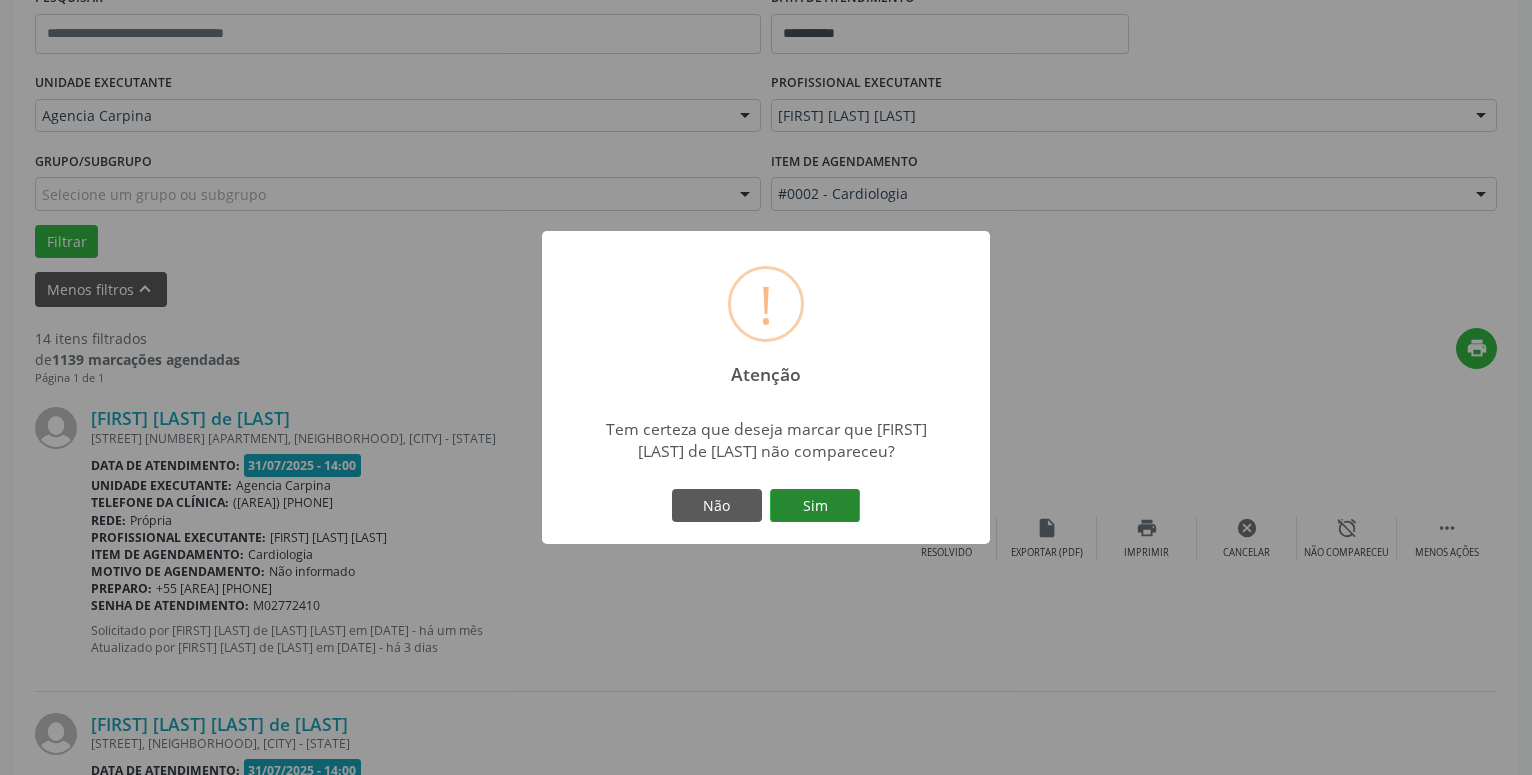 click on "Sim" at bounding box center [815, 506] 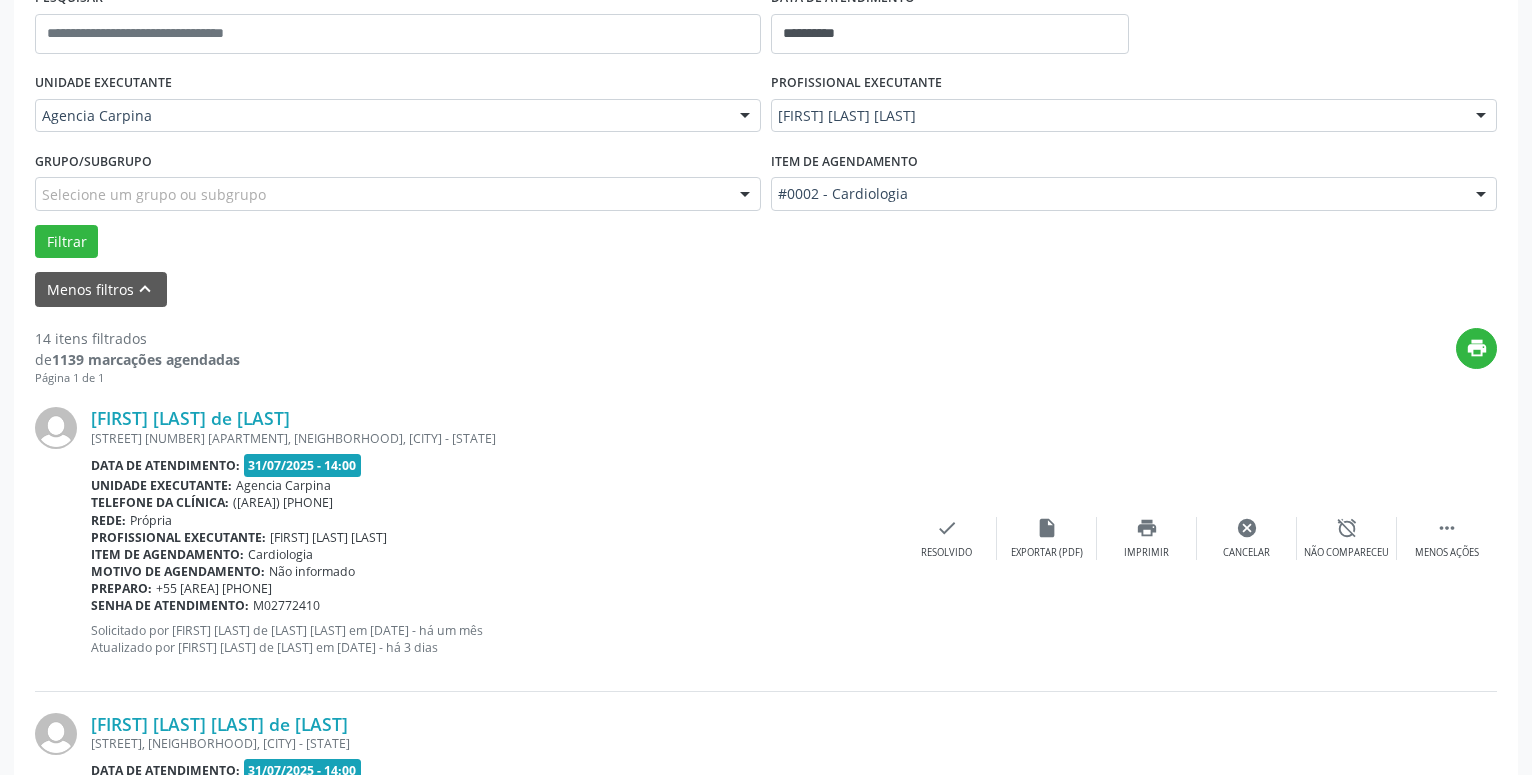 scroll, scrollTop: 98, scrollLeft: 0, axis: vertical 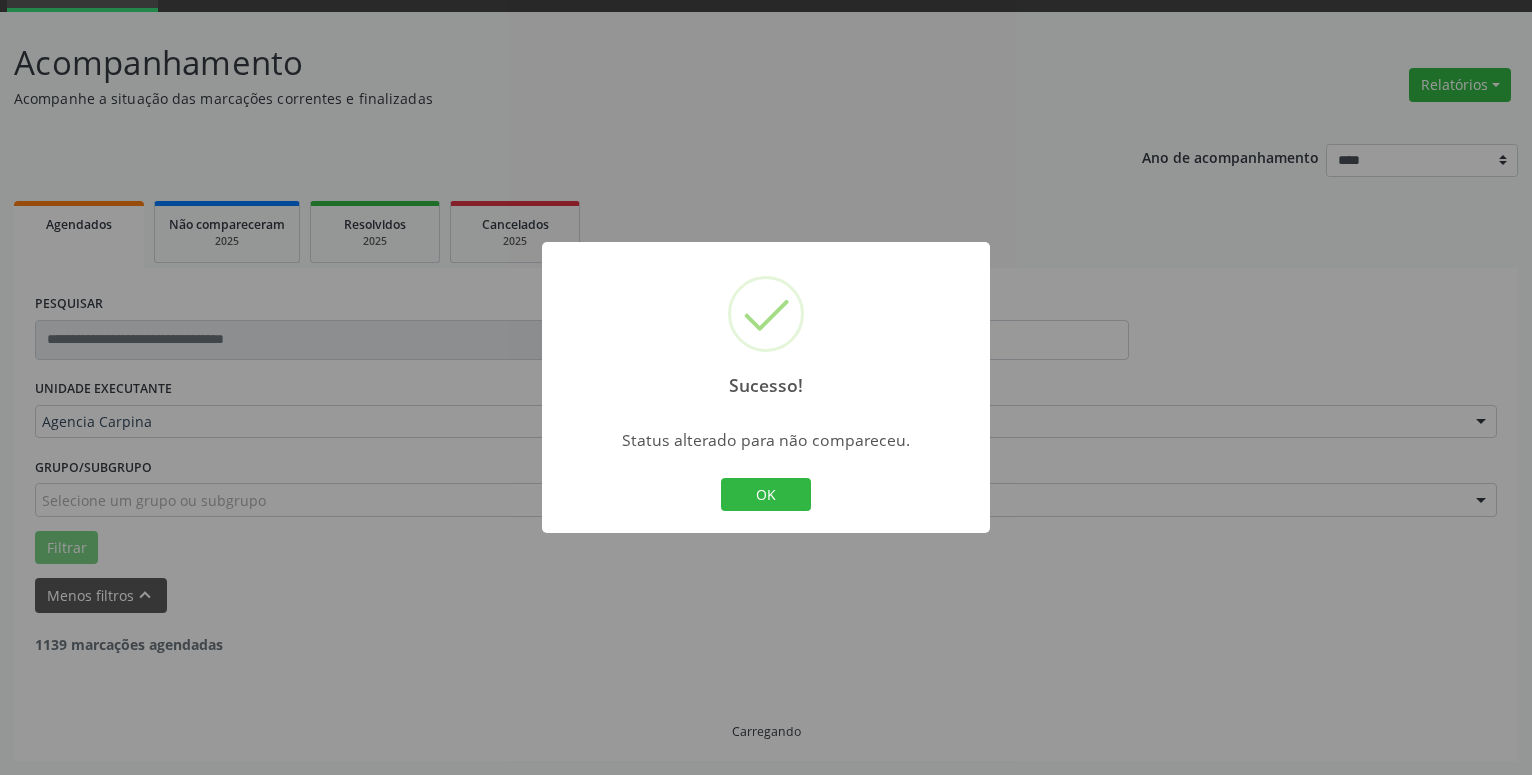 click on "OK" at bounding box center [766, 495] 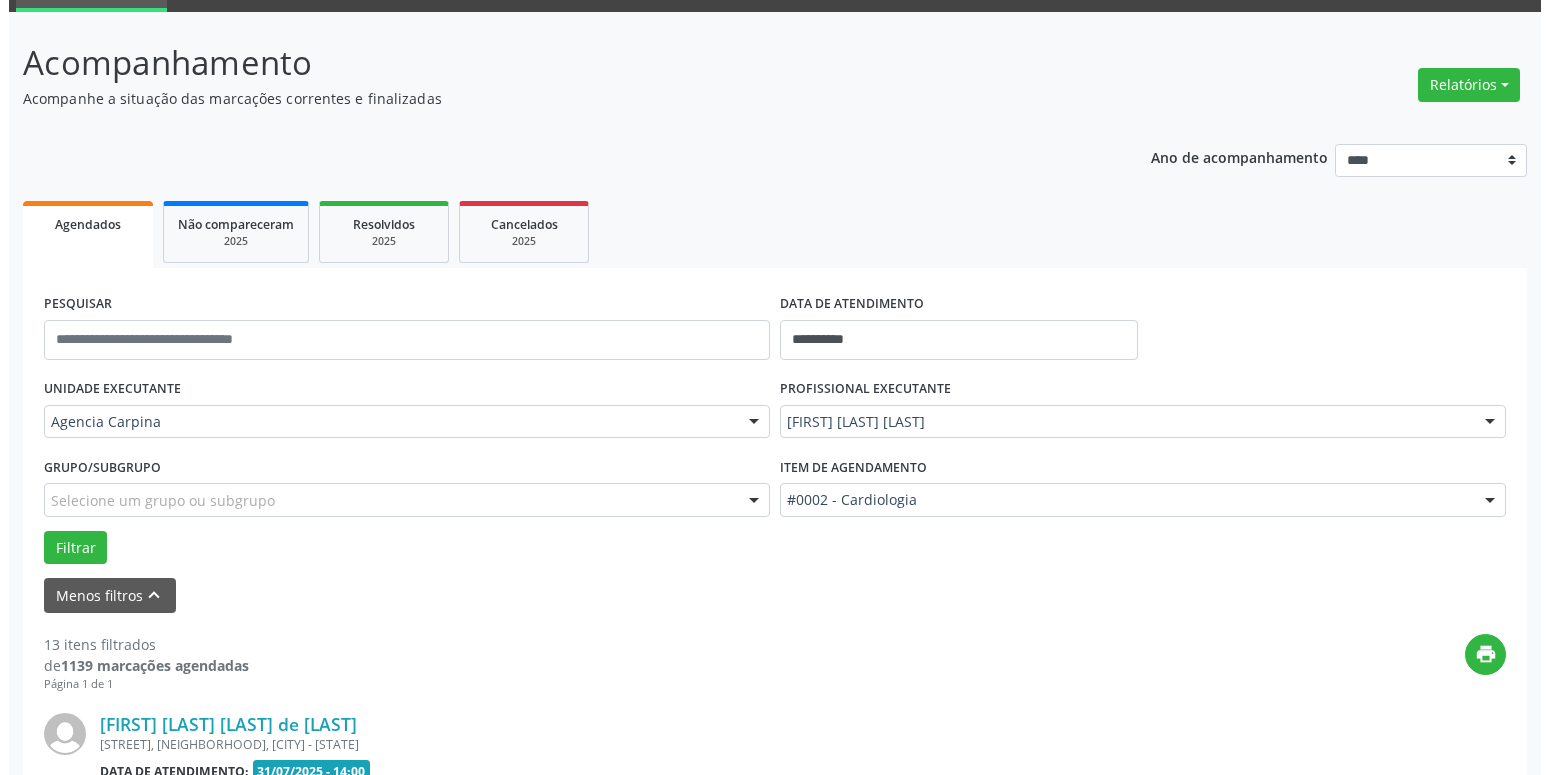 scroll, scrollTop: 302, scrollLeft: 0, axis: vertical 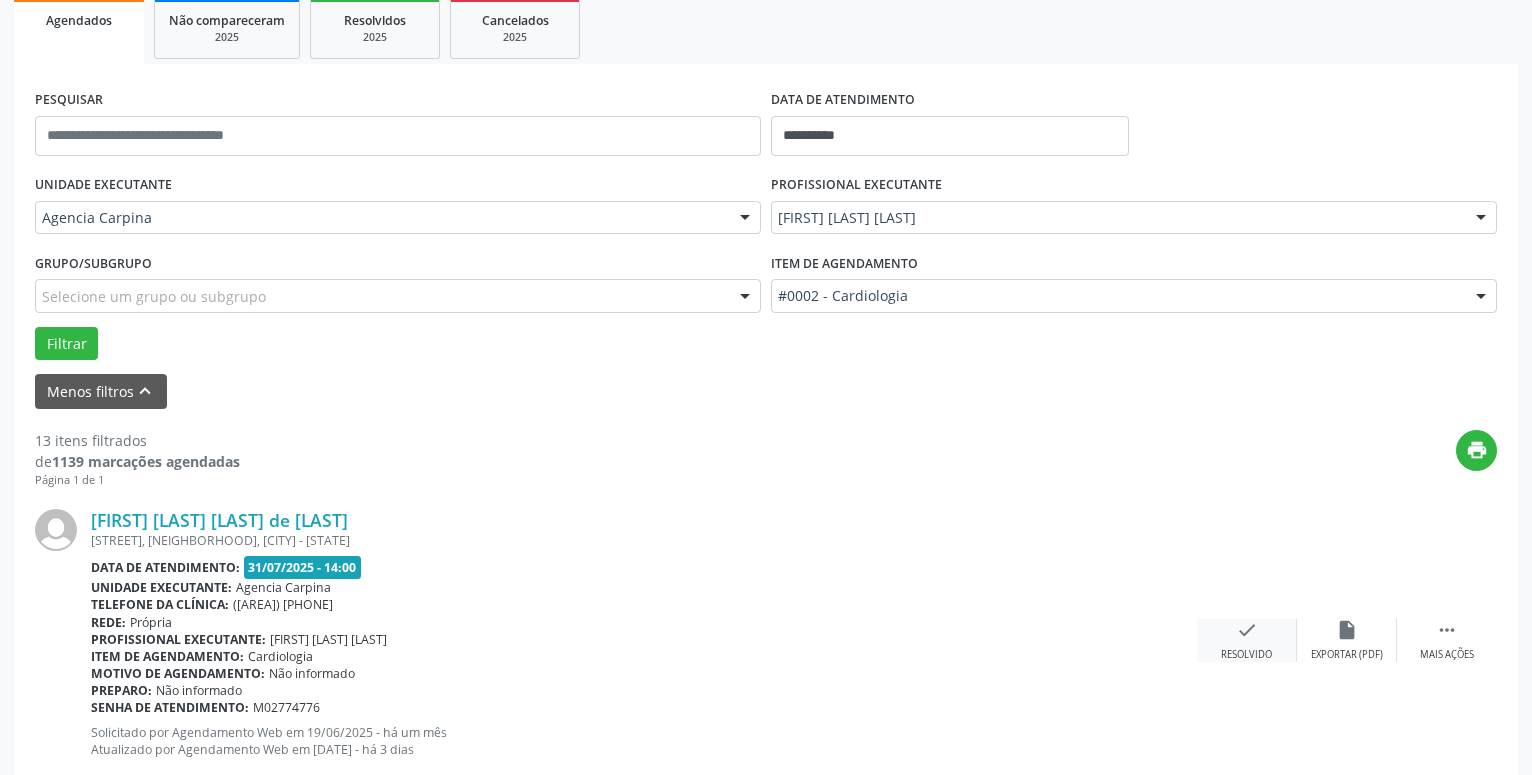 click on "check" at bounding box center [1247, 630] 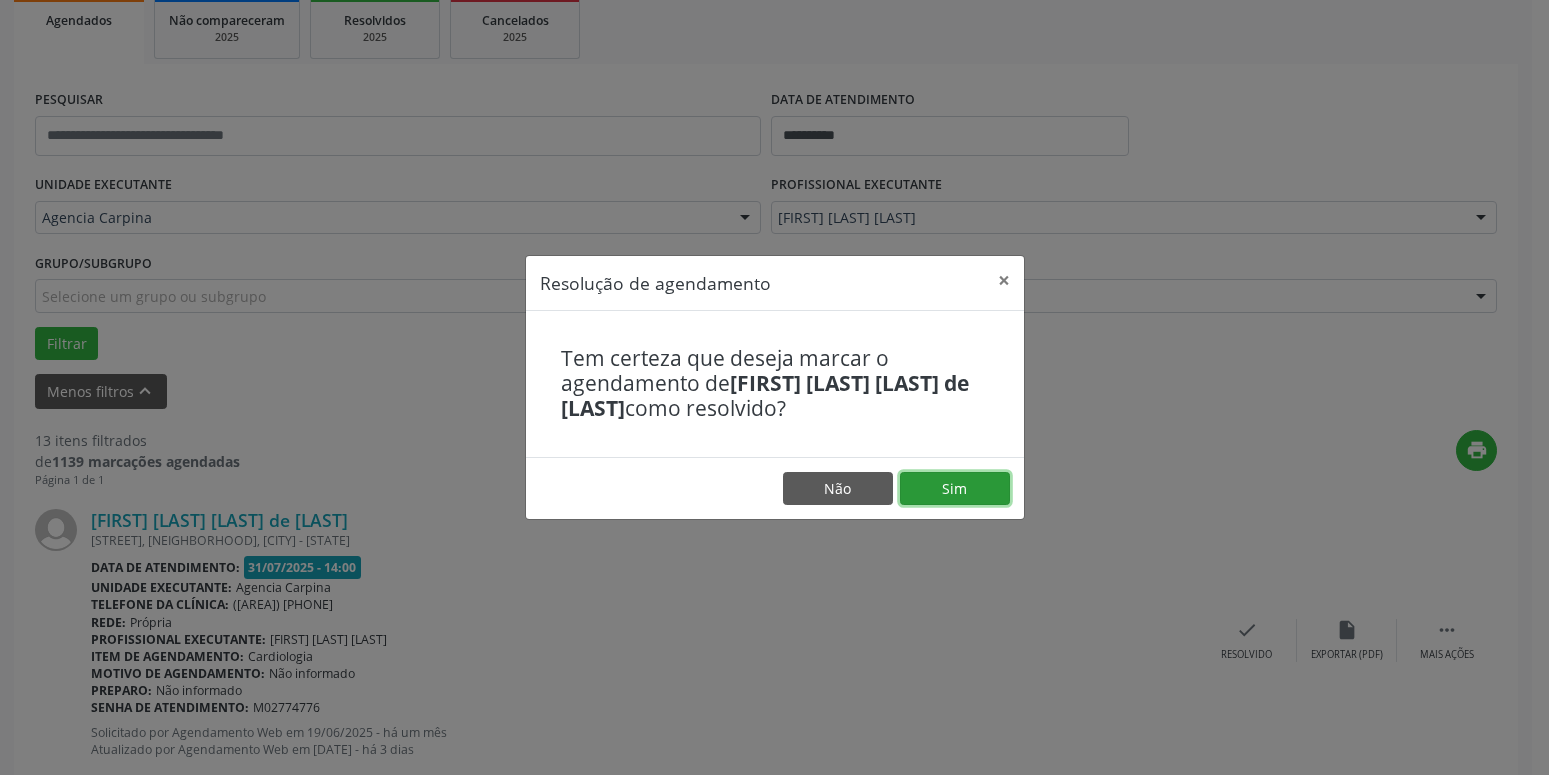 click on "Sim" at bounding box center [955, 489] 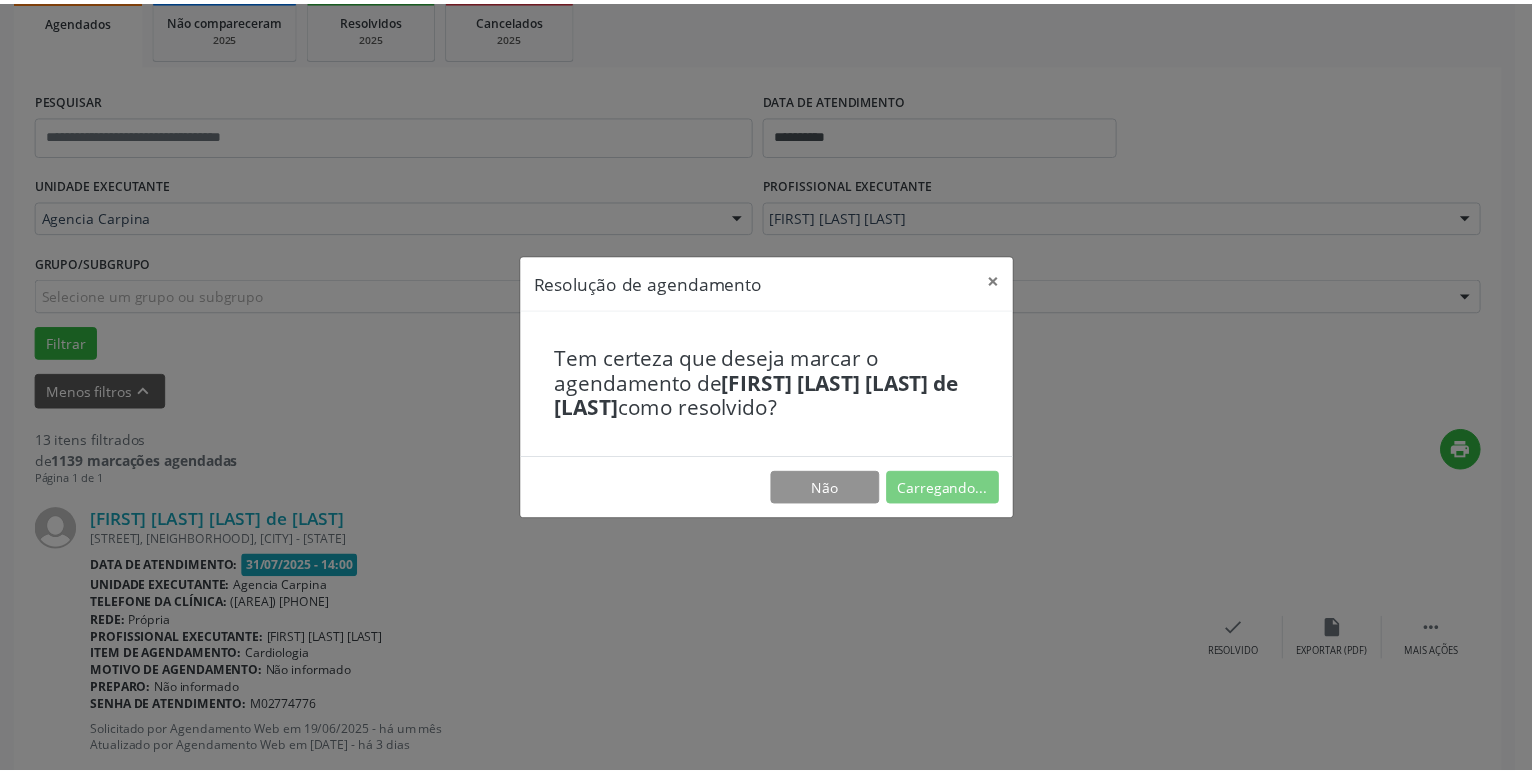 scroll, scrollTop: 77, scrollLeft: 0, axis: vertical 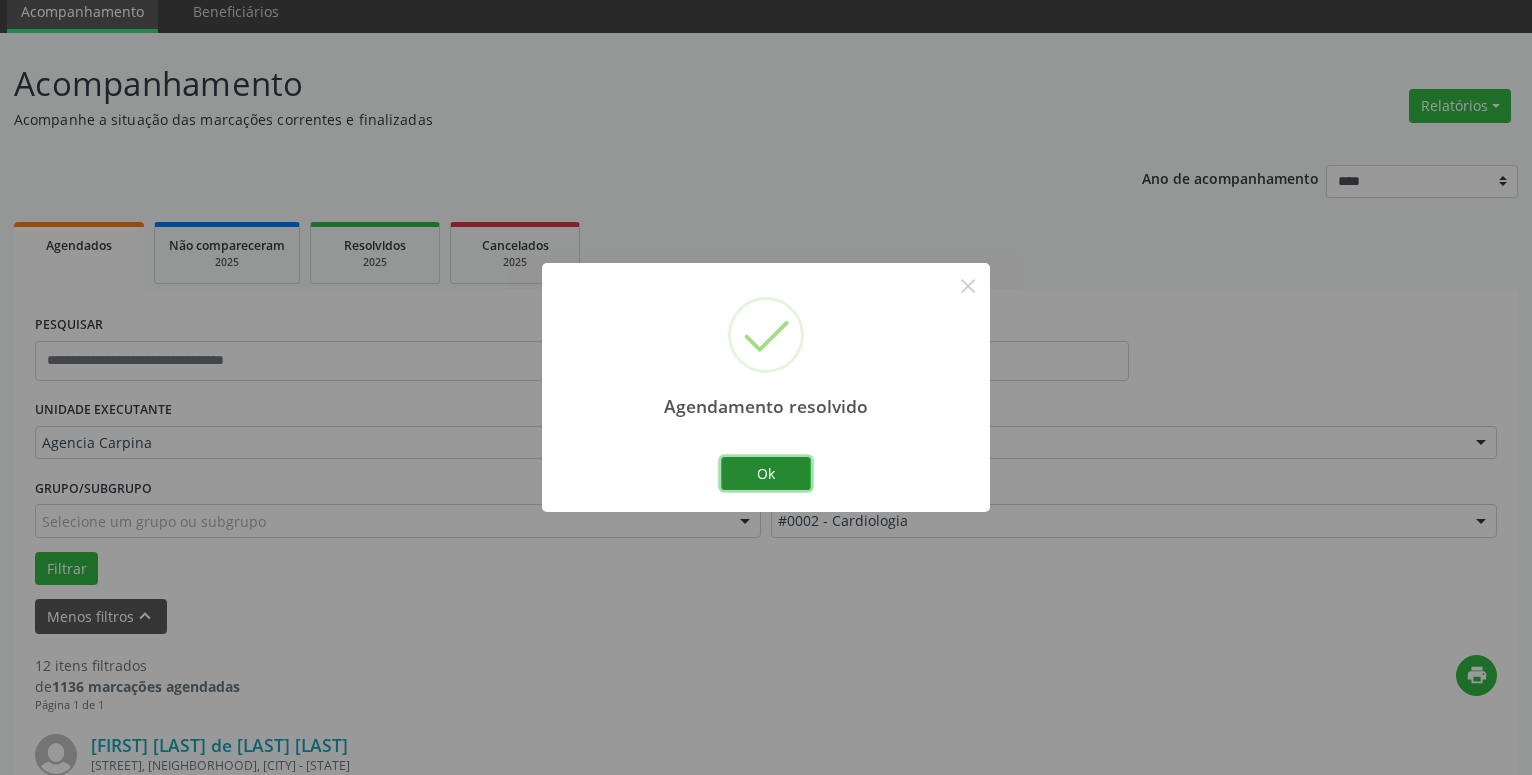 click on "Ok" at bounding box center (766, 474) 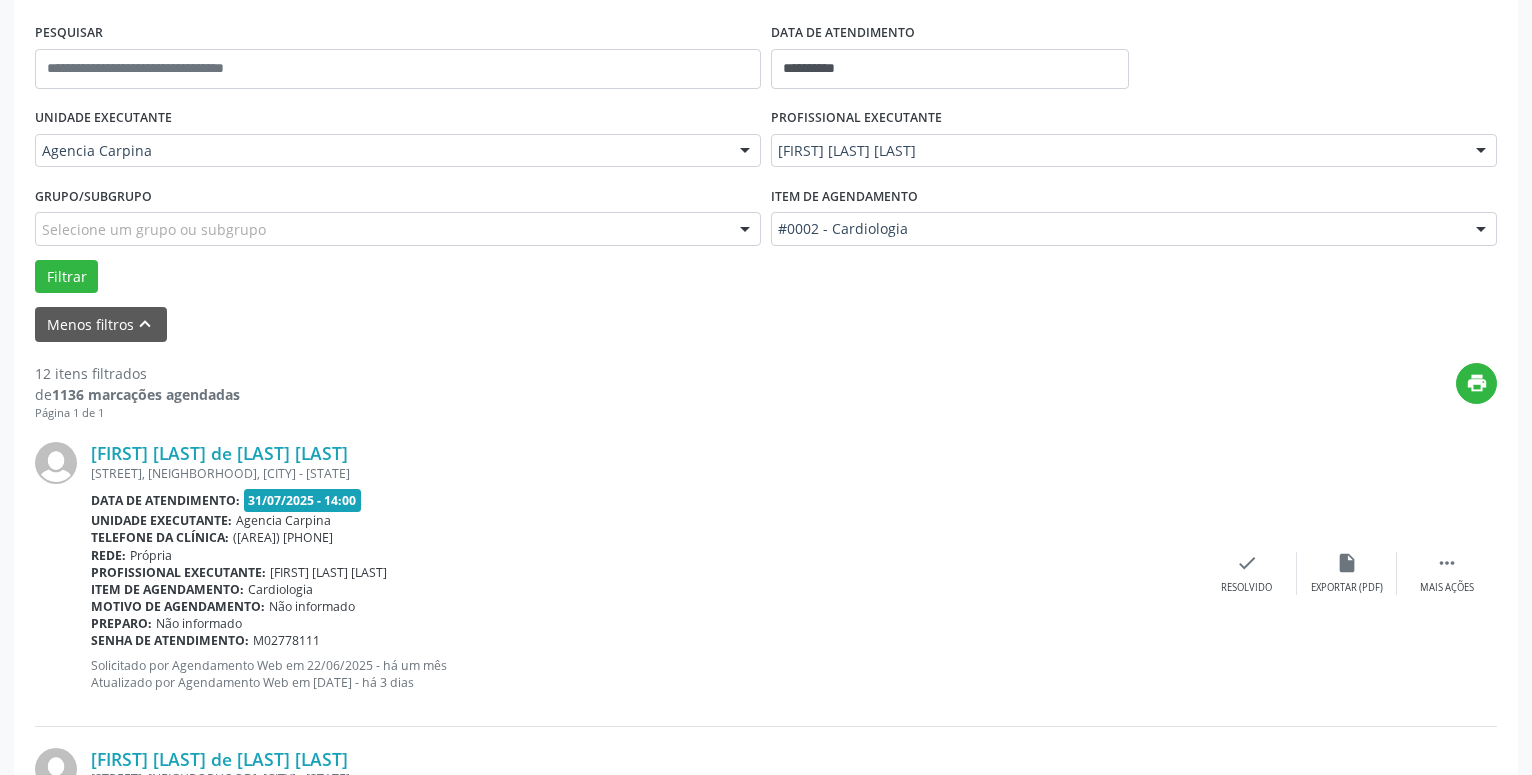 scroll, scrollTop: 383, scrollLeft: 0, axis: vertical 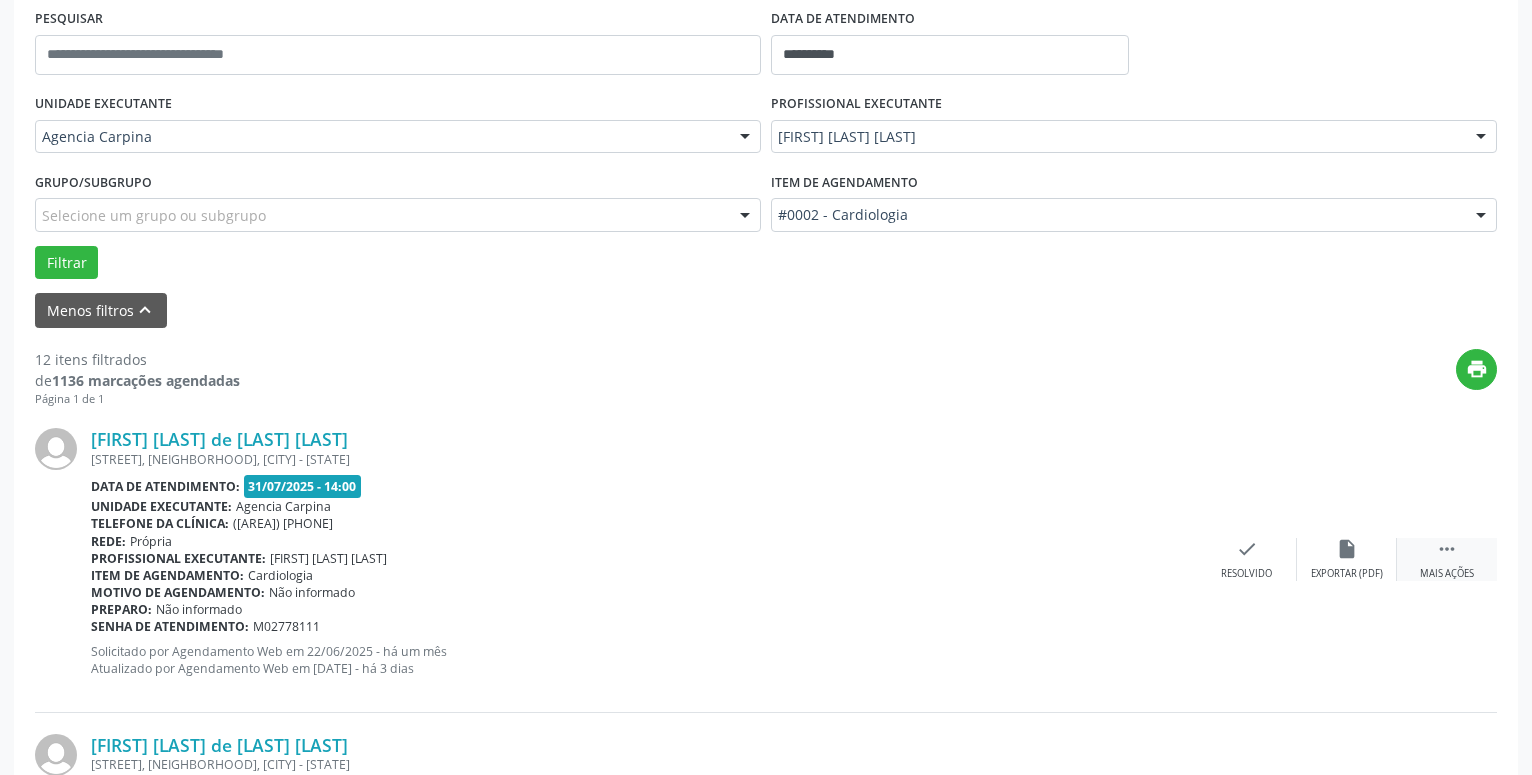 click on "" at bounding box center (1447, 549) 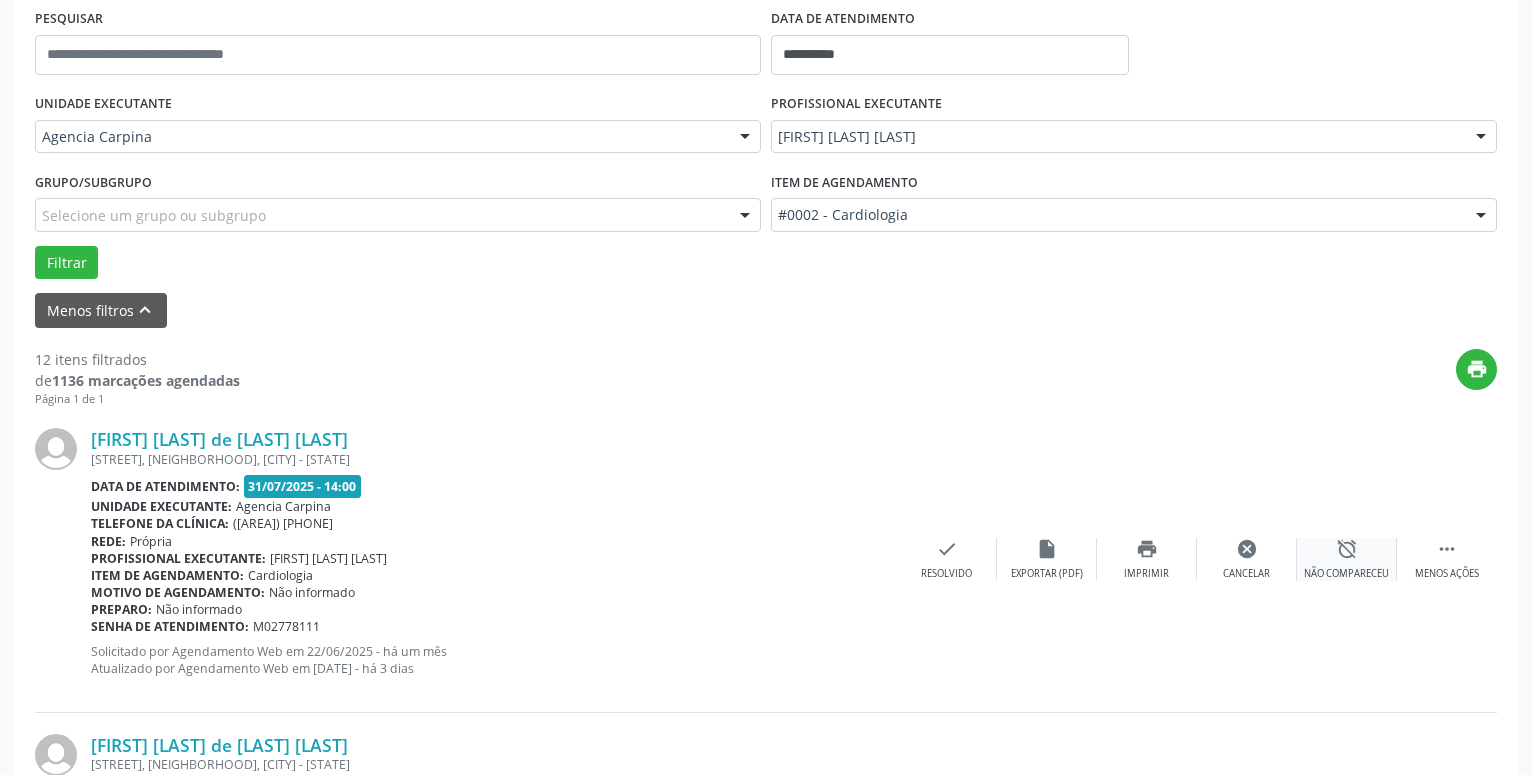 click on "alarm_off" at bounding box center (1347, 549) 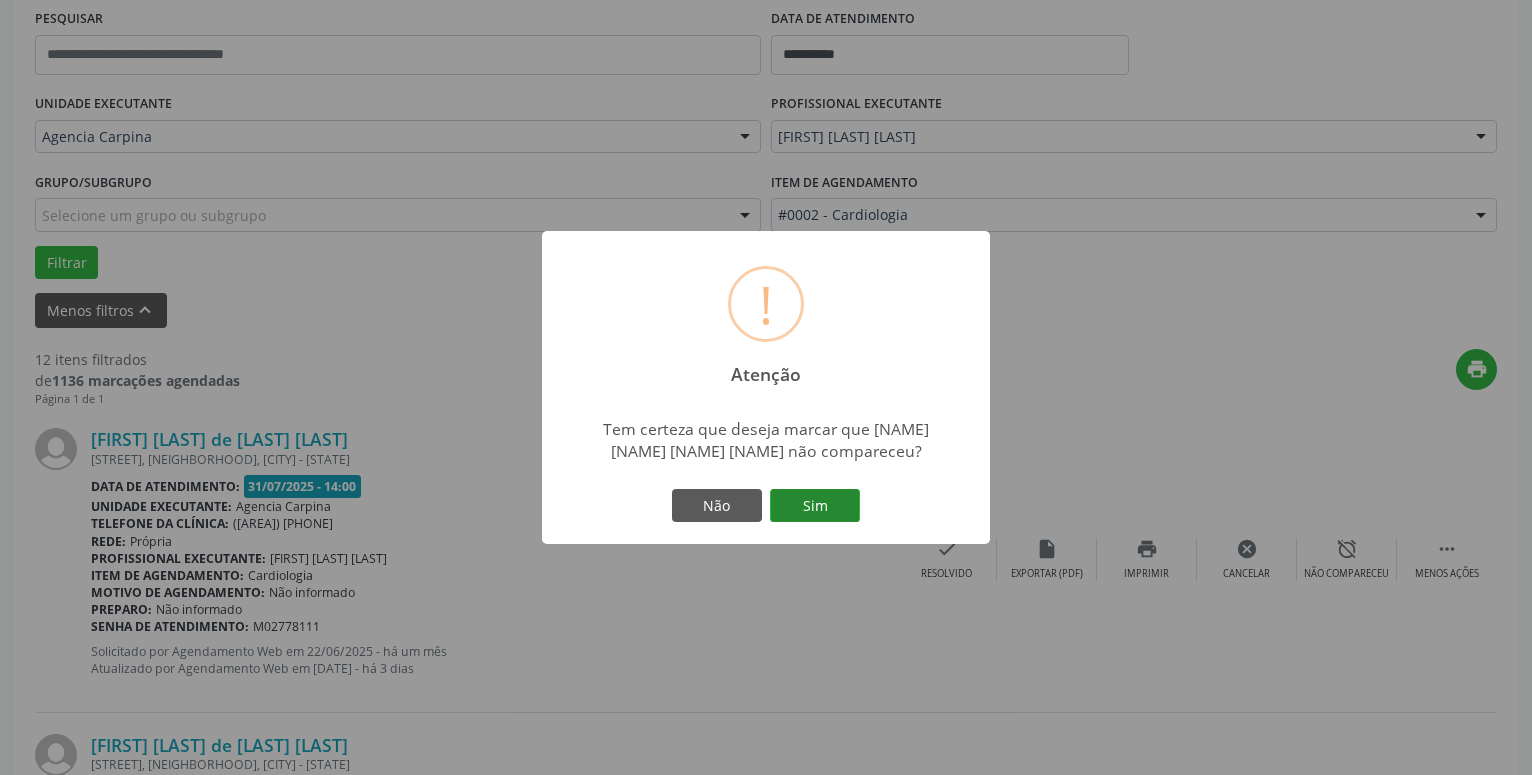 click on "Sim" at bounding box center (815, 506) 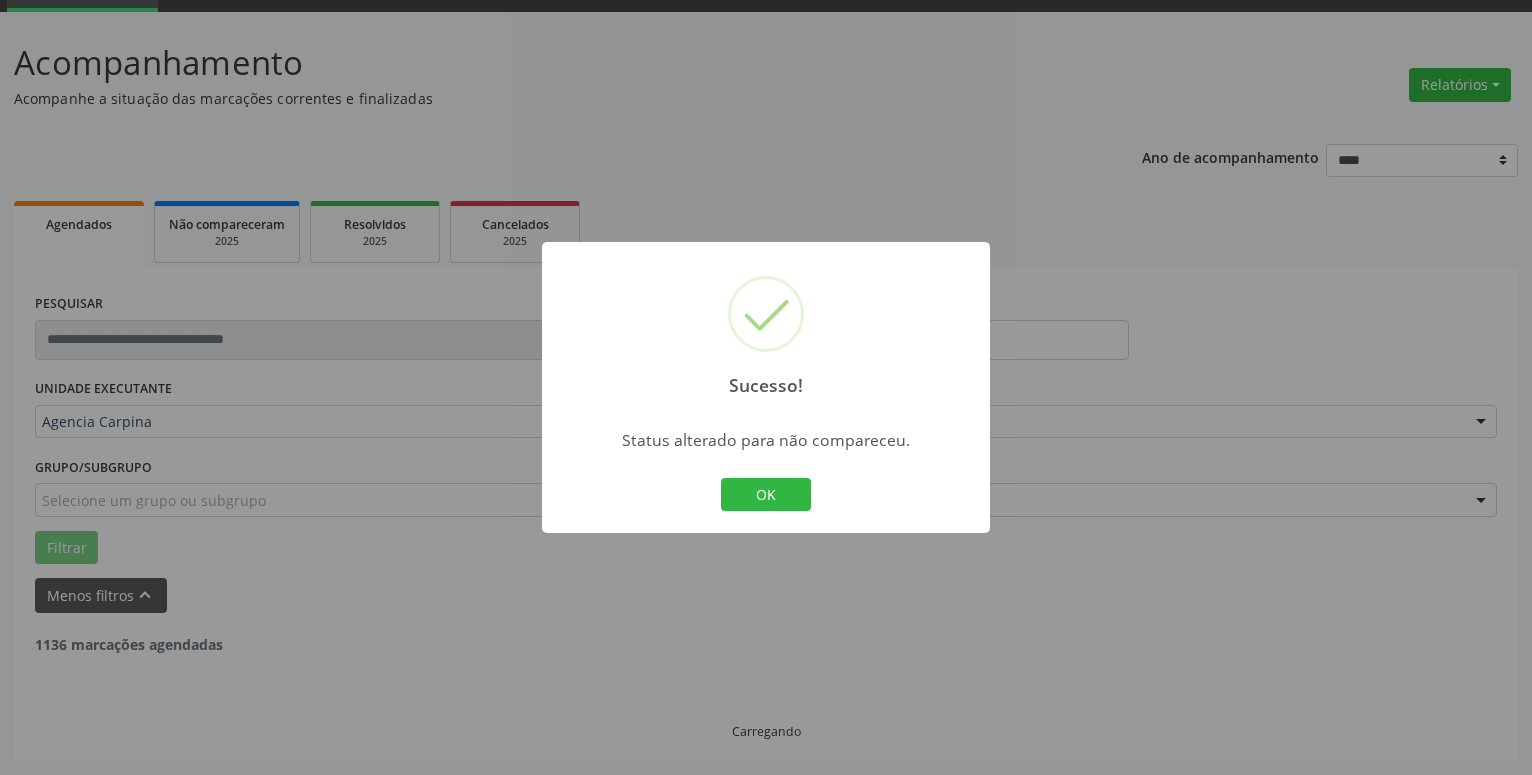 scroll, scrollTop: 98, scrollLeft: 0, axis: vertical 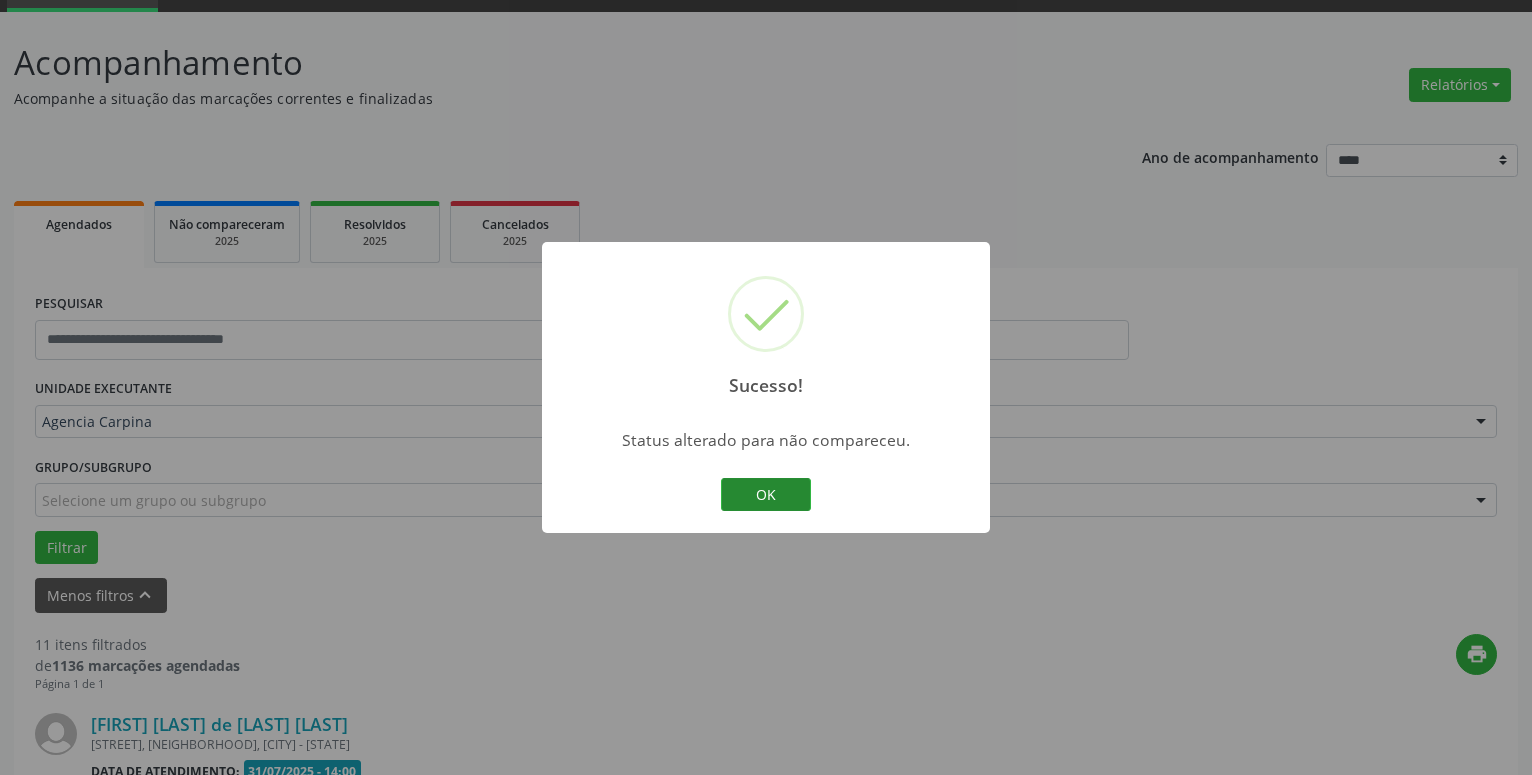 click on "OK" at bounding box center [766, 495] 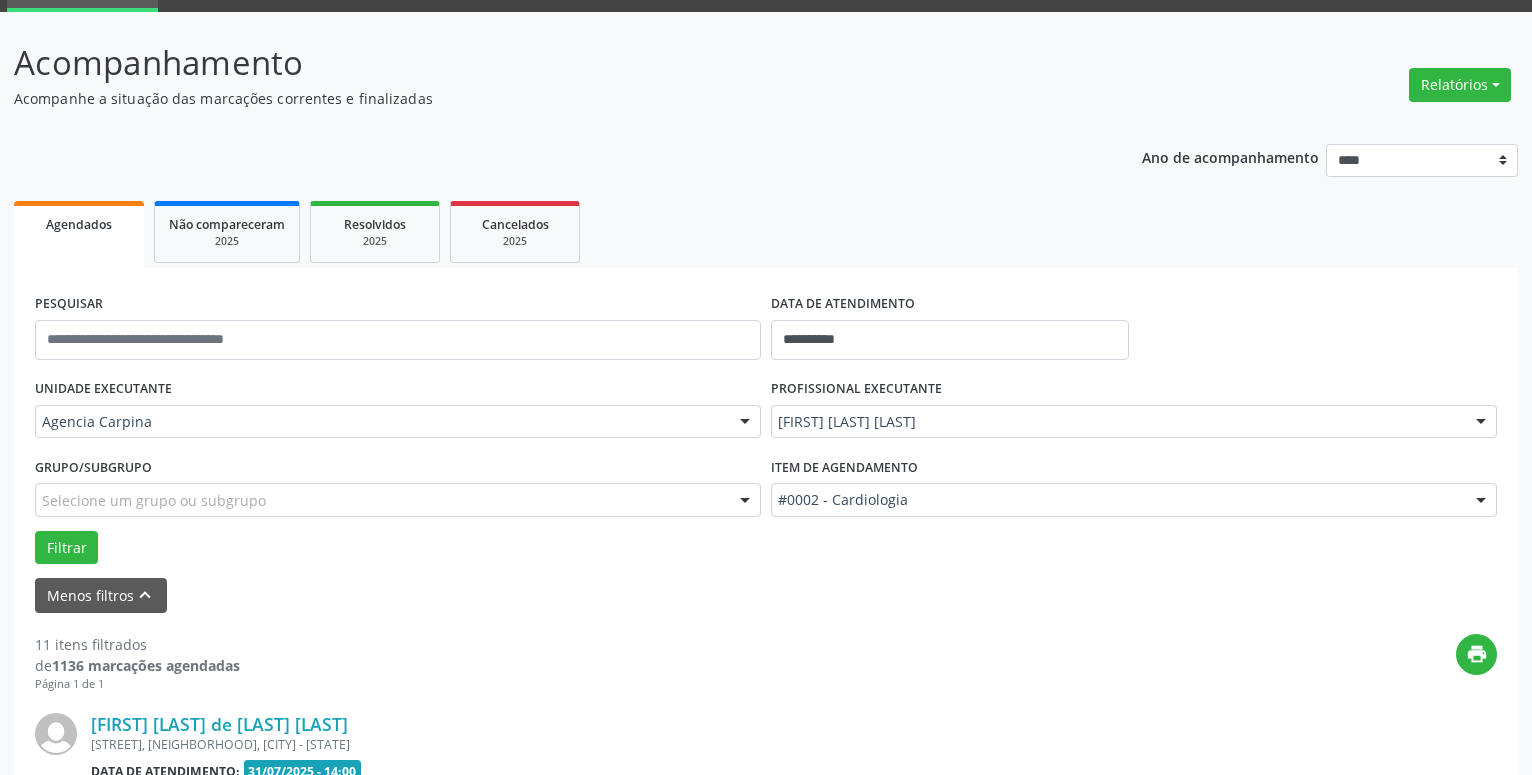 scroll, scrollTop: 404, scrollLeft: 0, axis: vertical 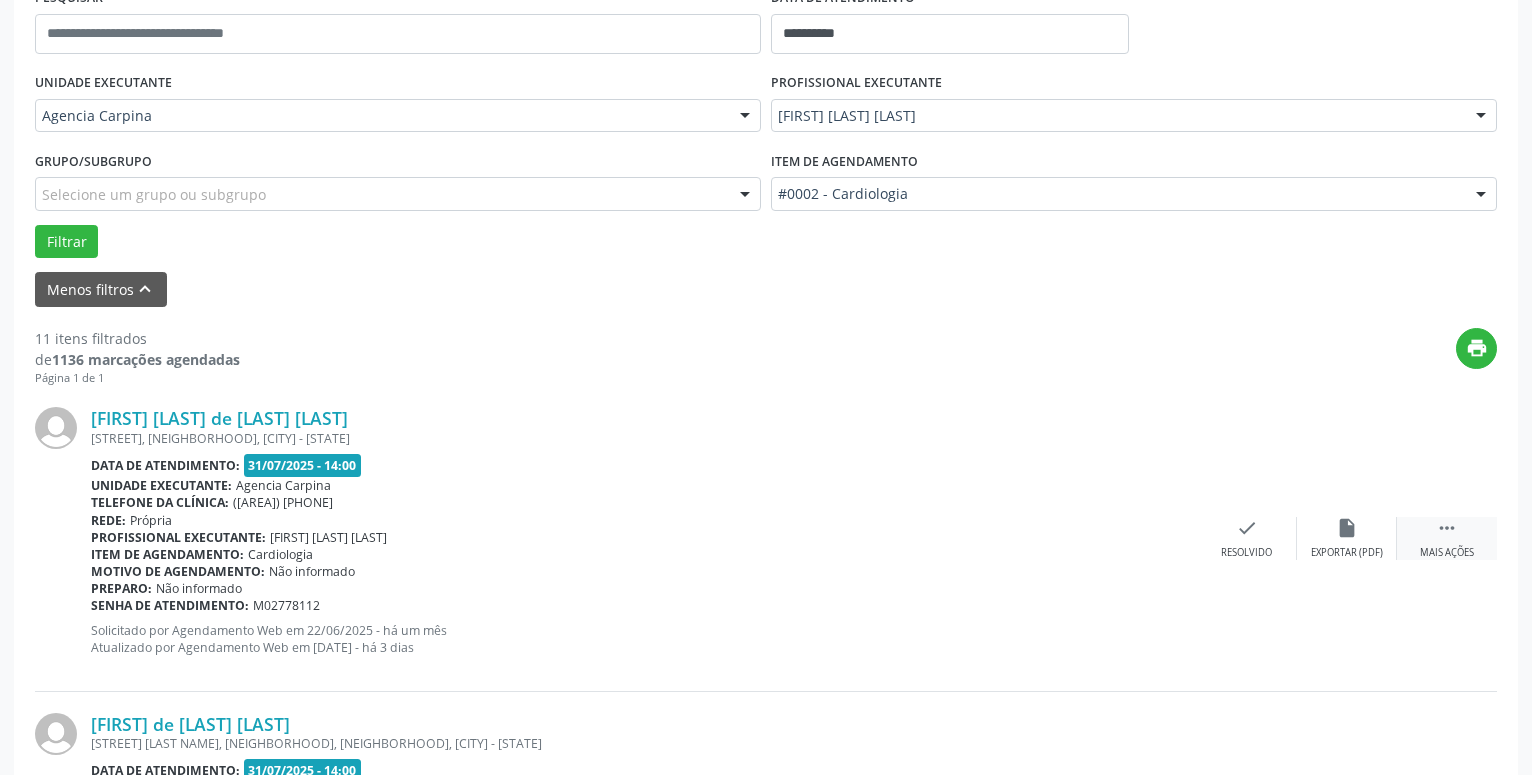 click on "" at bounding box center [1447, 528] 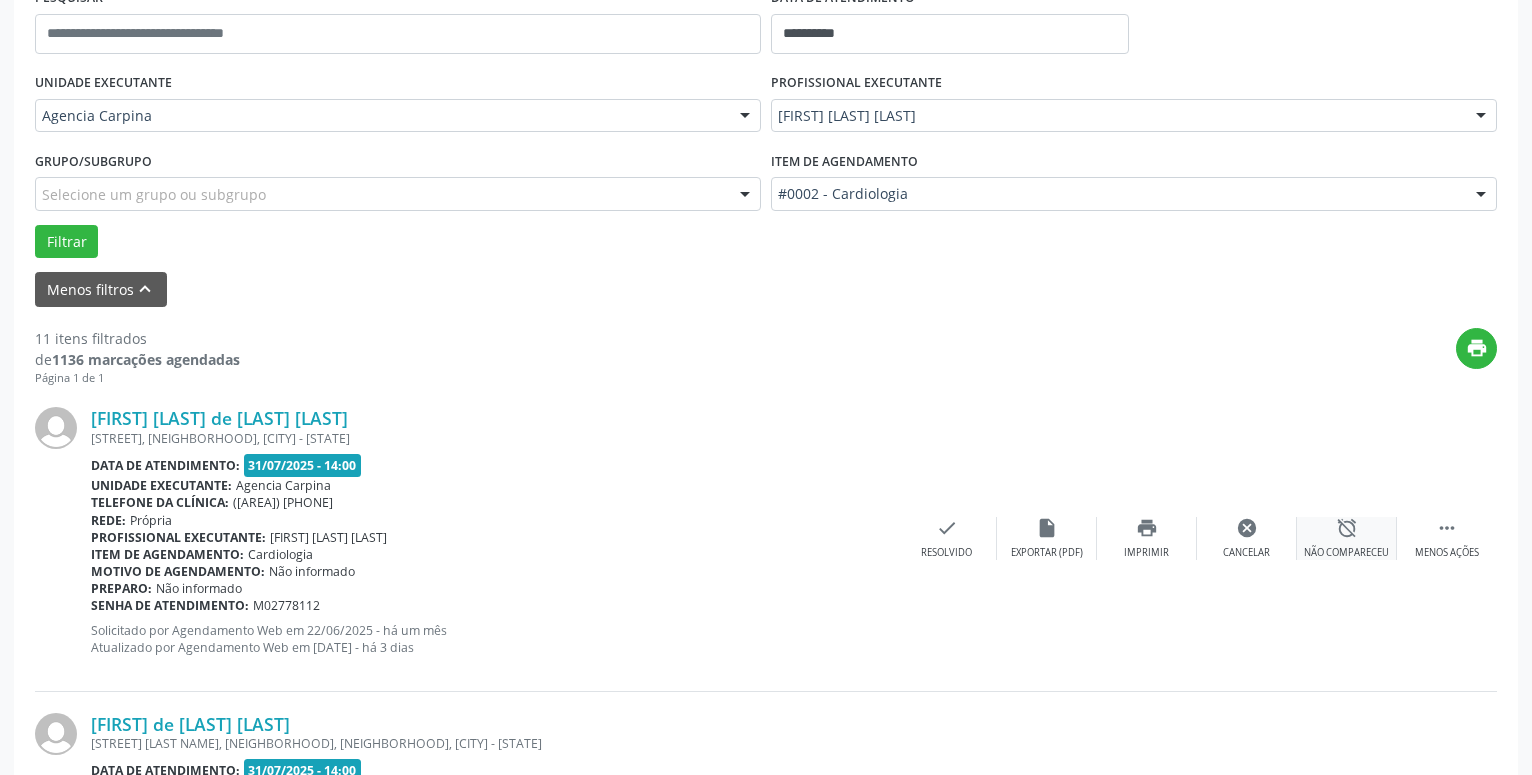 click on "alarm_off" at bounding box center (1347, 528) 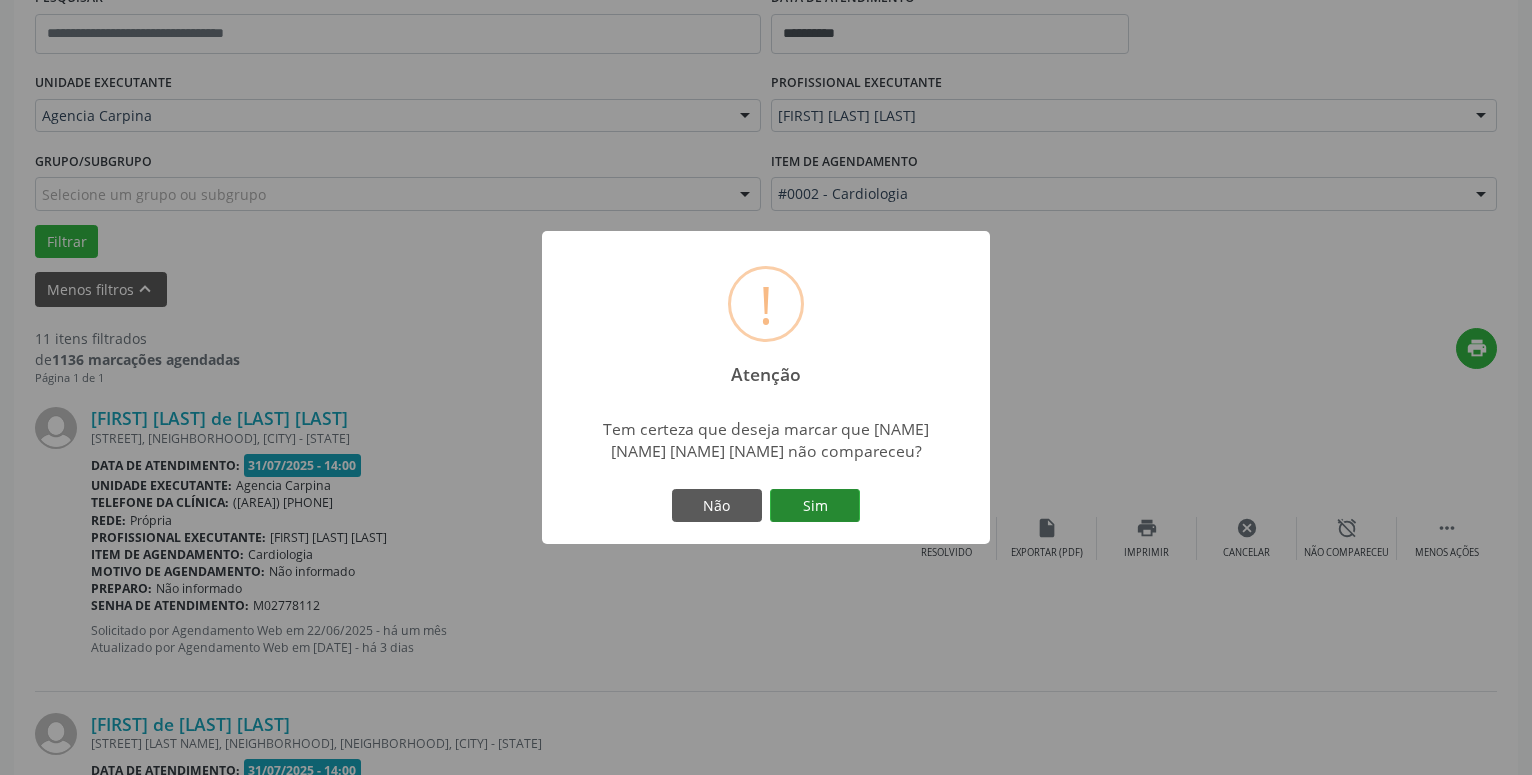 click on "Sim" at bounding box center [815, 506] 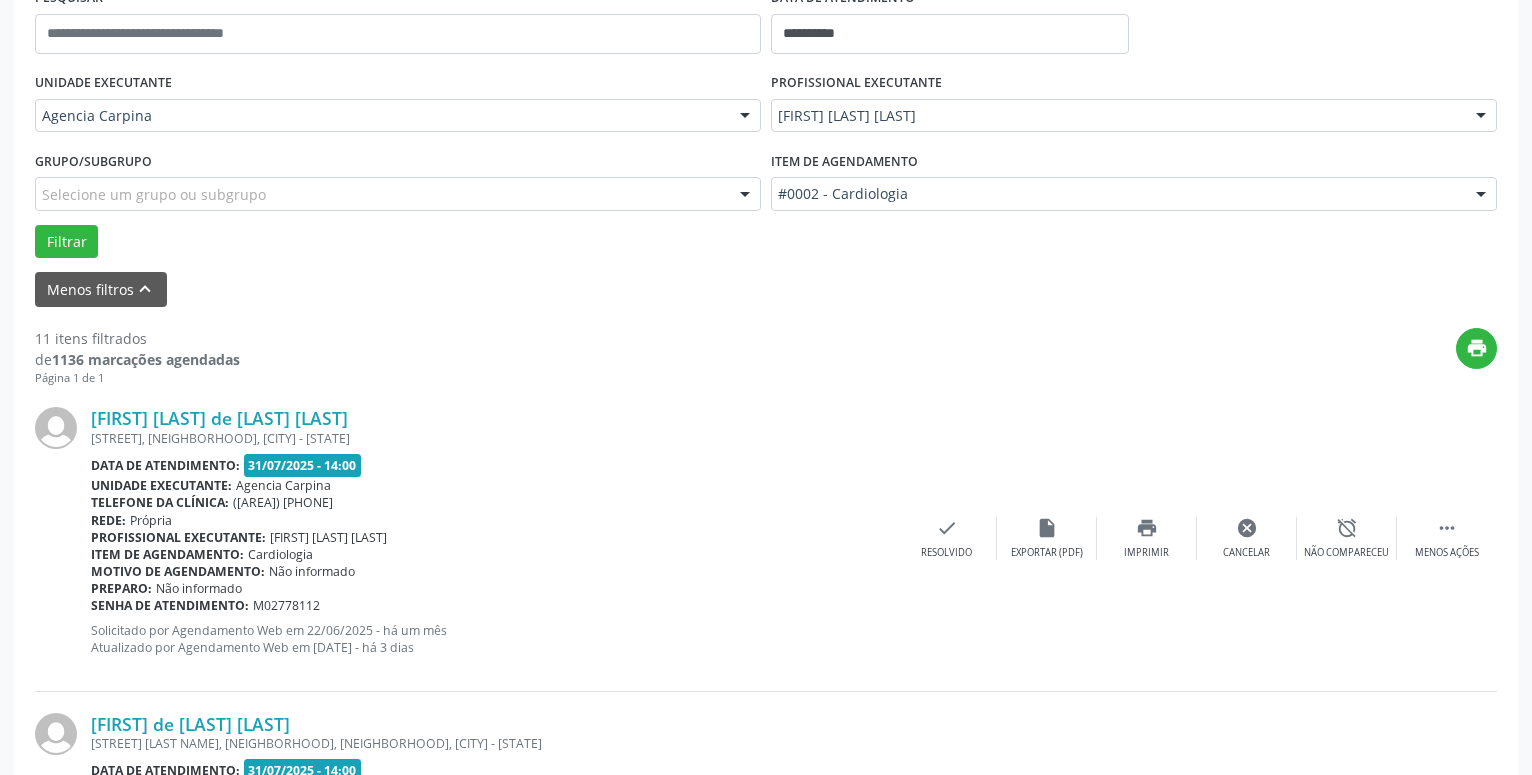 scroll, scrollTop: 98, scrollLeft: 0, axis: vertical 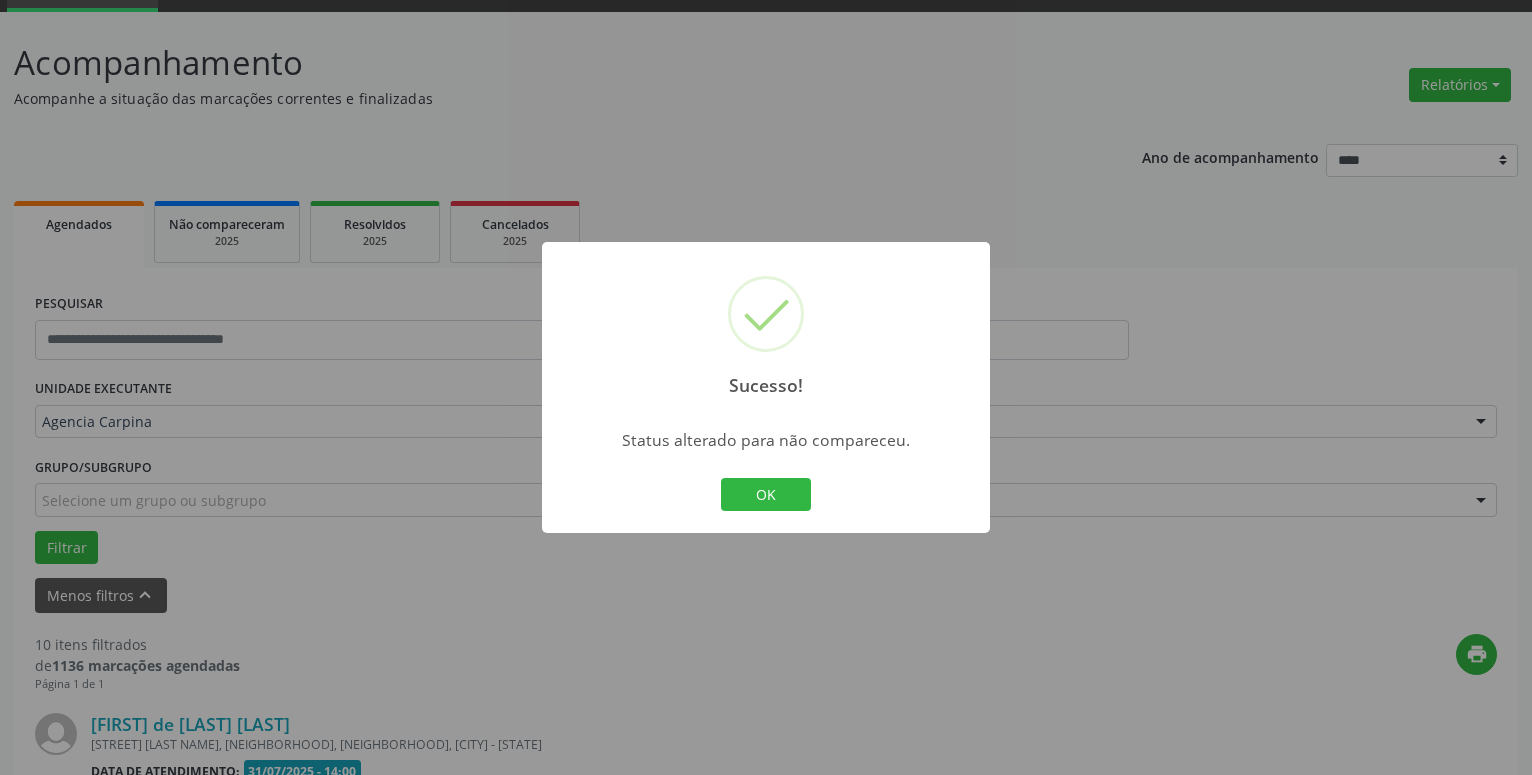 click on "OK" at bounding box center (766, 495) 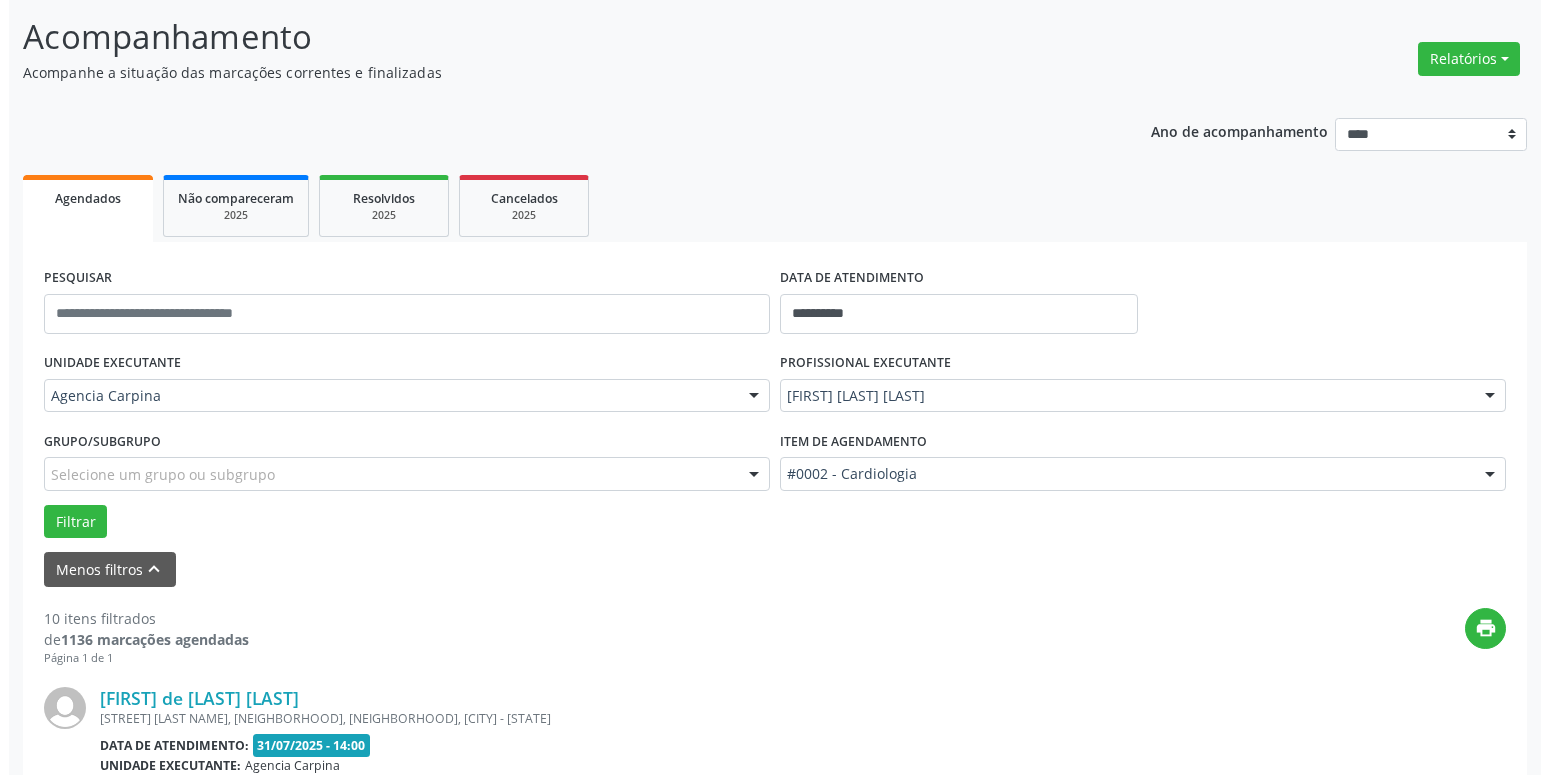scroll, scrollTop: 302, scrollLeft: 0, axis: vertical 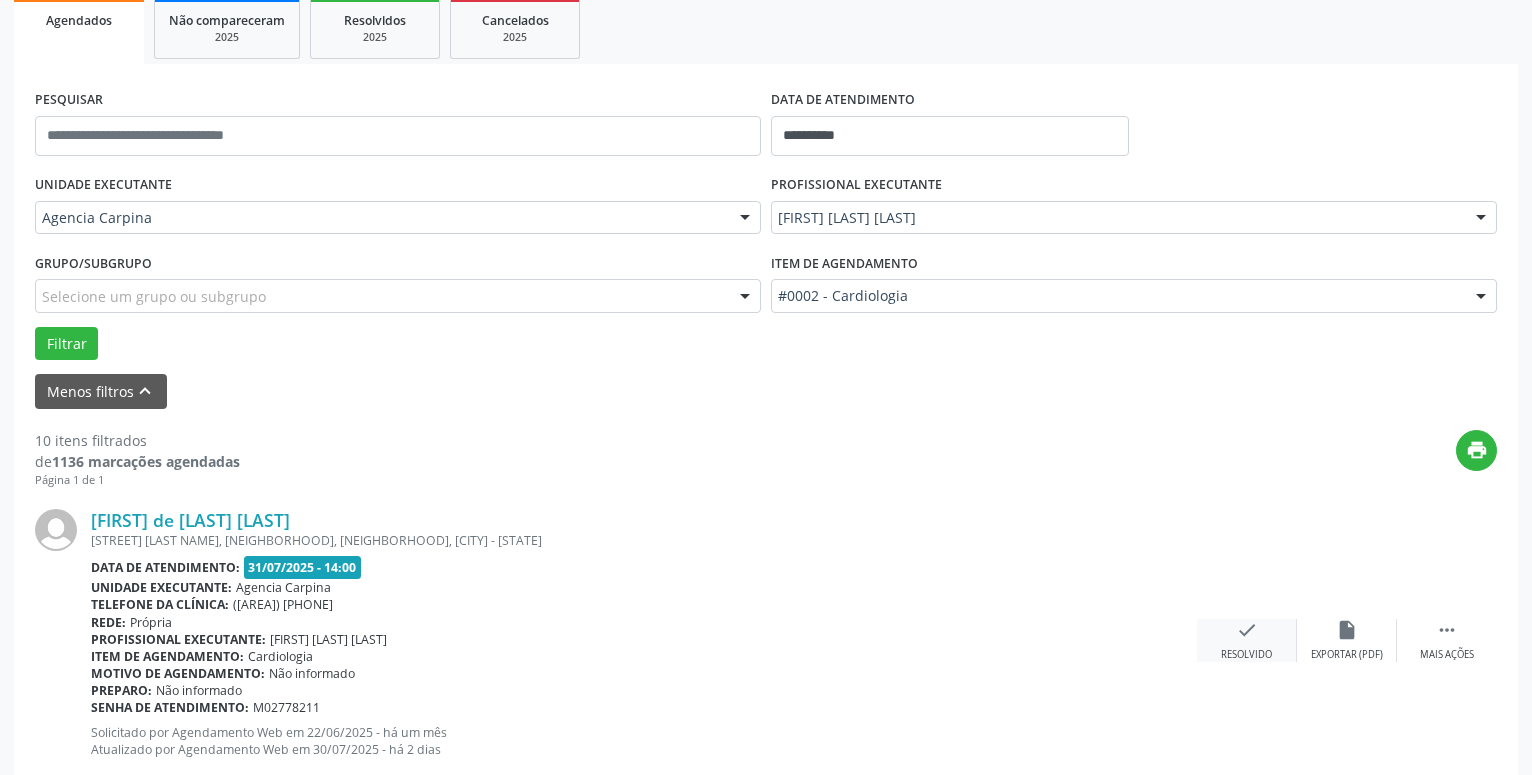 click on "check" at bounding box center [1247, 630] 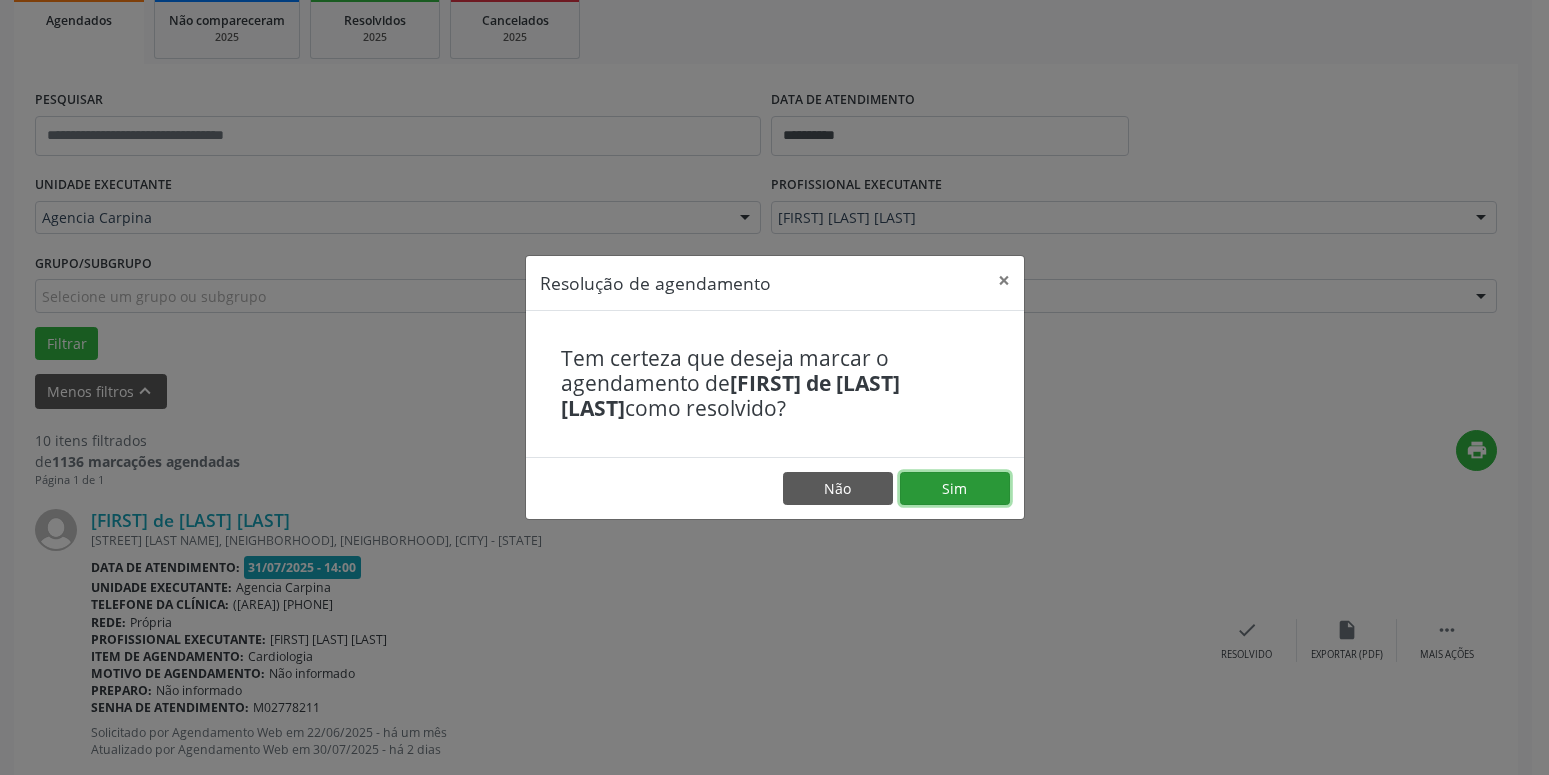 click on "Sim" at bounding box center [955, 489] 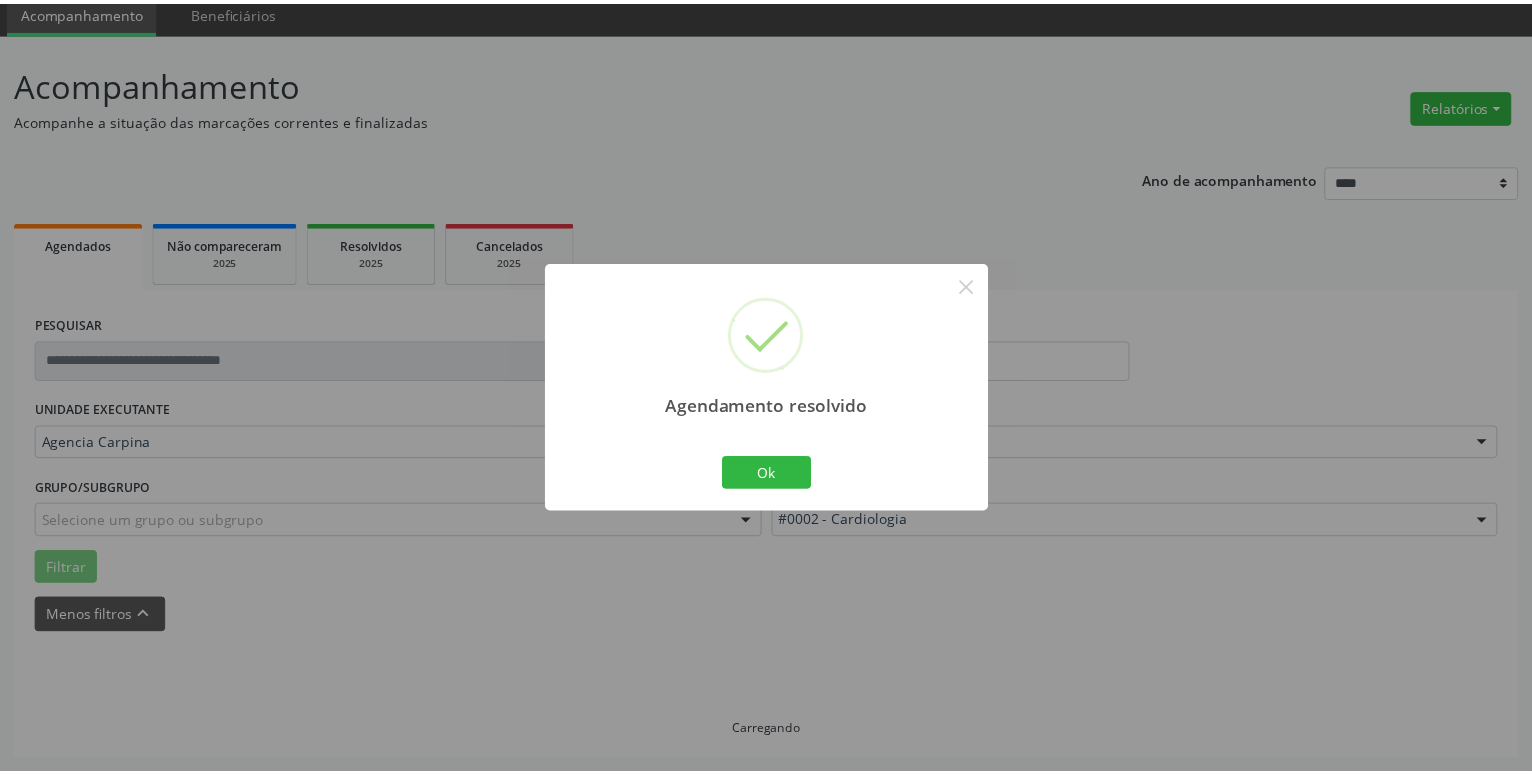 scroll, scrollTop: 77, scrollLeft: 0, axis: vertical 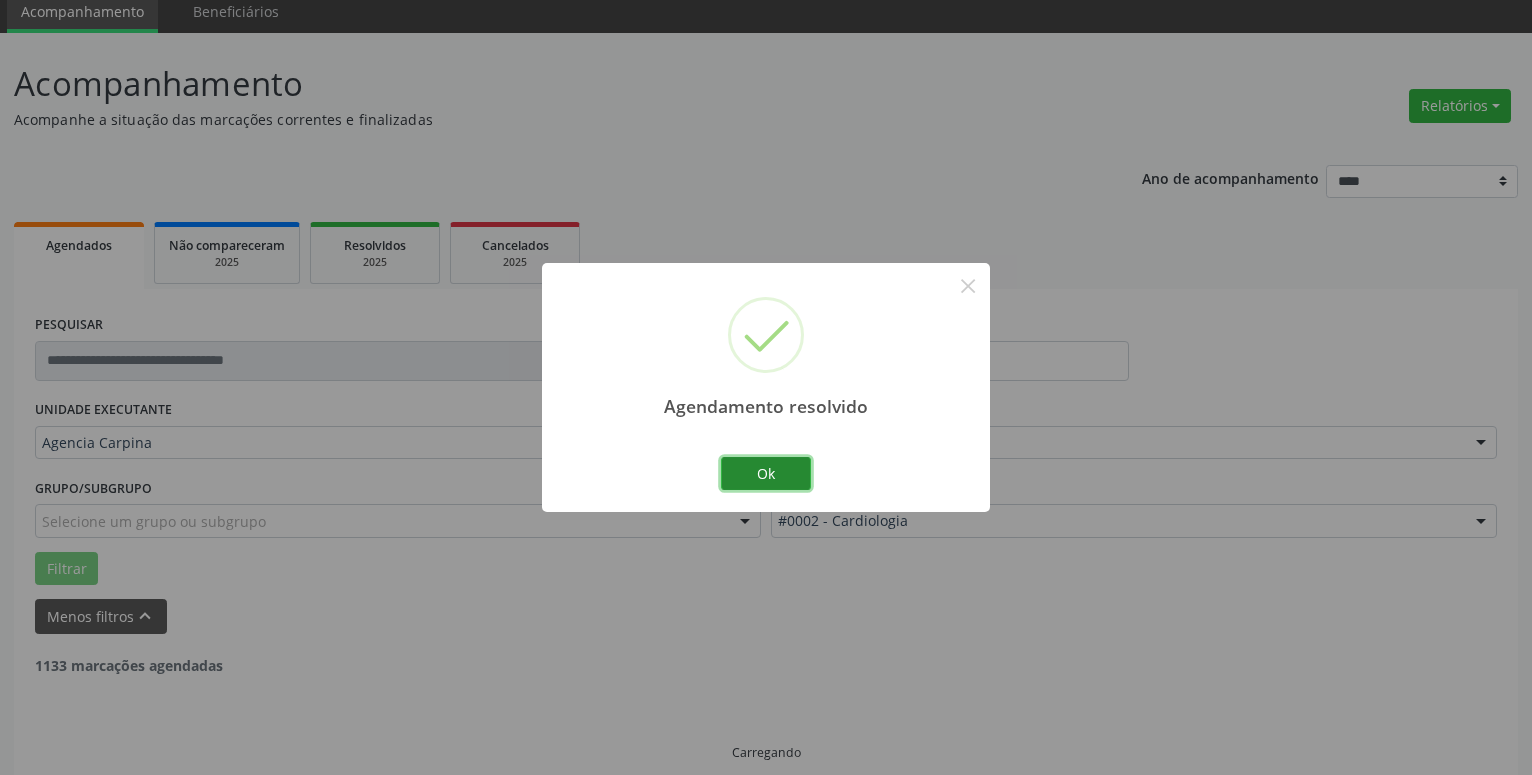 click on "Ok" at bounding box center (766, 474) 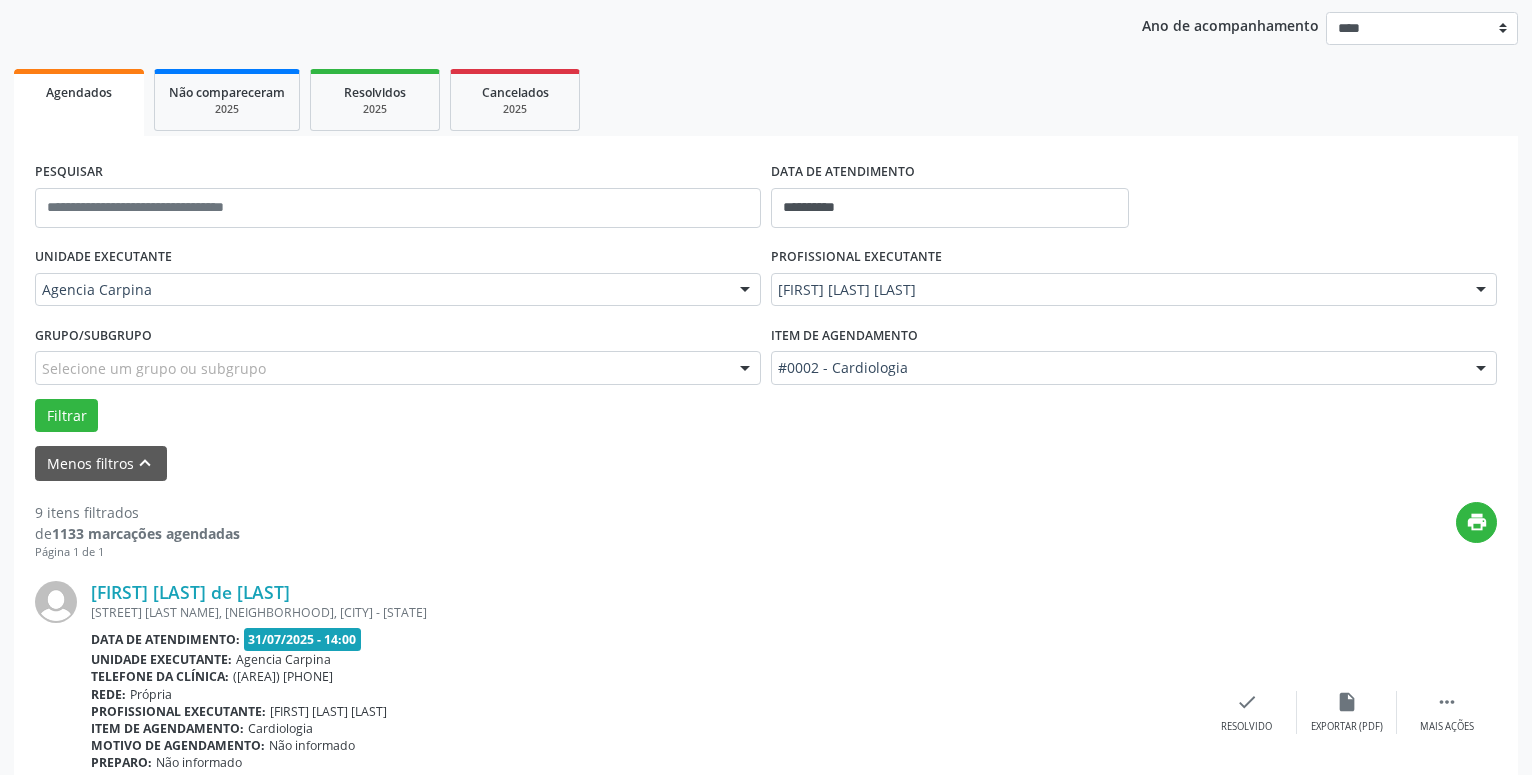 scroll, scrollTop: 383, scrollLeft: 0, axis: vertical 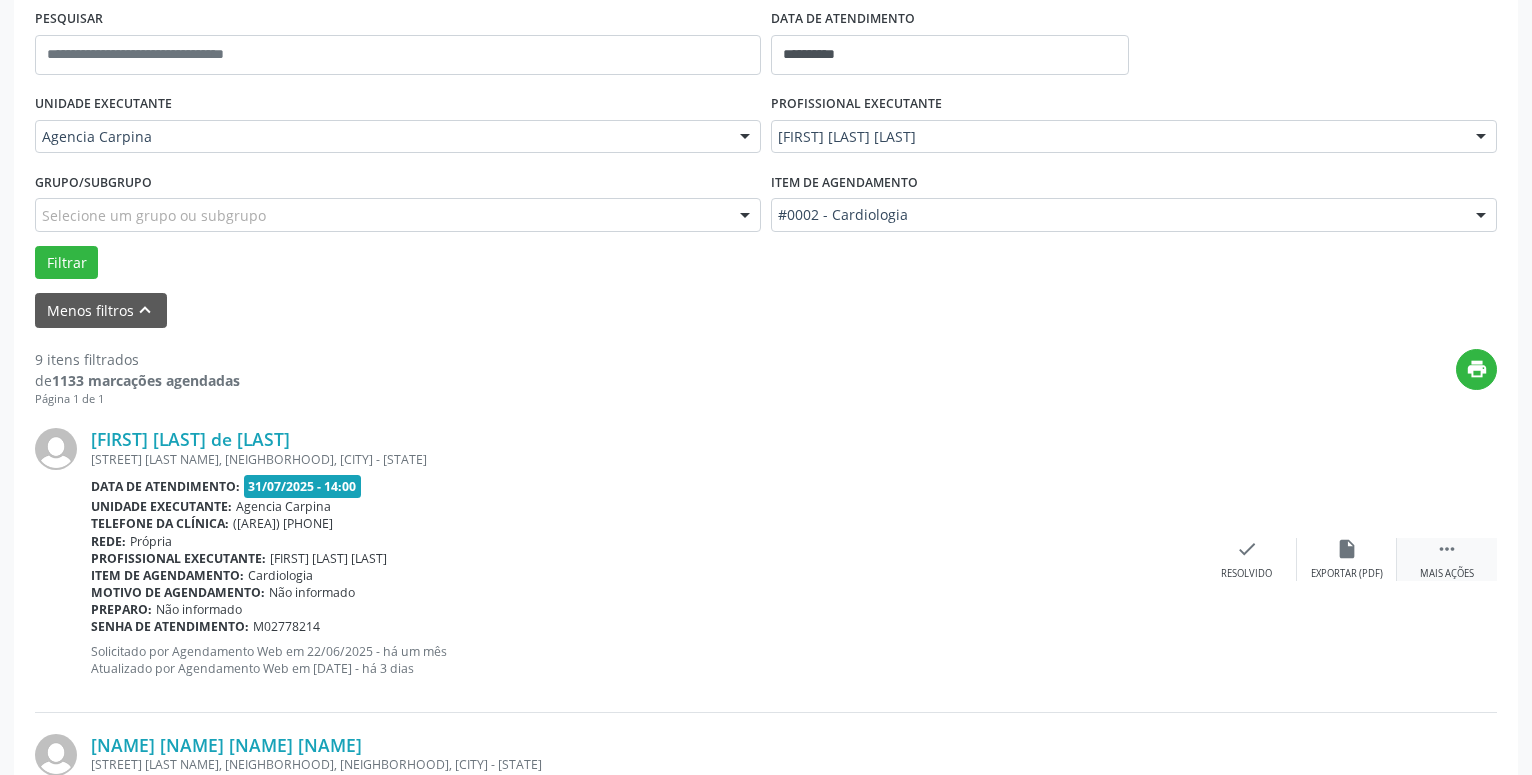 click on "" at bounding box center [1447, 549] 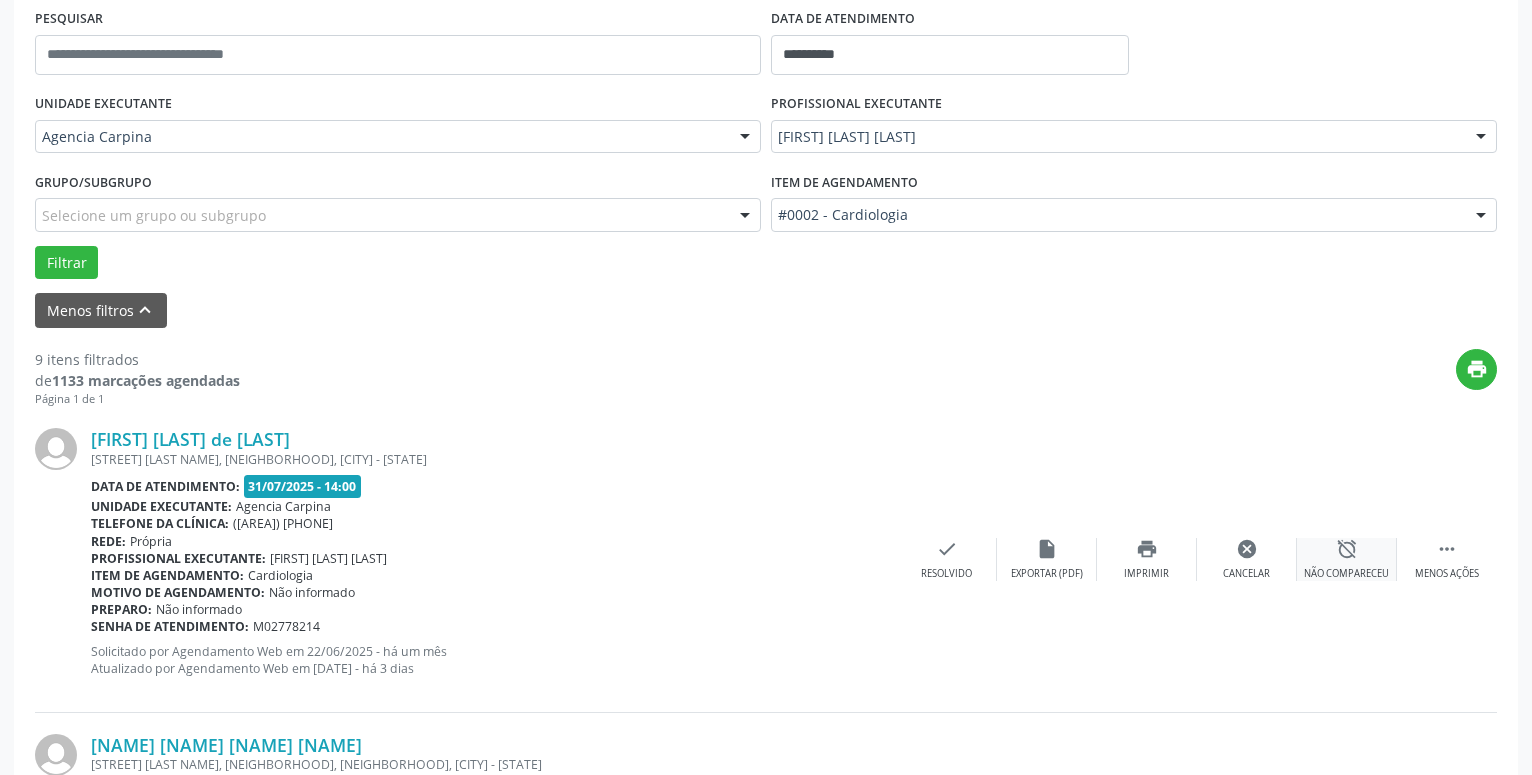 click on "alarm_off" at bounding box center [1347, 549] 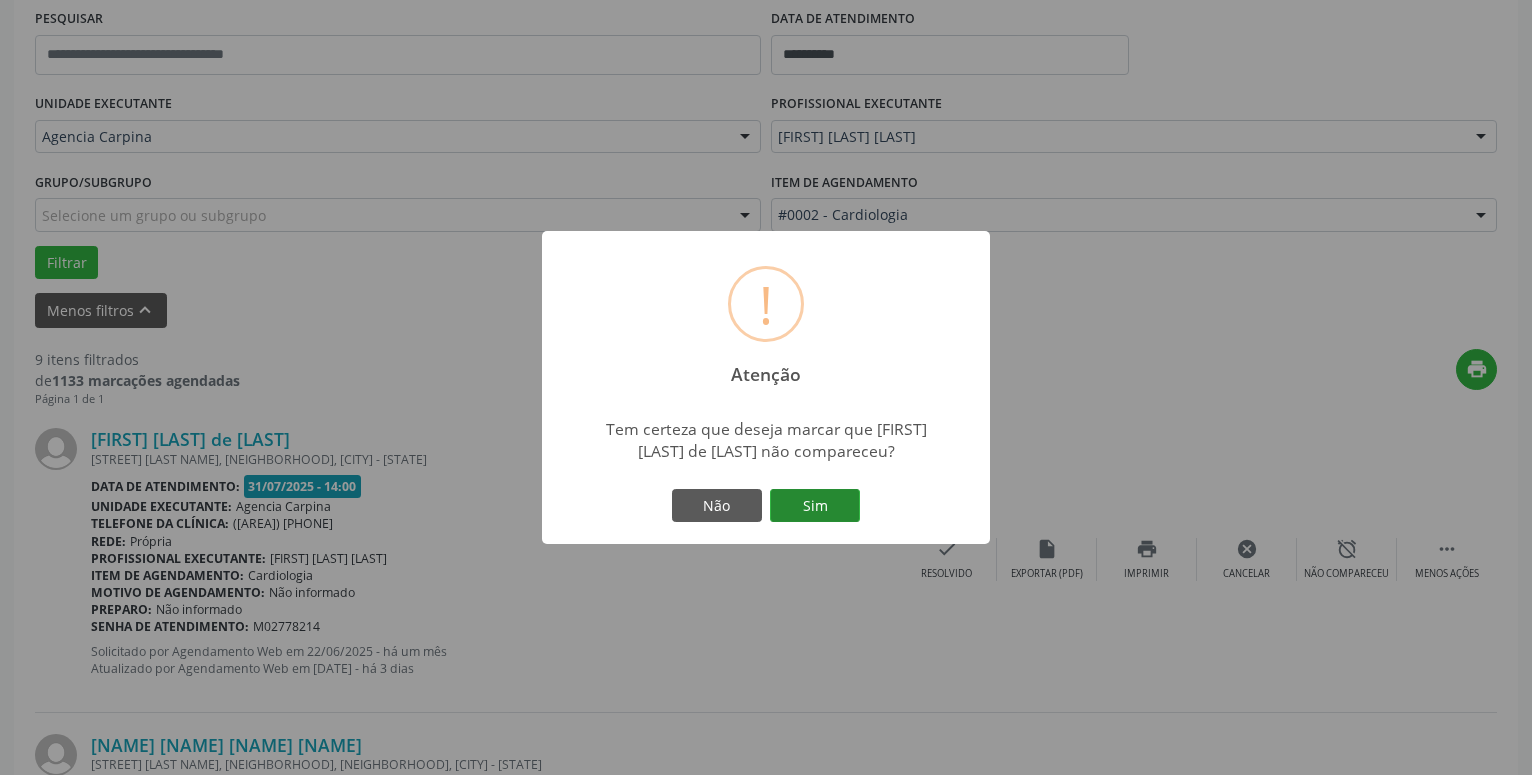 click on "Sim" at bounding box center [815, 506] 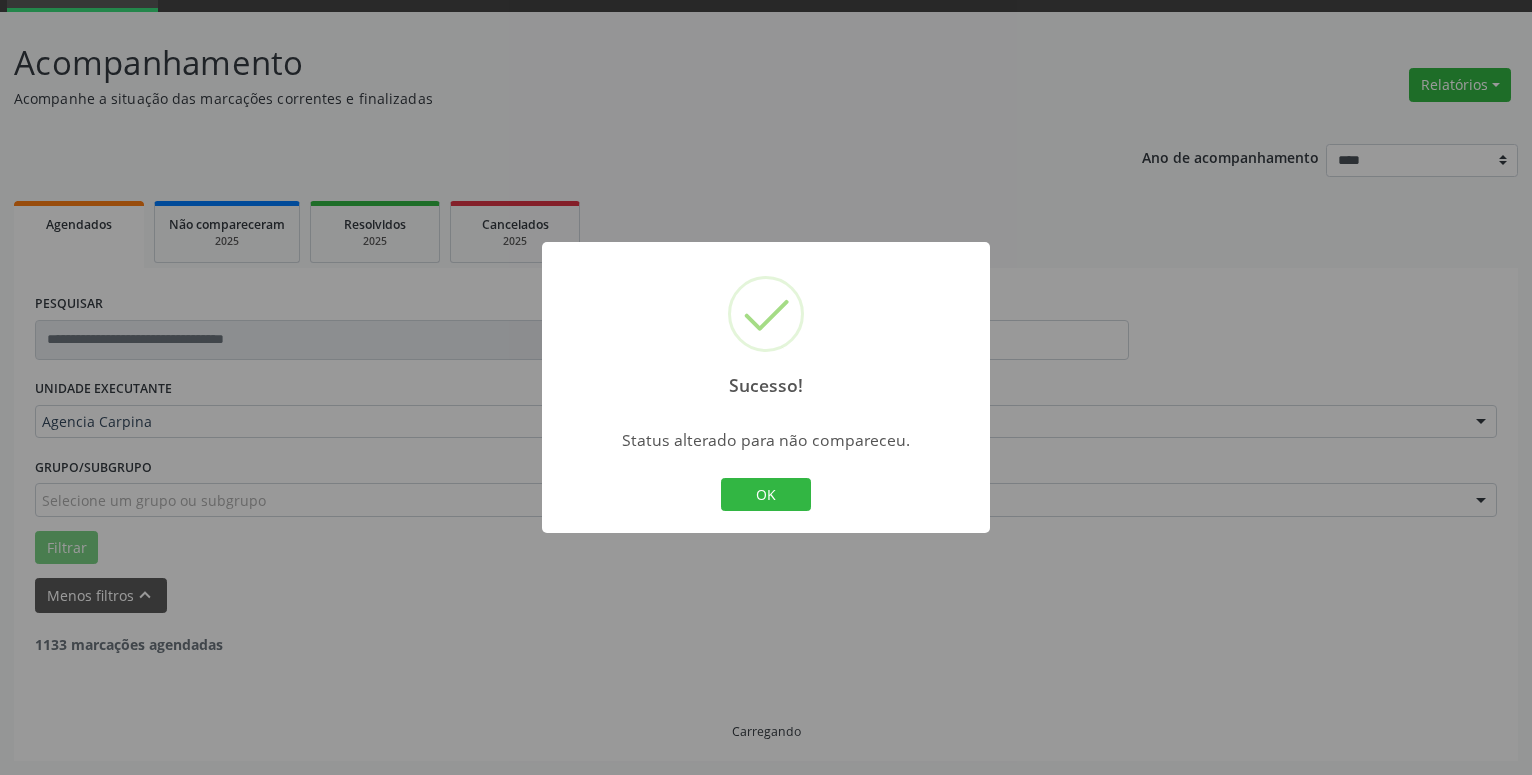 scroll, scrollTop: 98, scrollLeft: 0, axis: vertical 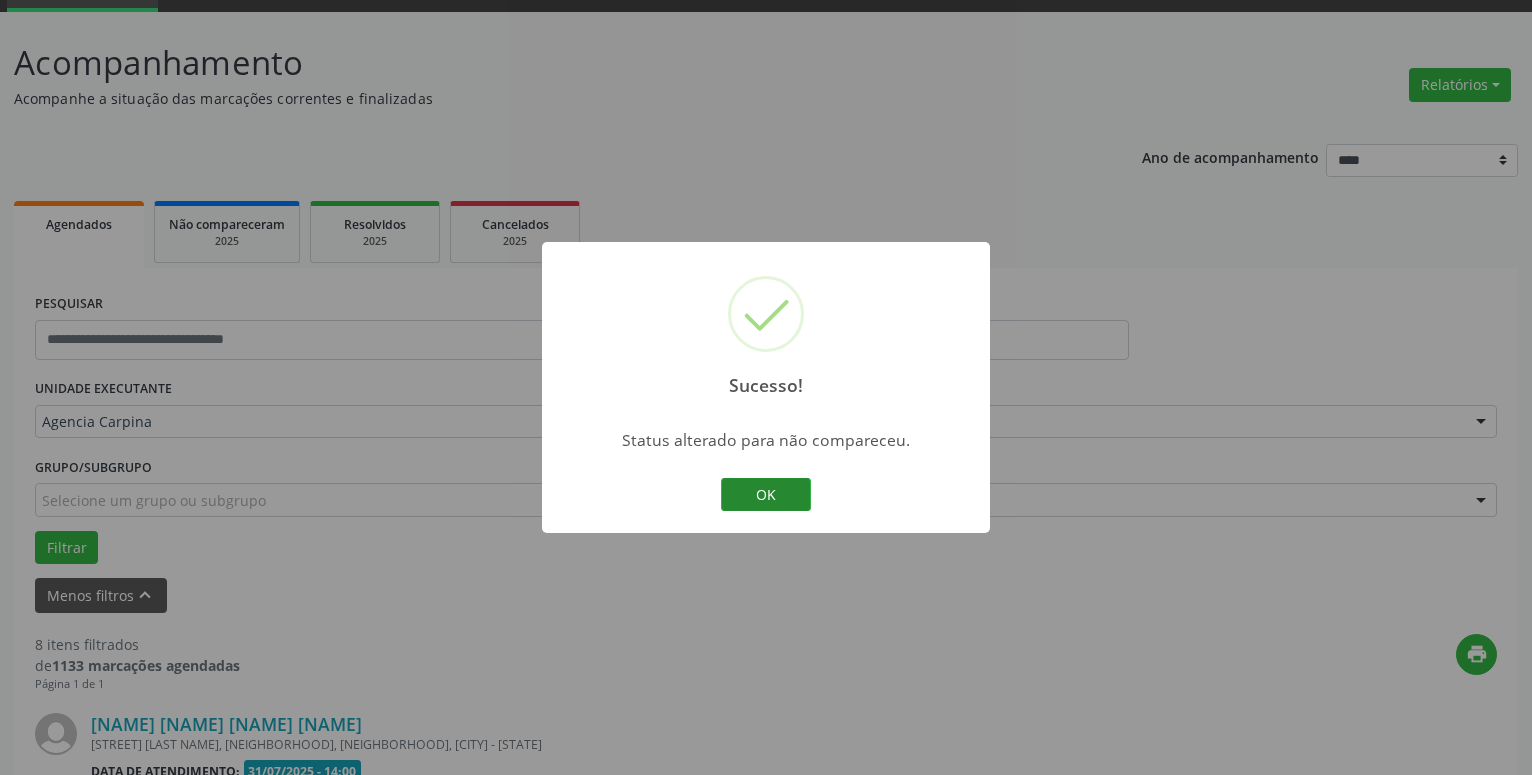 click on "OK" at bounding box center (766, 495) 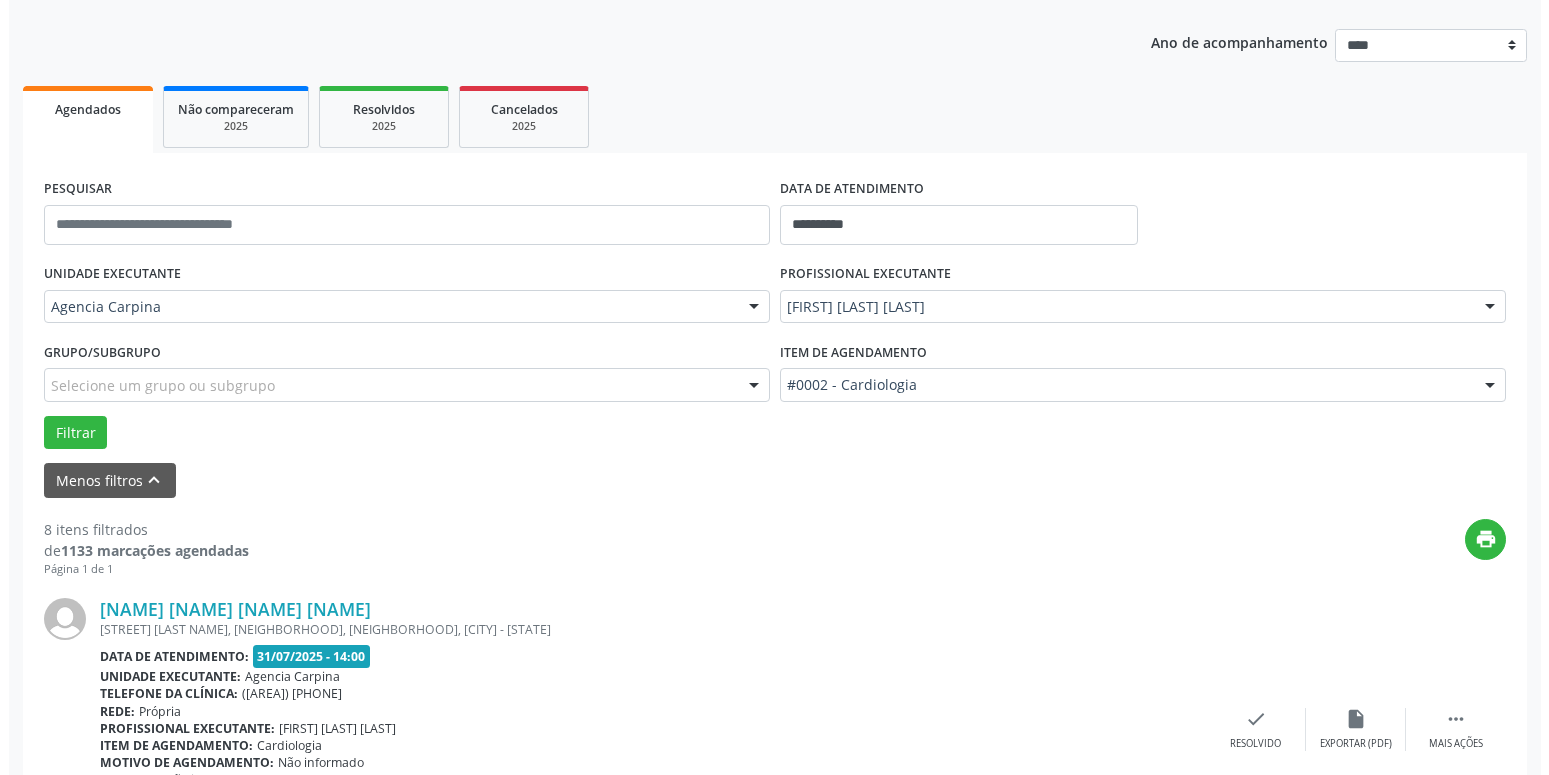 scroll, scrollTop: 302, scrollLeft: 0, axis: vertical 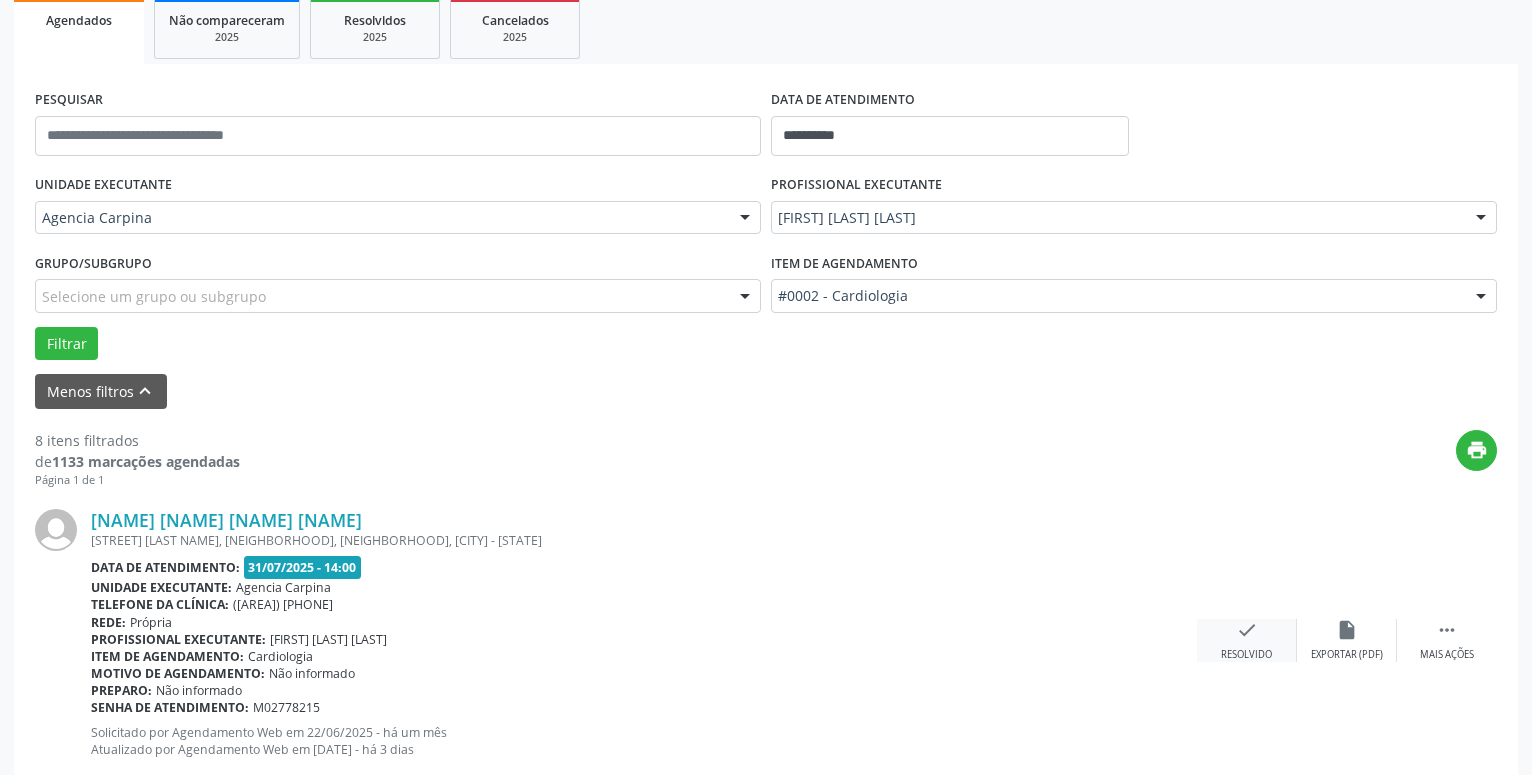 click on "check" at bounding box center (1247, 630) 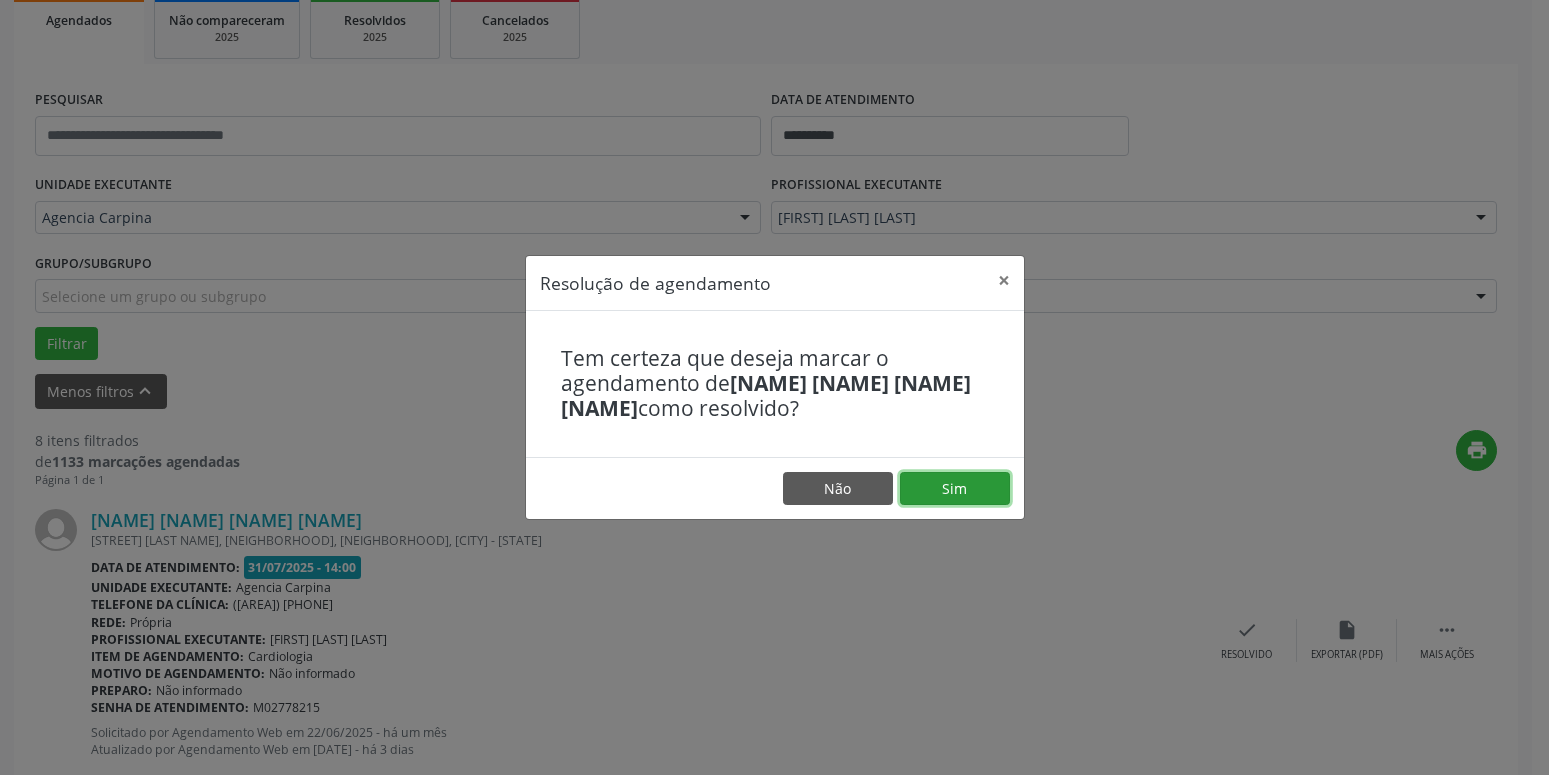 click on "Sim" at bounding box center (955, 489) 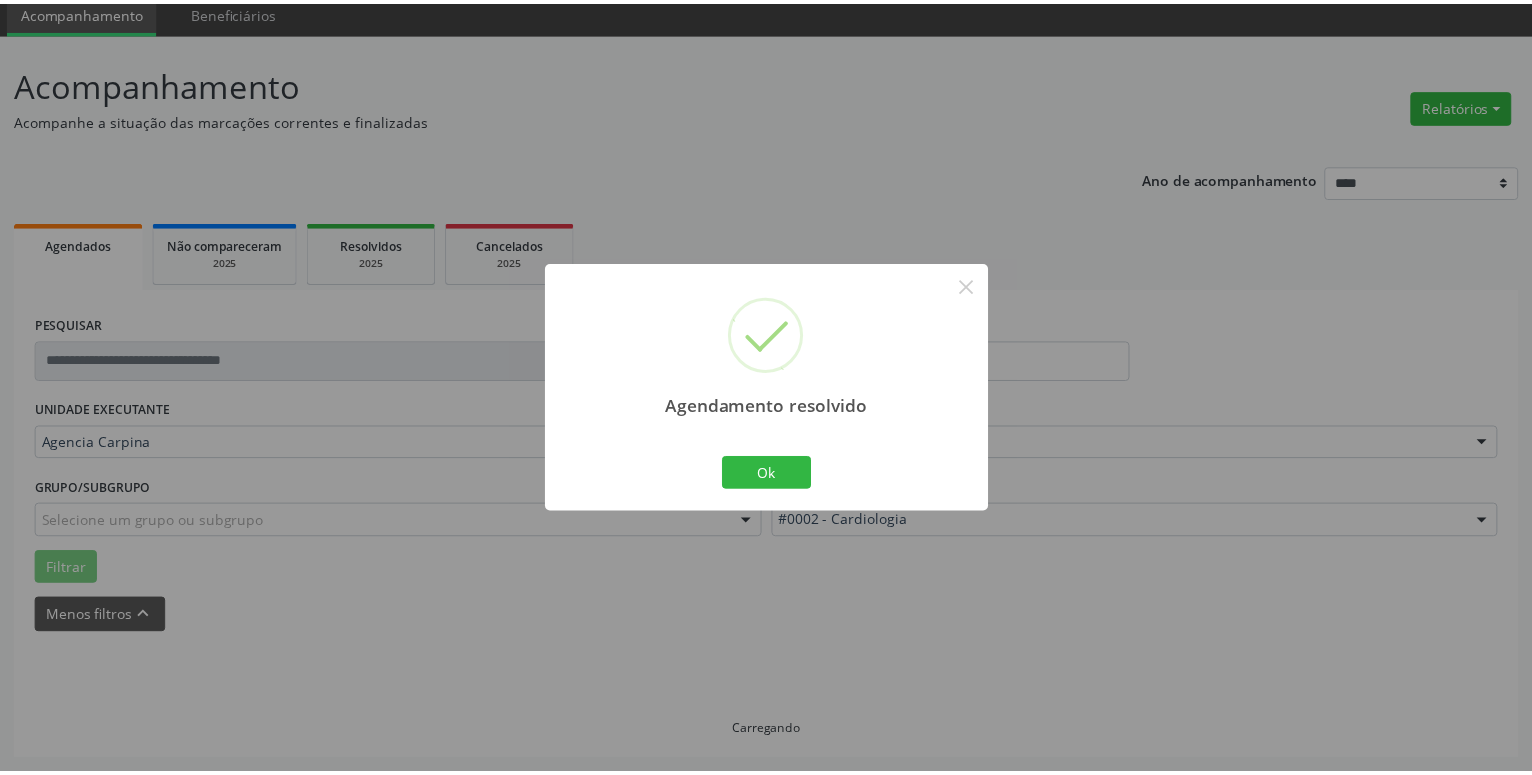 scroll, scrollTop: 77, scrollLeft: 0, axis: vertical 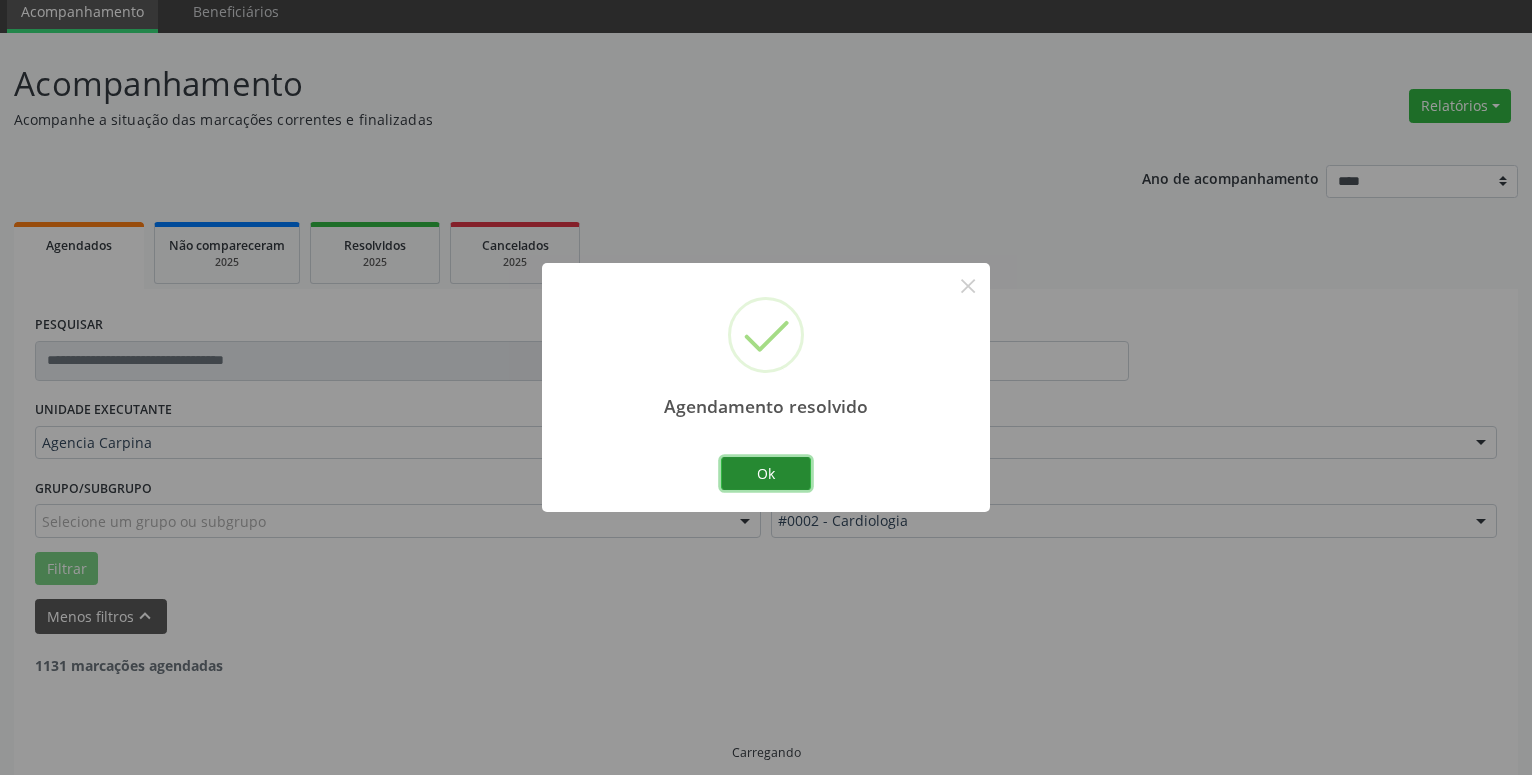 click on "Ok" at bounding box center [766, 474] 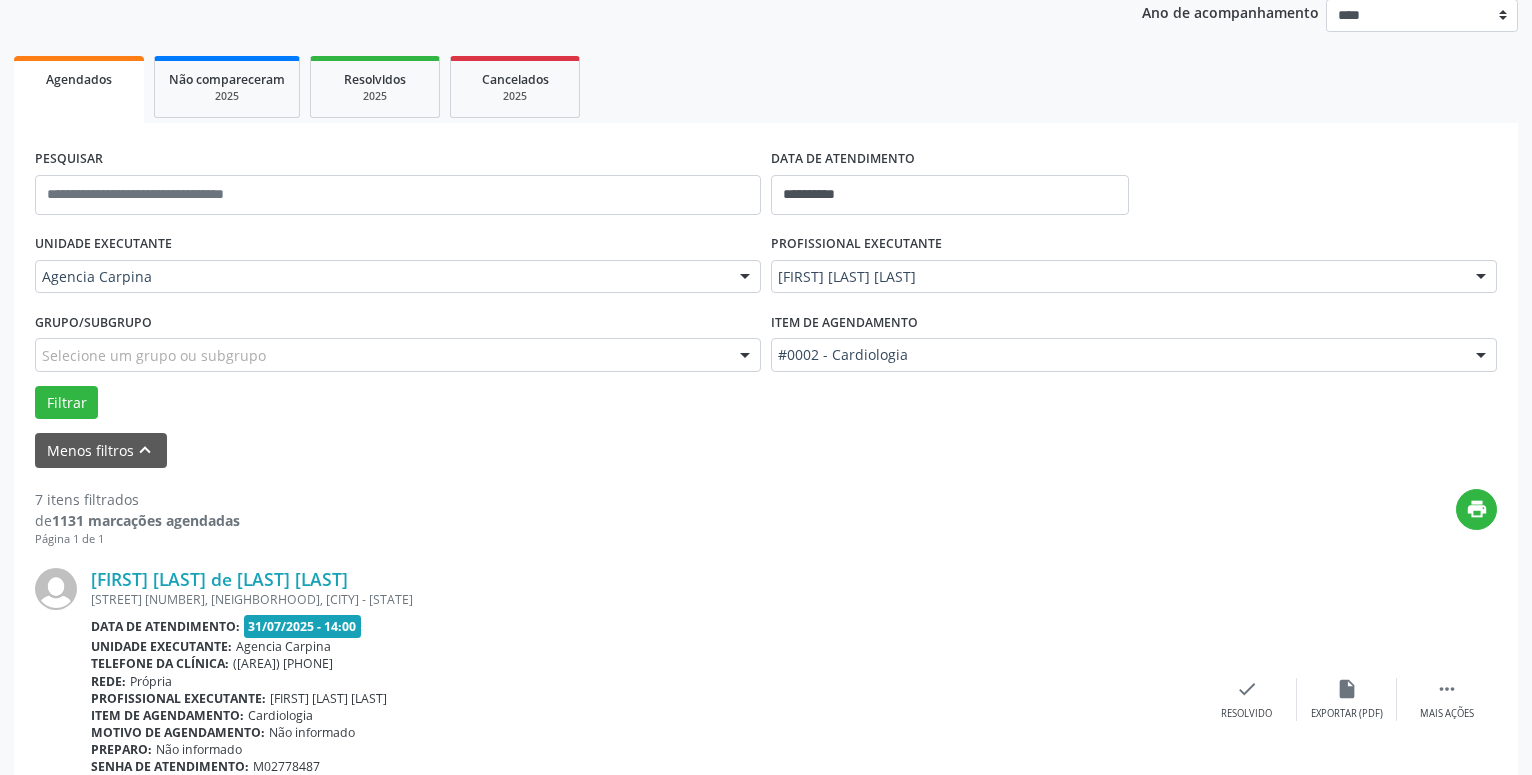 scroll, scrollTop: 281, scrollLeft: 0, axis: vertical 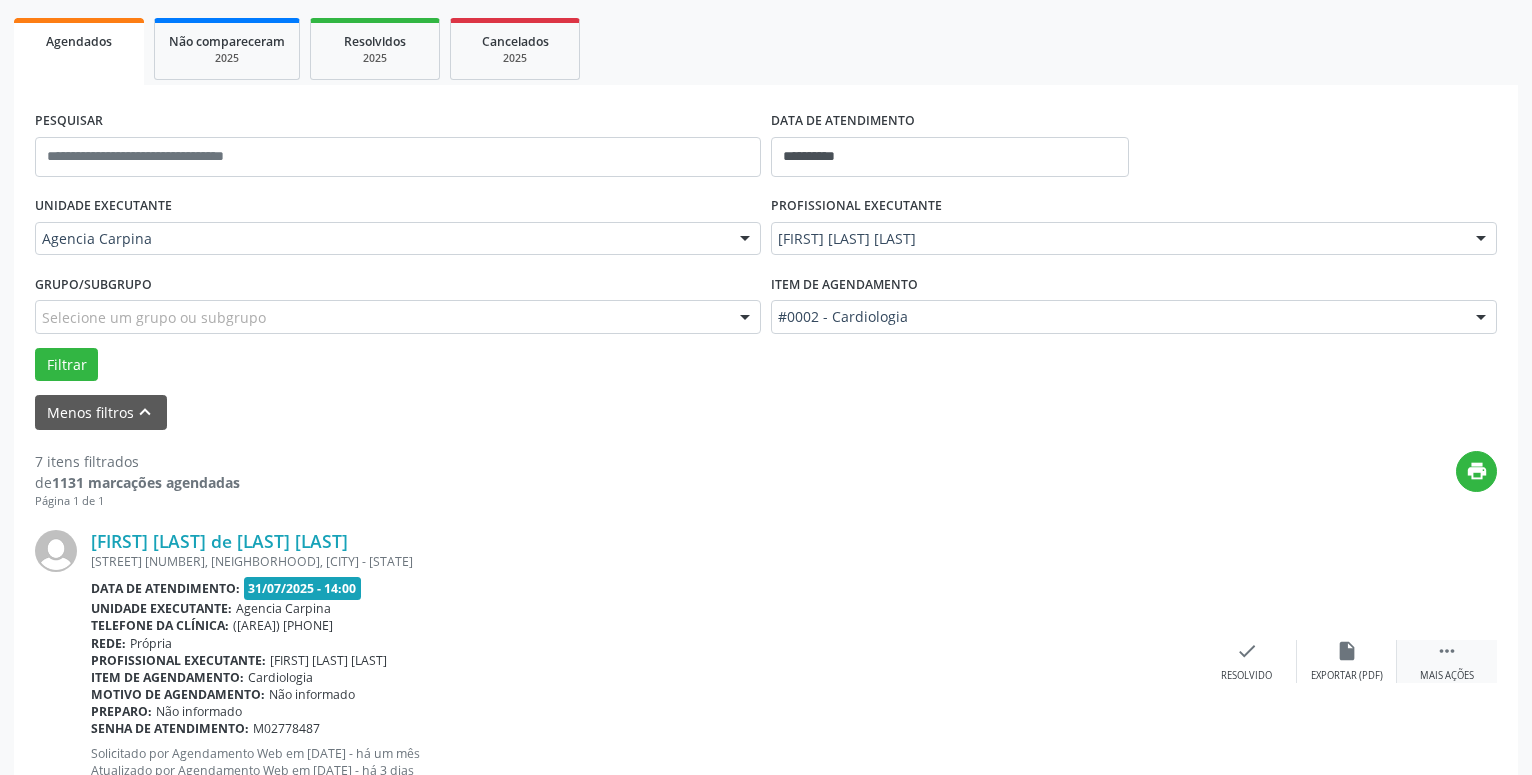 click on "" at bounding box center [1447, 651] 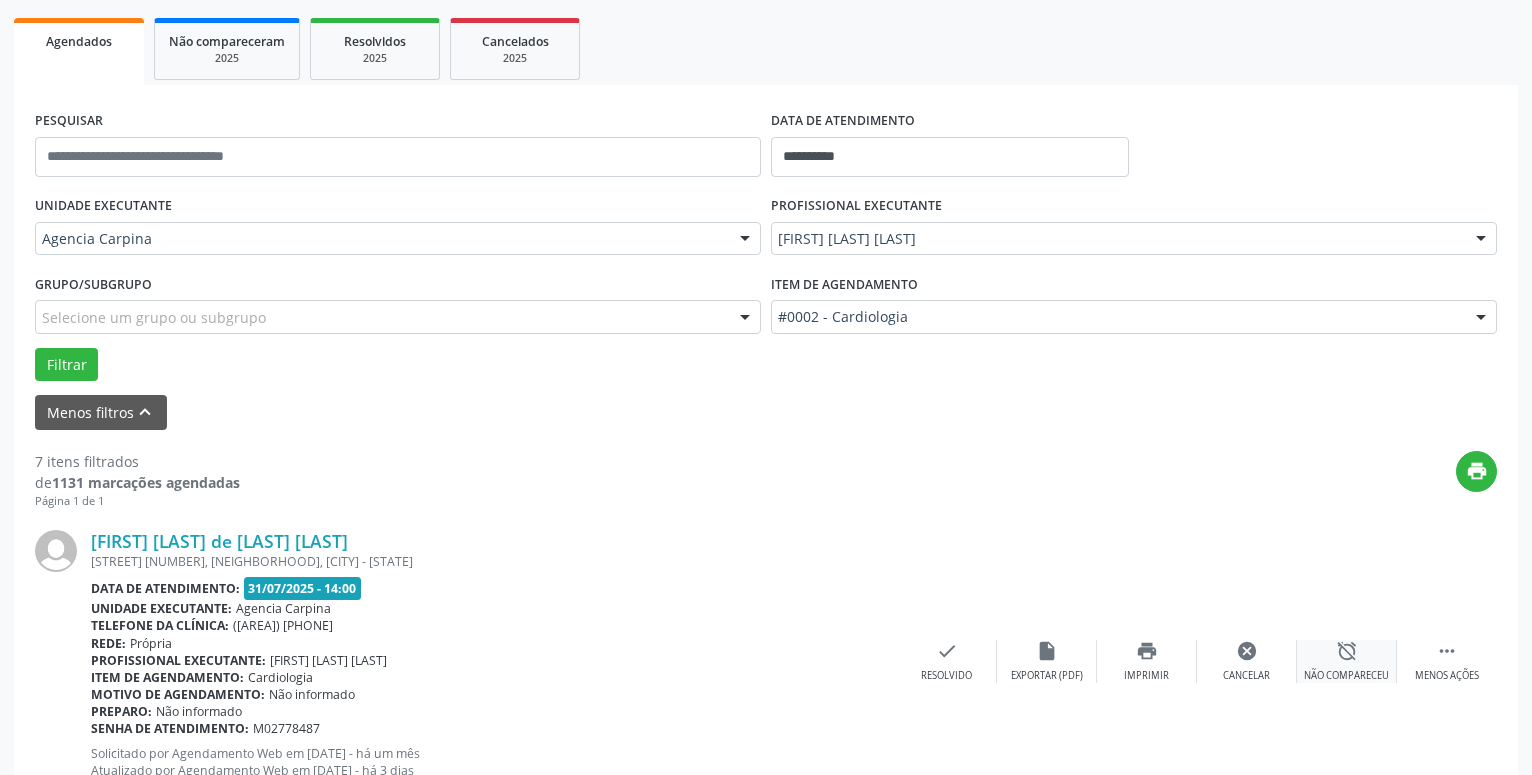 click on "alarm_off" at bounding box center (1347, 651) 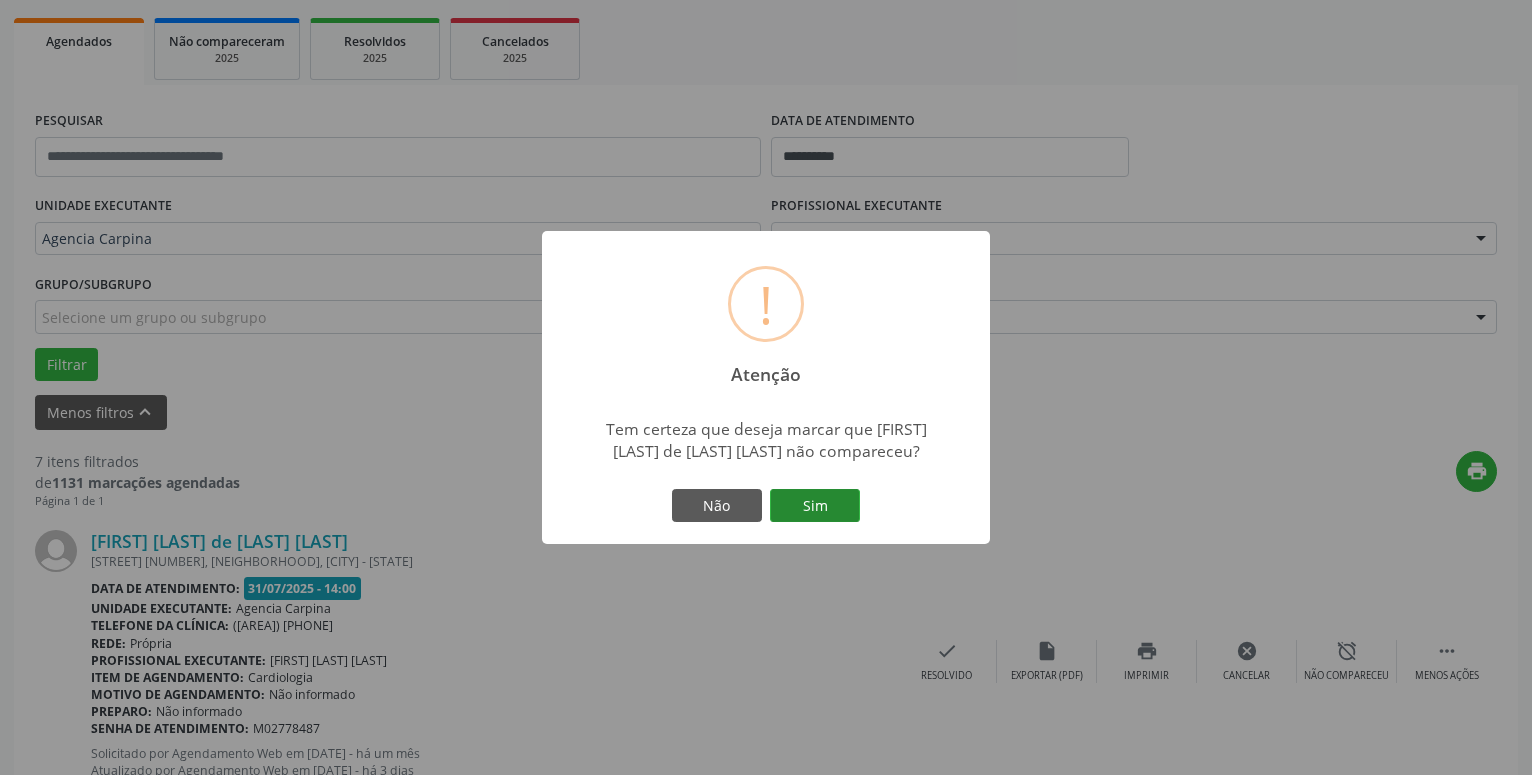click on "Sim" at bounding box center (815, 506) 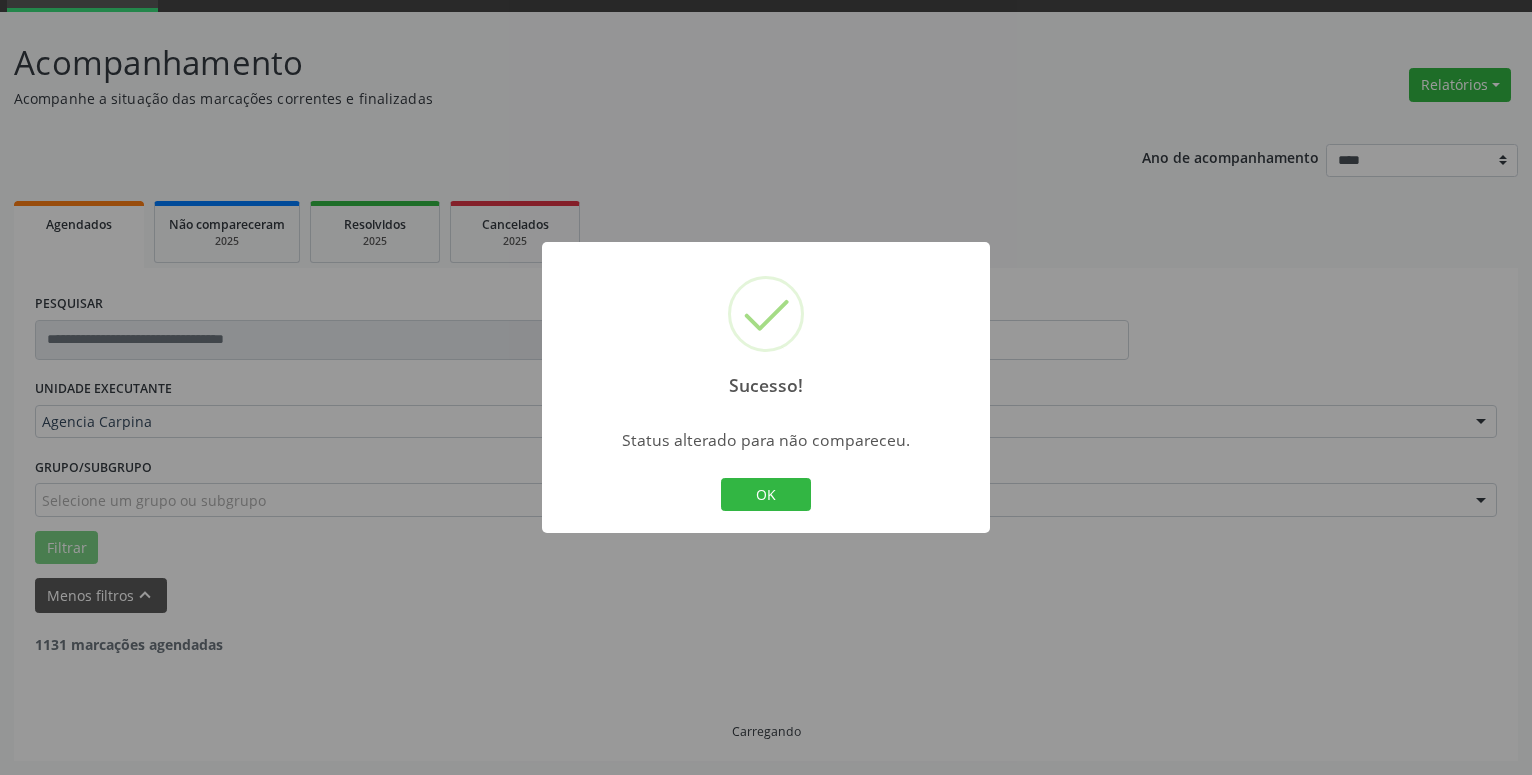 scroll, scrollTop: 98, scrollLeft: 0, axis: vertical 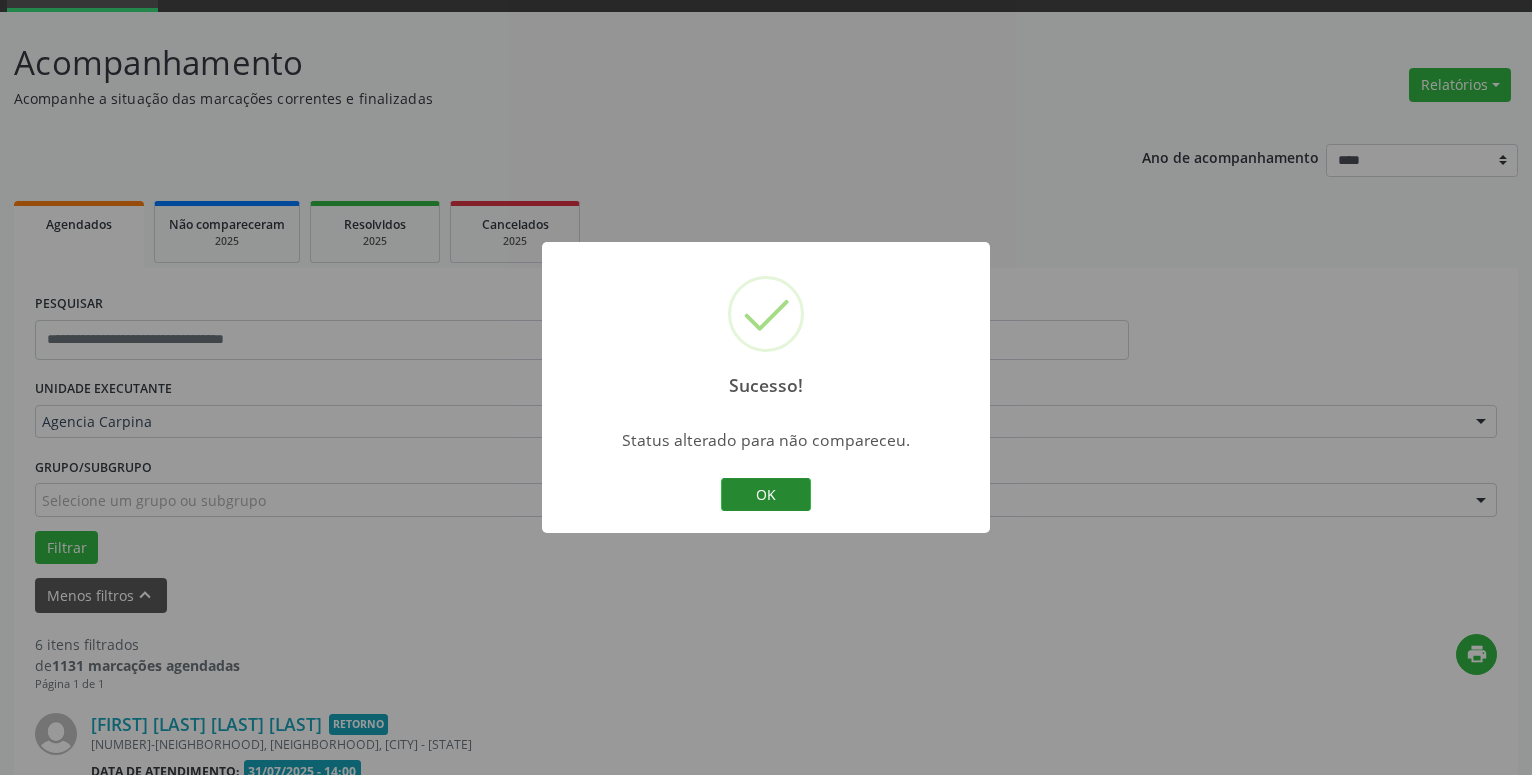 click on "OK" at bounding box center (766, 495) 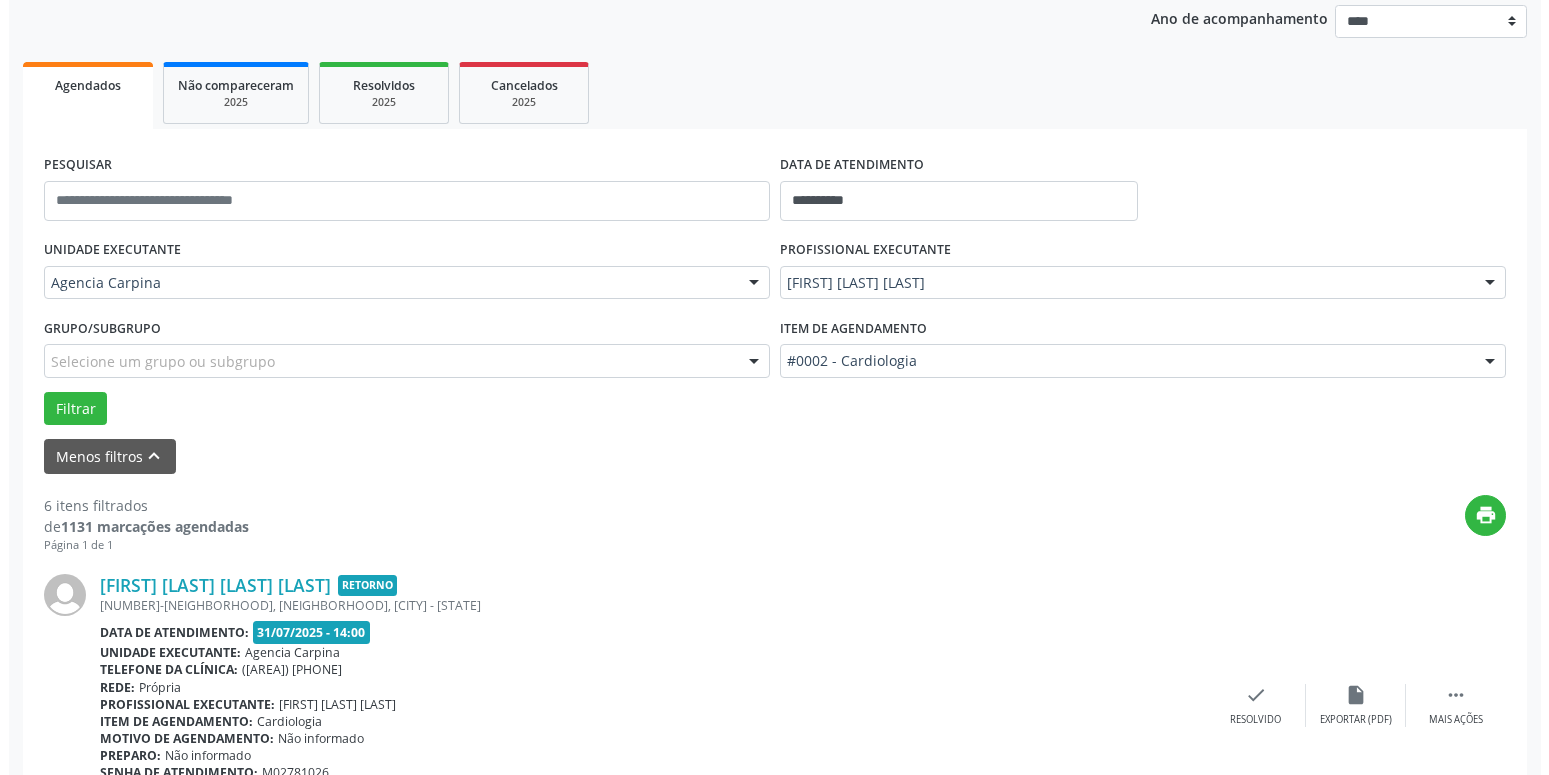 scroll, scrollTop: 404, scrollLeft: 0, axis: vertical 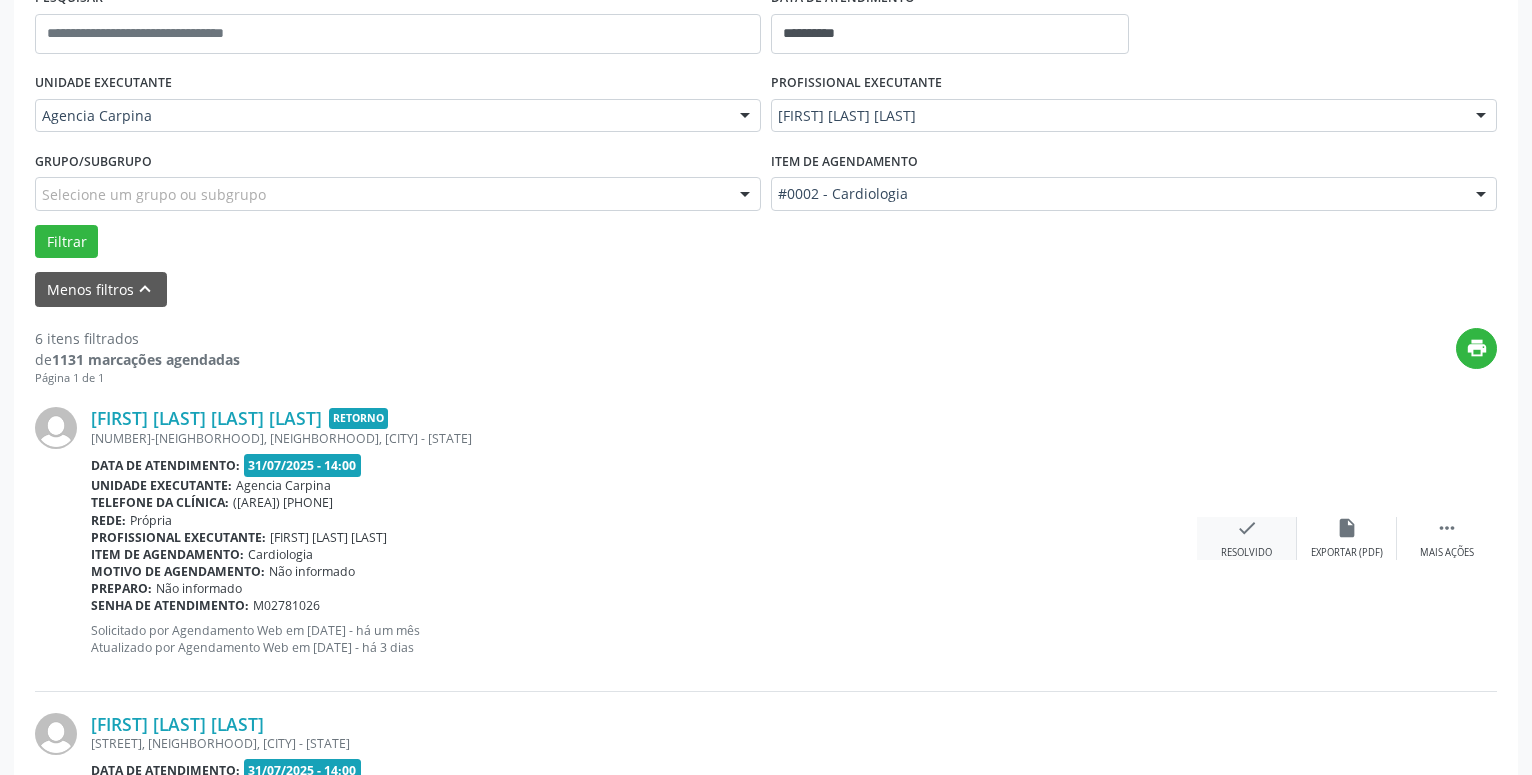 click on "check
Resolvido" at bounding box center (1247, 538) 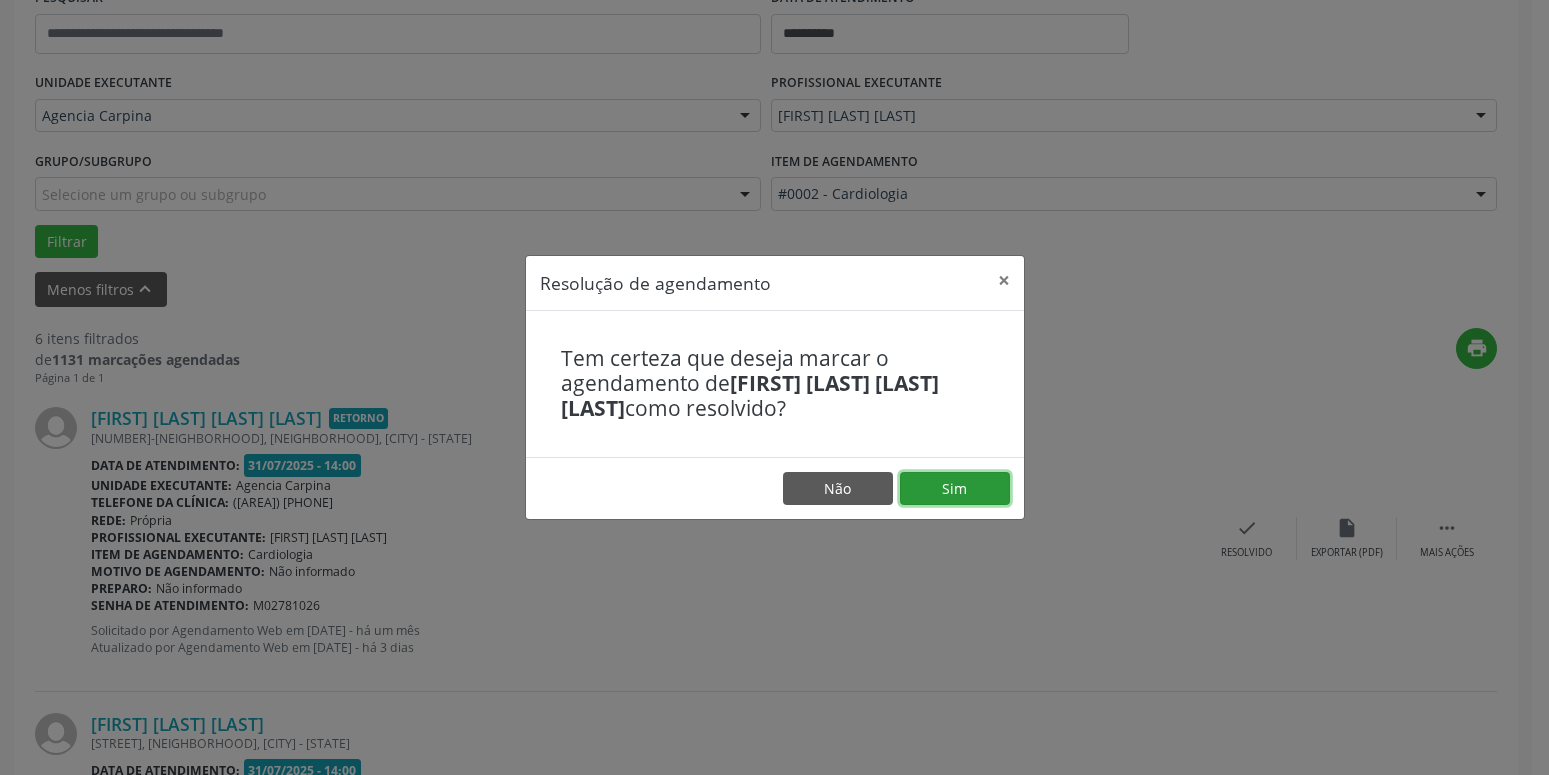 click on "Sim" at bounding box center [955, 489] 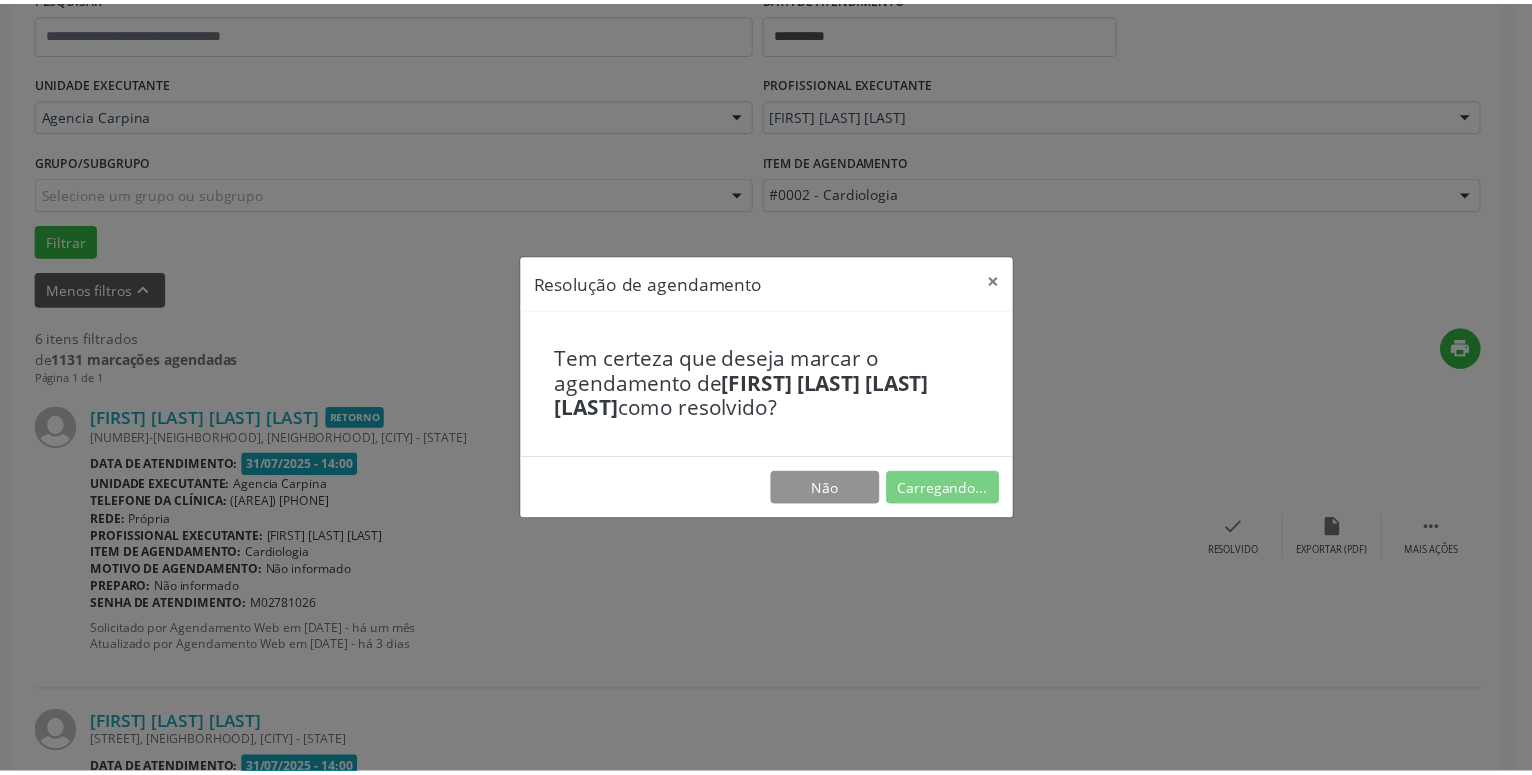 scroll, scrollTop: 77, scrollLeft: 0, axis: vertical 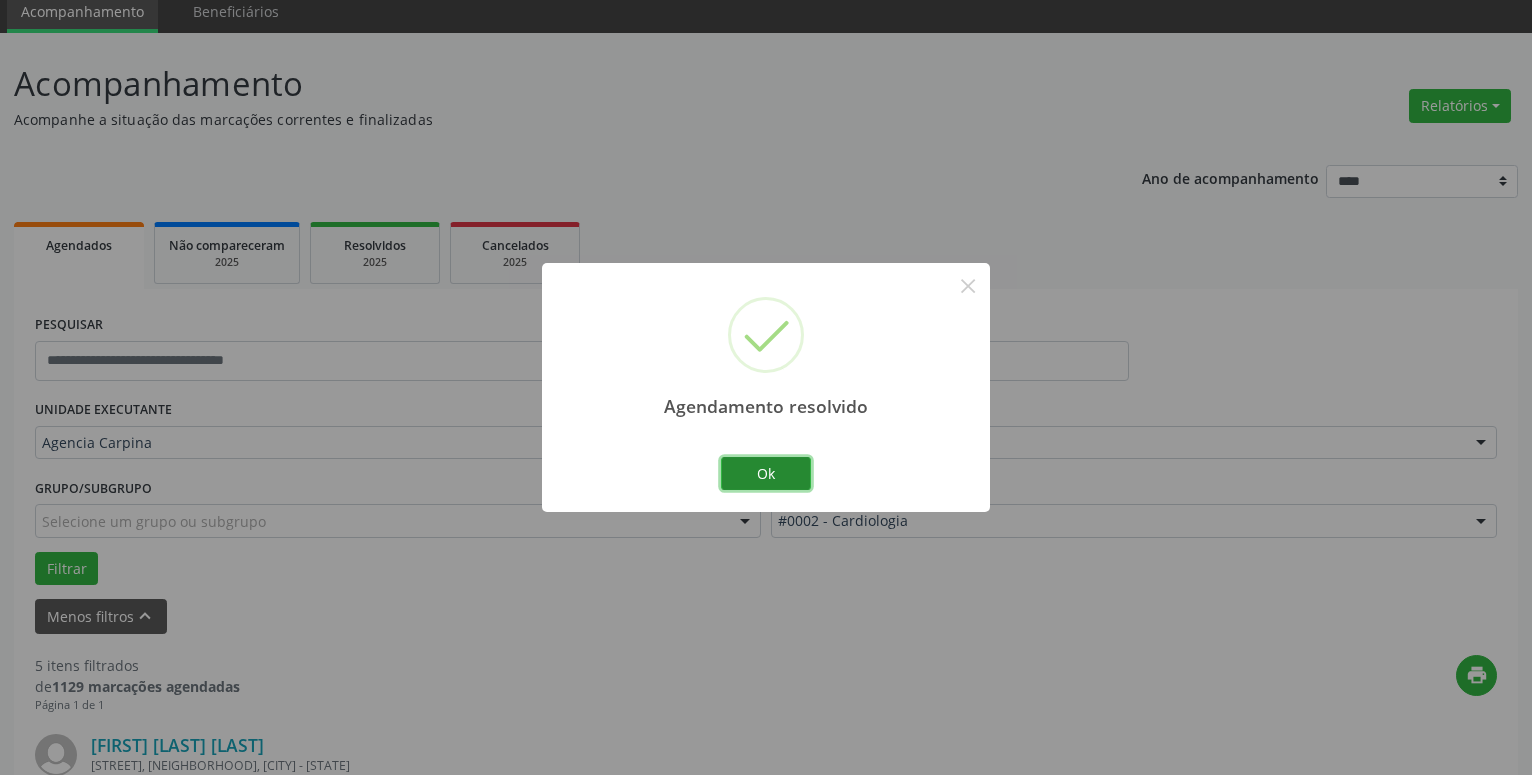 click on "Ok" at bounding box center [766, 474] 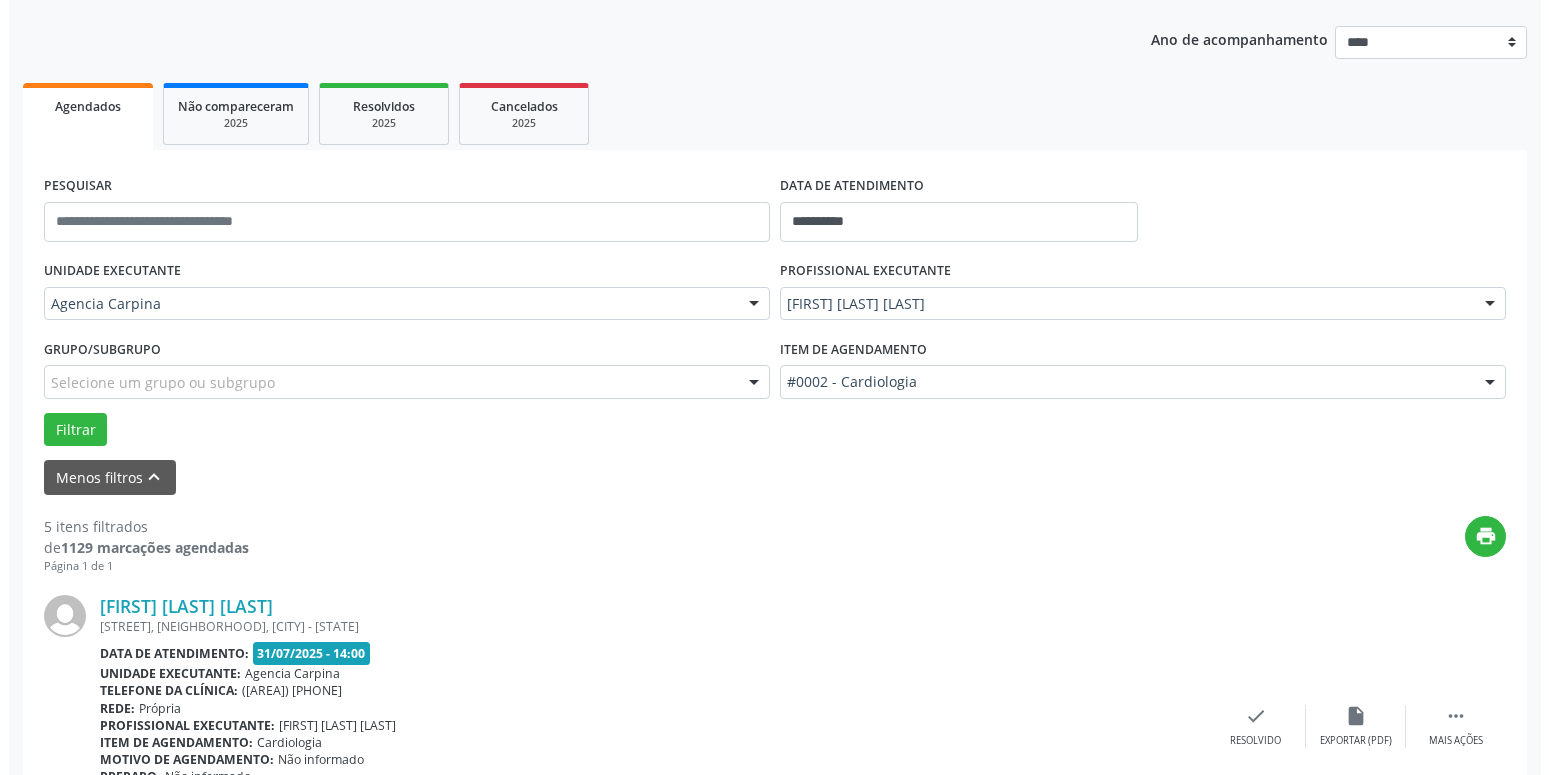 scroll, scrollTop: 281, scrollLeft: 0, axis: vertical 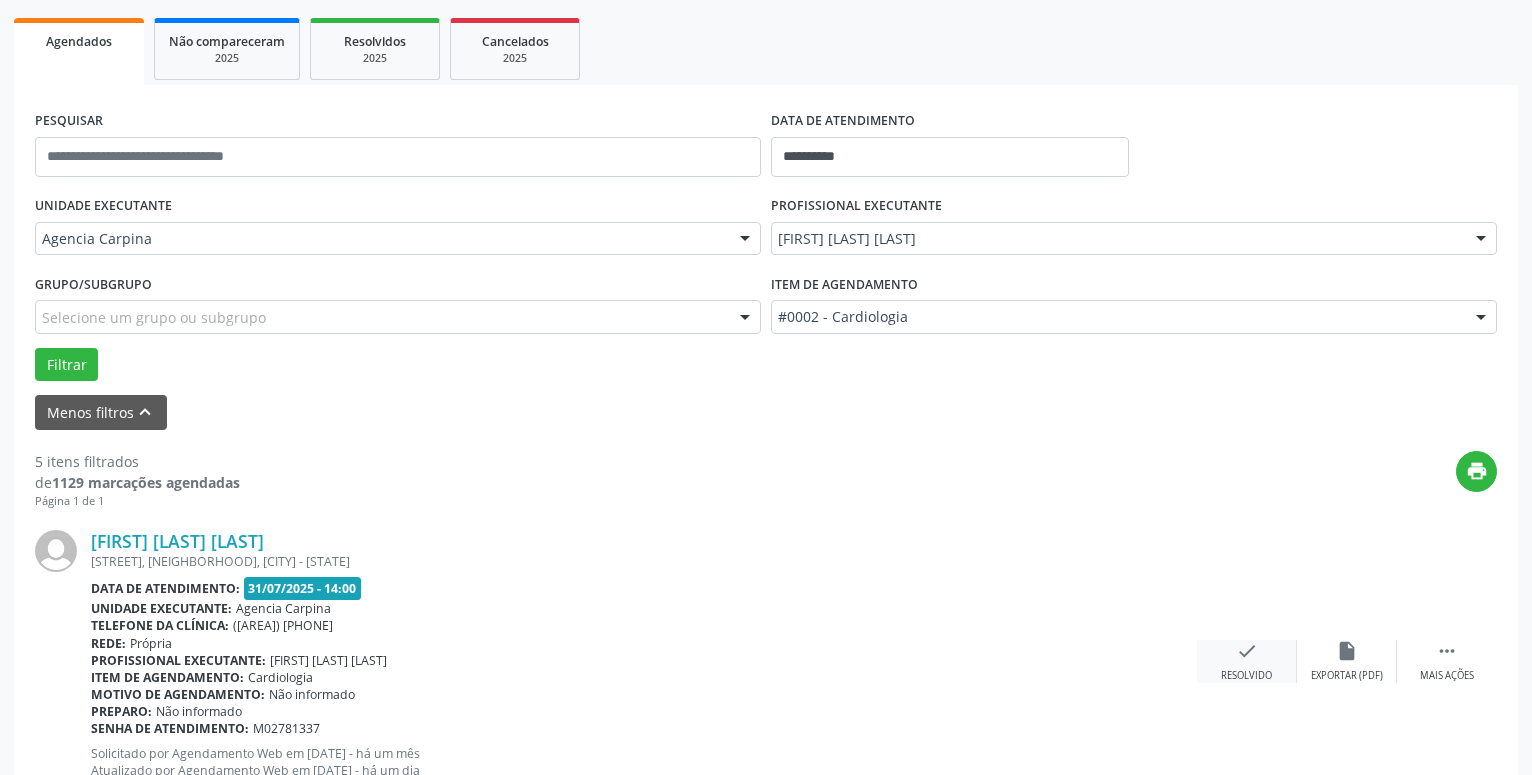 click on "check" at bounding box center (1247, 651) 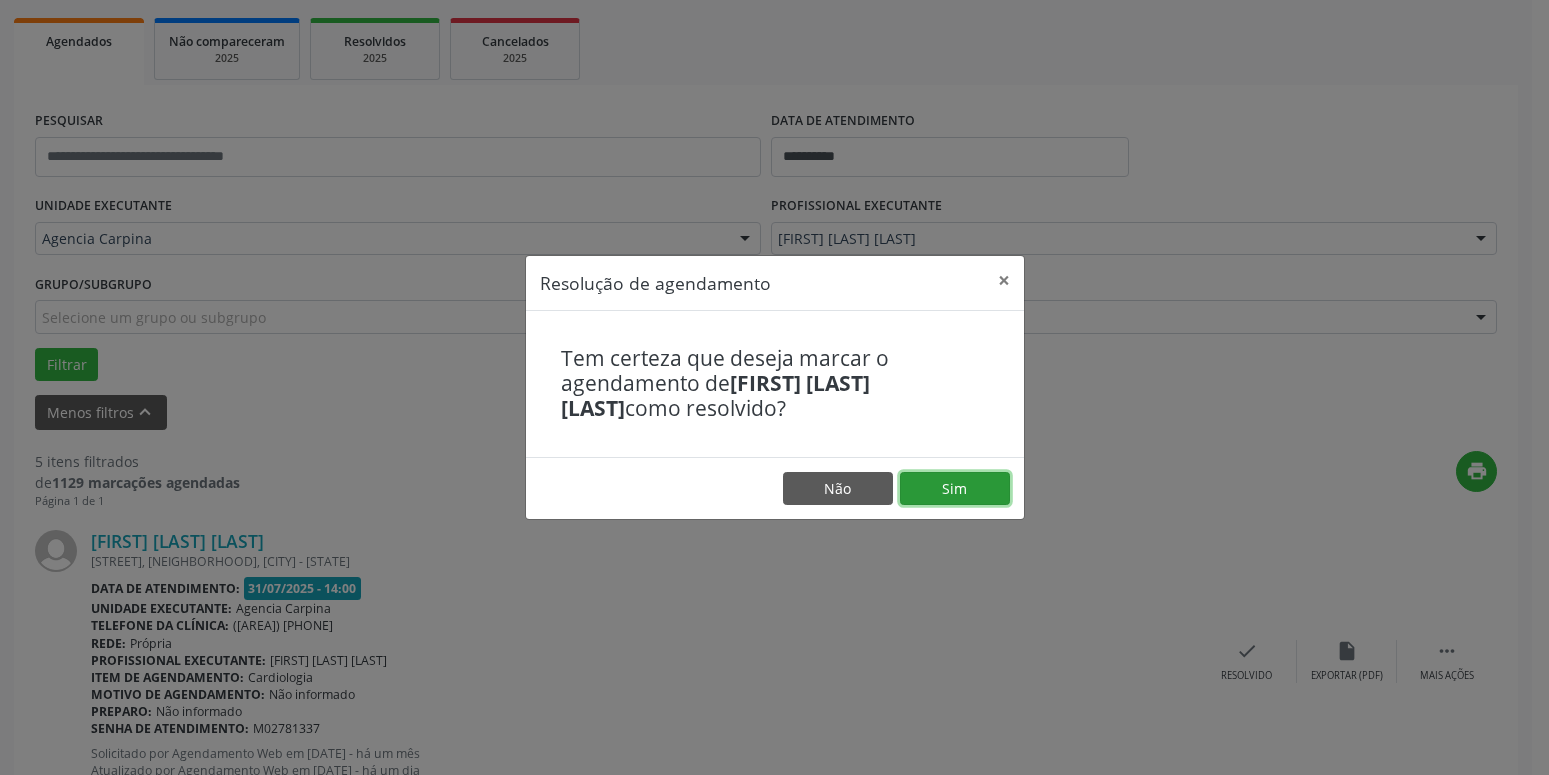 click on "Sim" at bounding box center (955, 489) 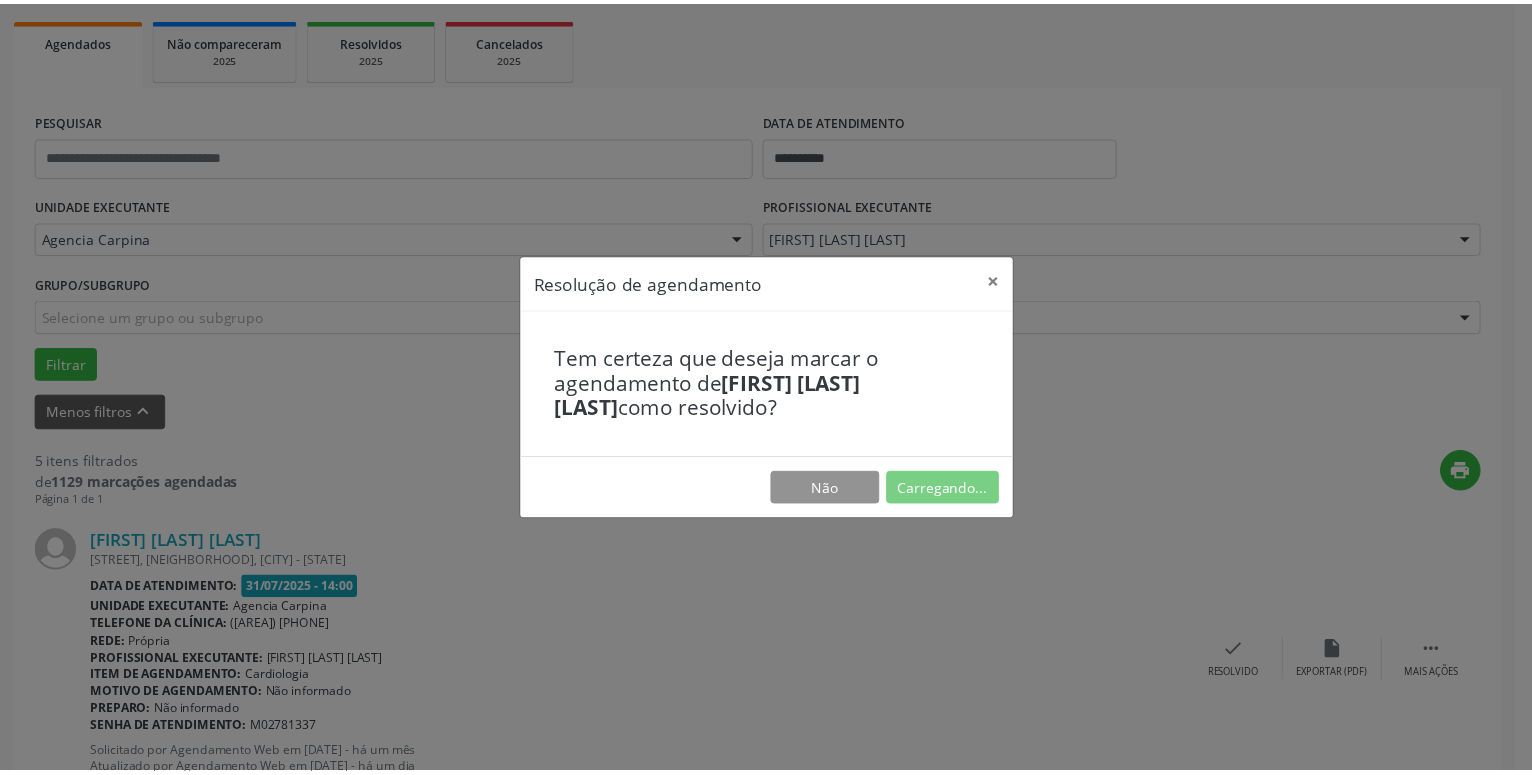 scroll, scrollTop: 77, scrollLeft: 0, axis: vertical 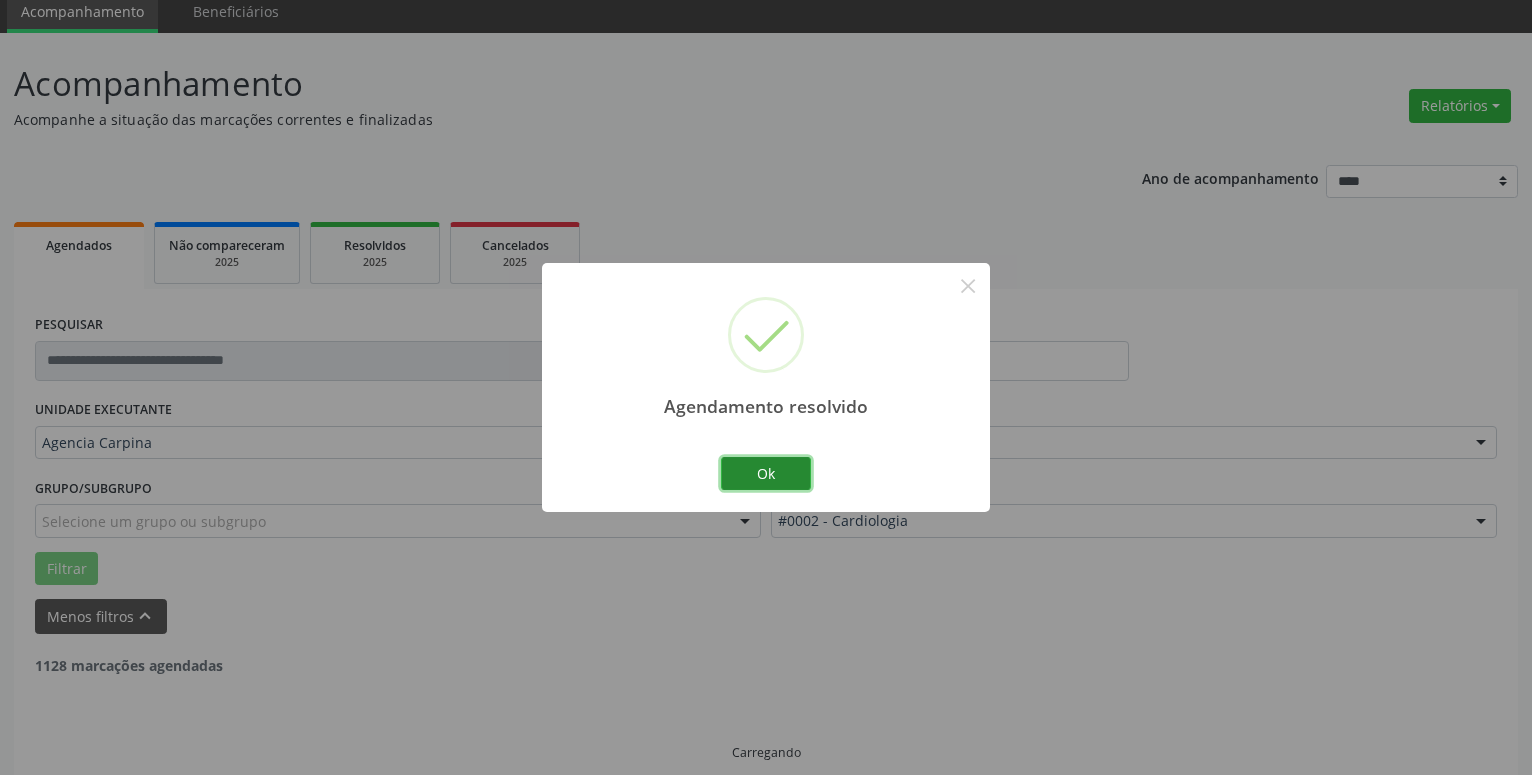 click on "Ok" at bounding box center [766, 474] 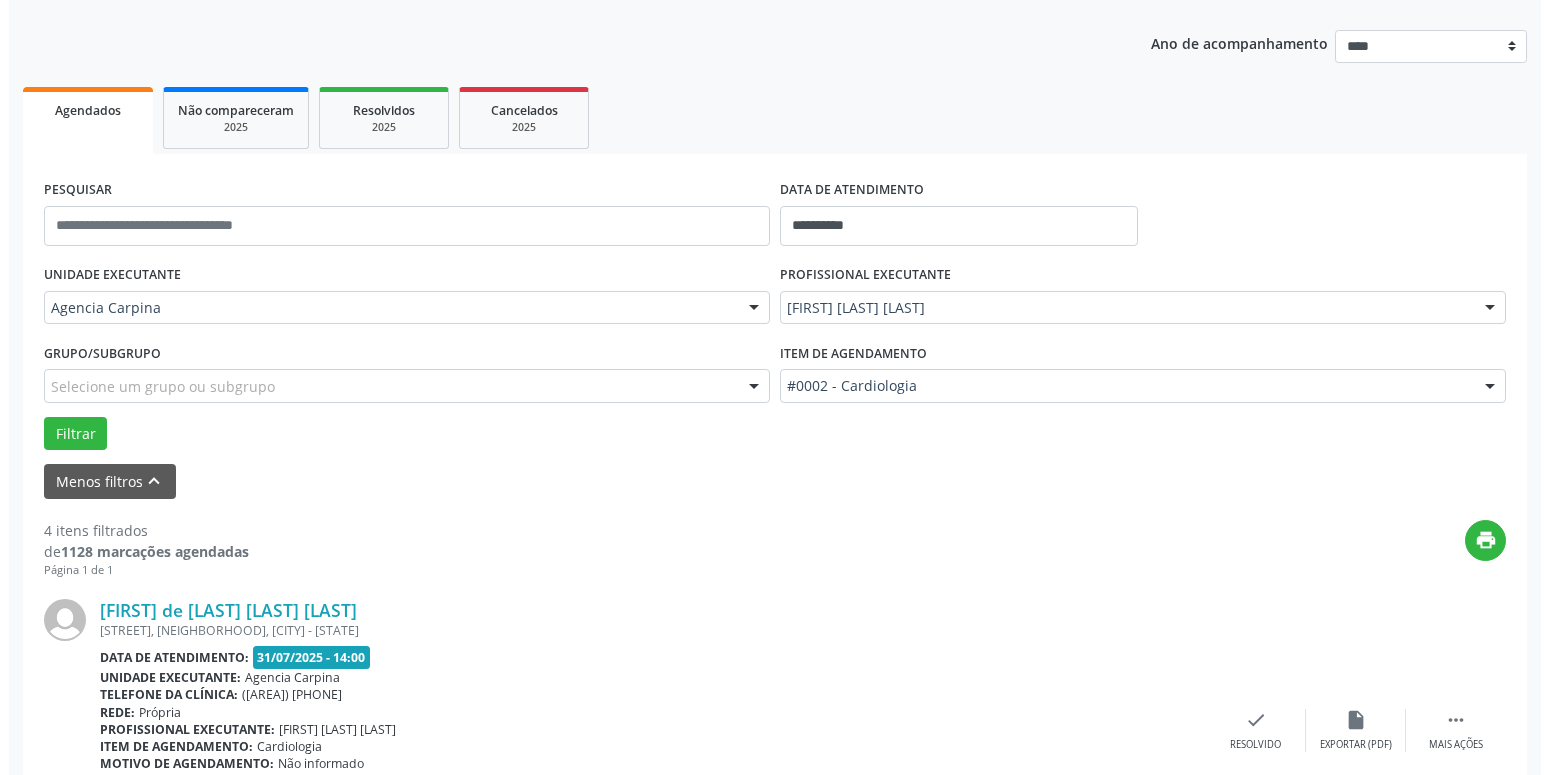 scroll, scrollTop: 383, scrollLeft: 0, axis: vertical 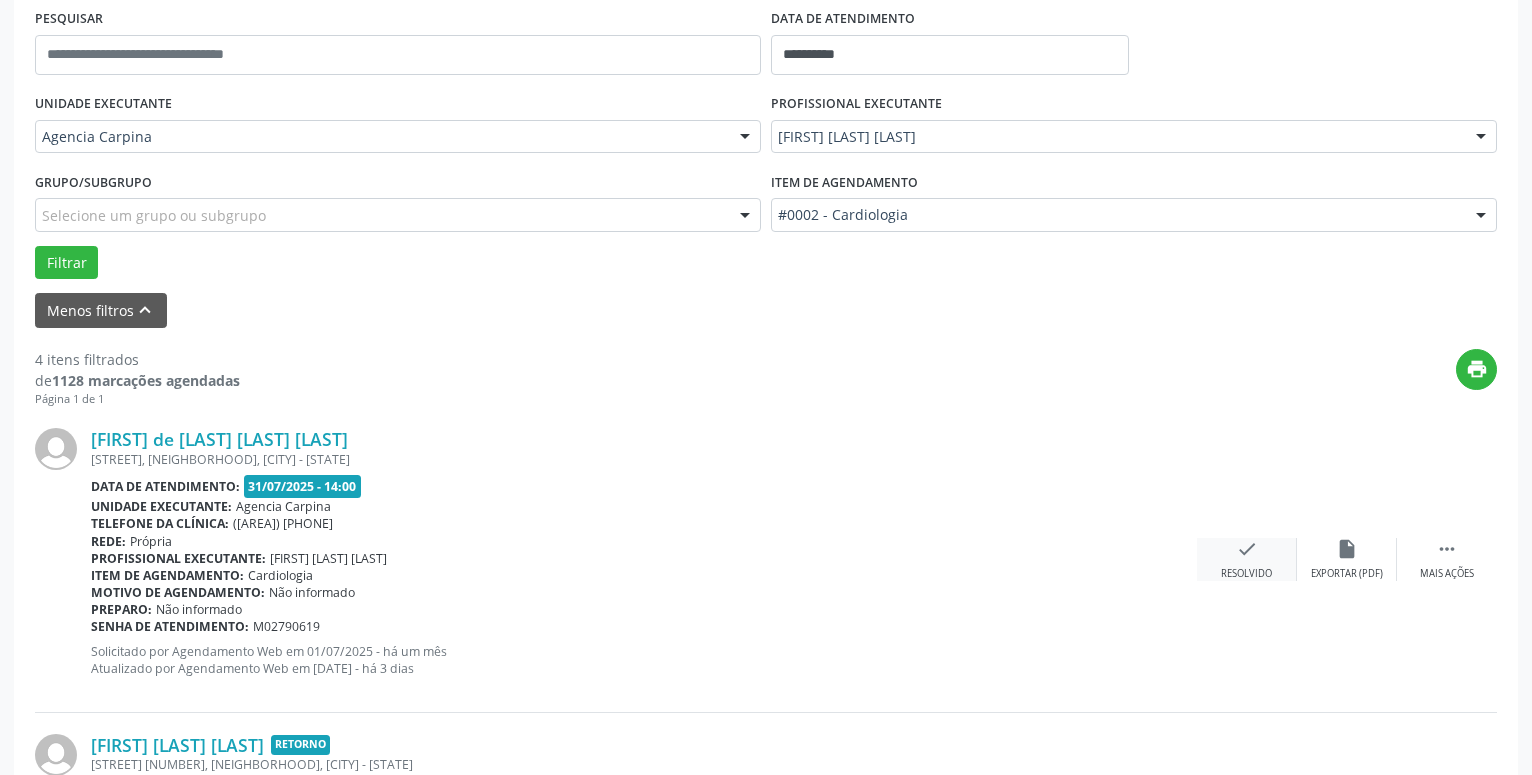 click on "check
Resolvido" at bounding box center [1247, 559] 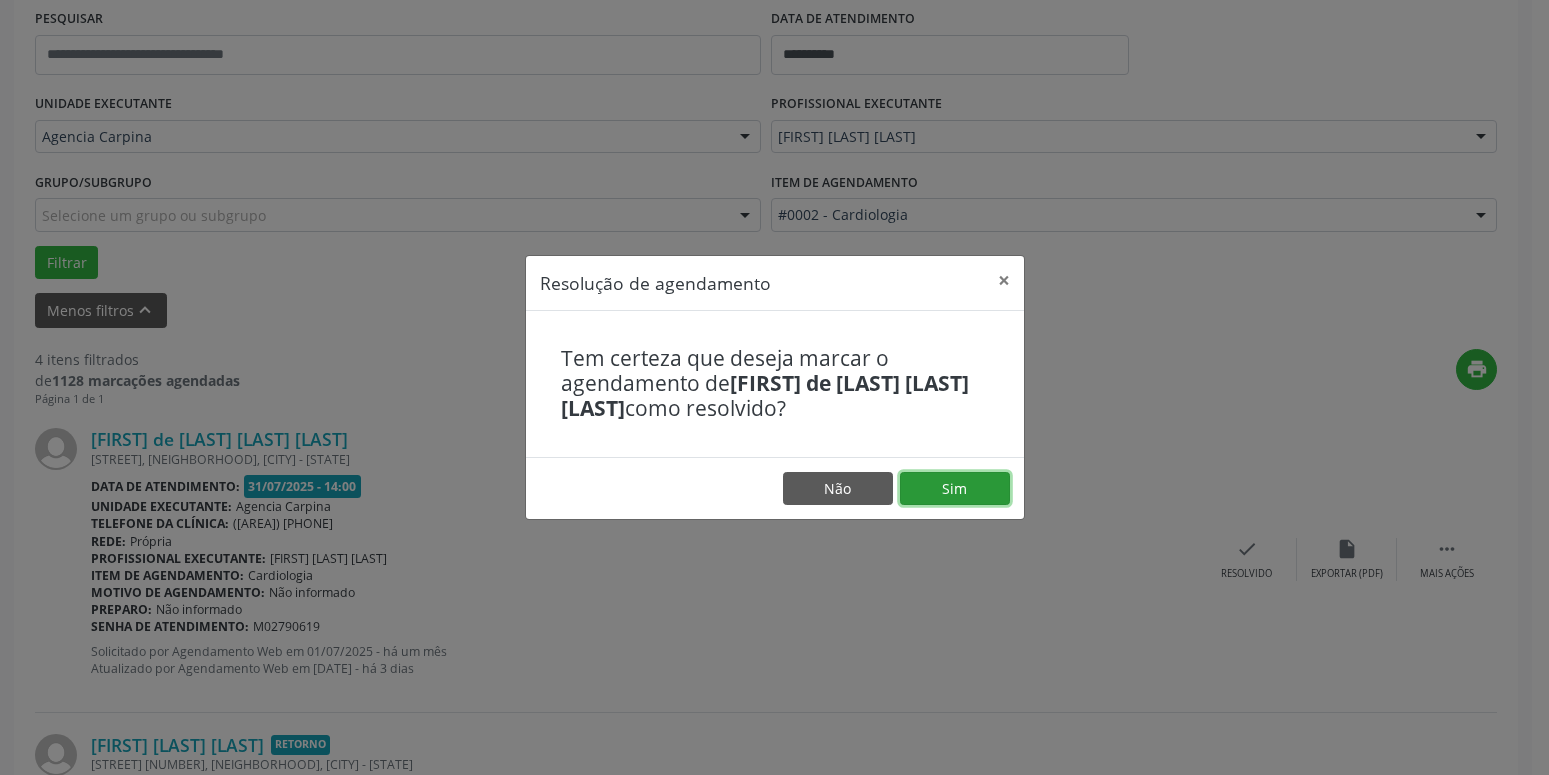 click on "Sim" at bounding box center [955, 489] 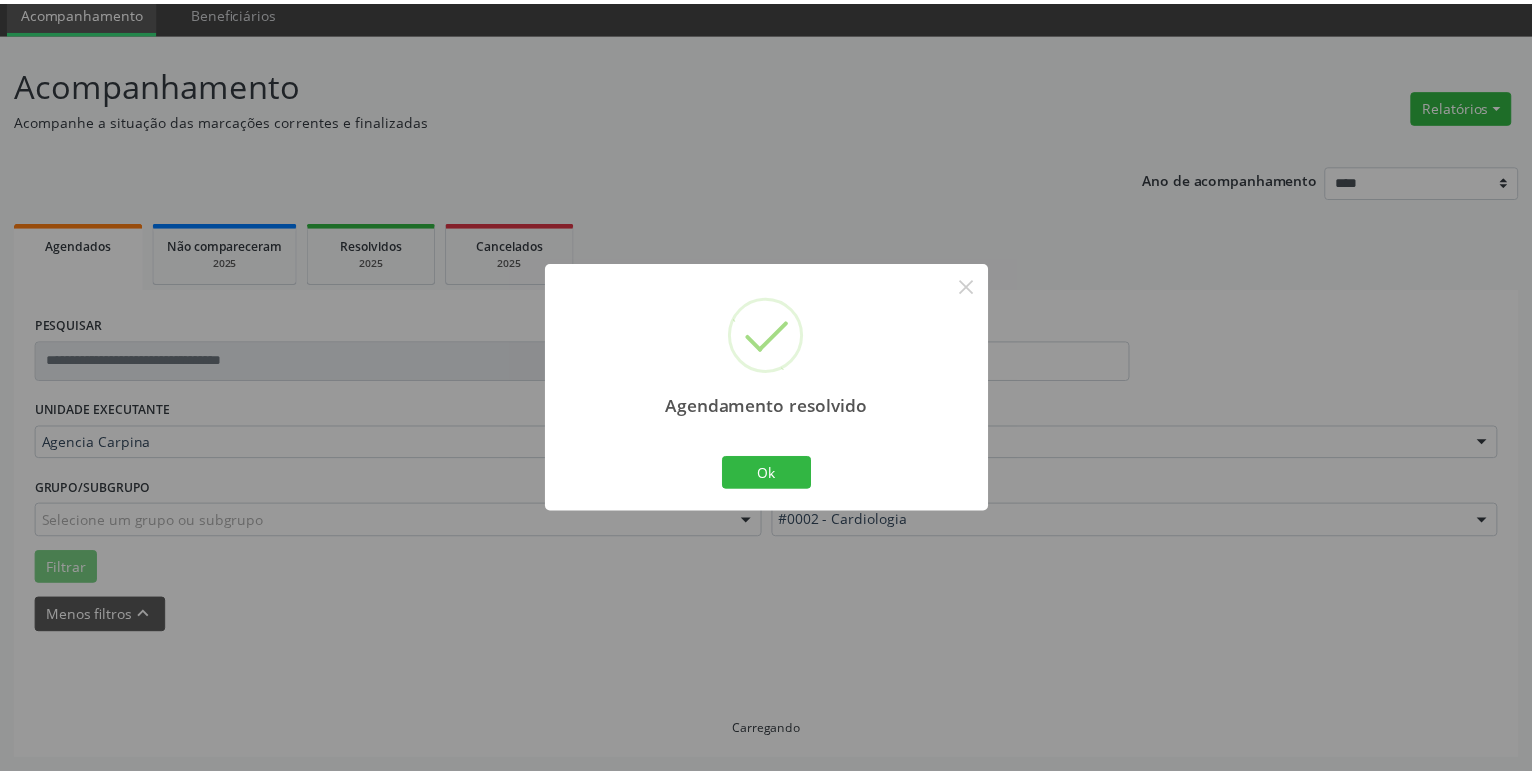 scroll, scrollTop: 77, scrollLeft: 0, axis: vertical 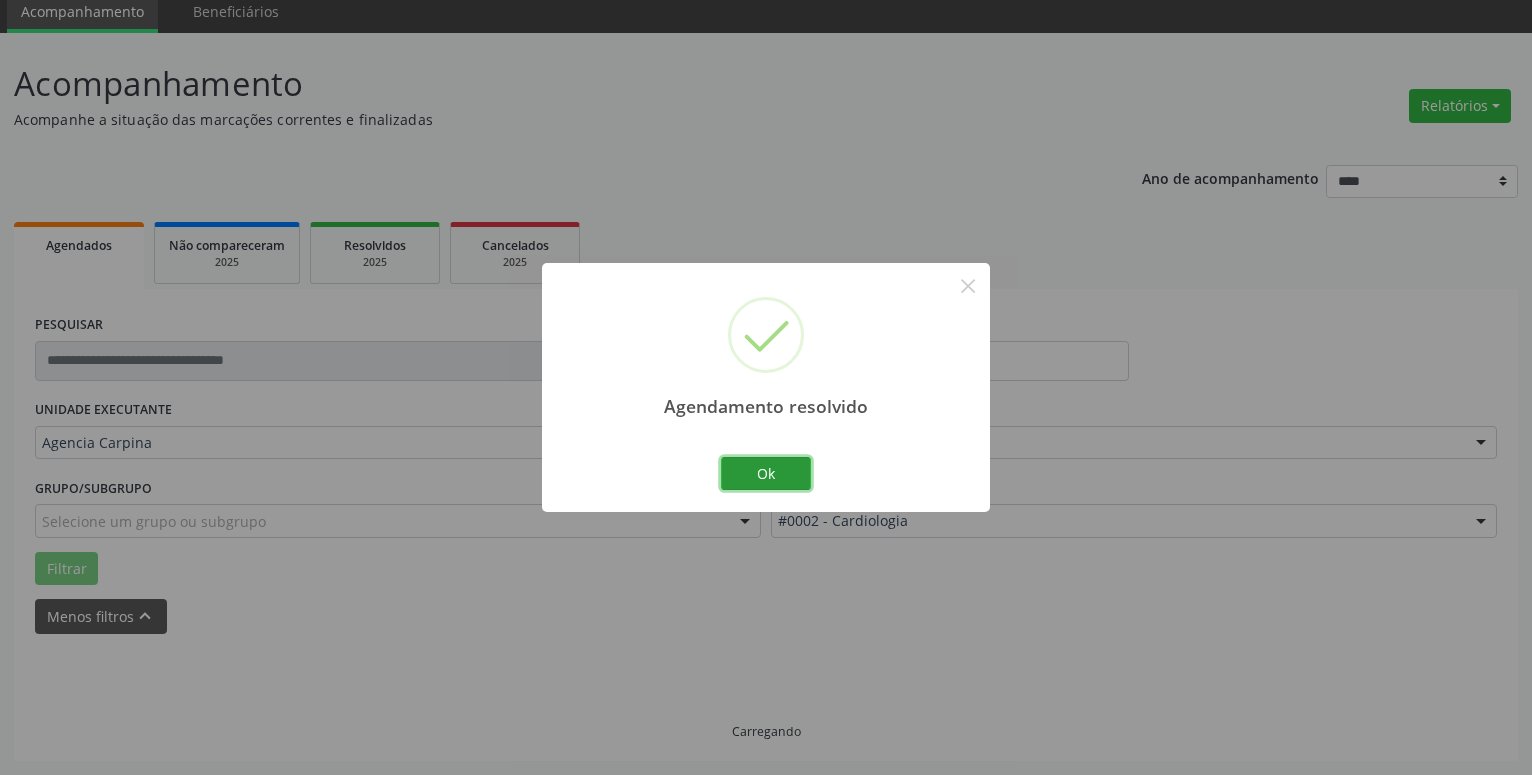 click on "Ok" at bounding box center (766, 474) 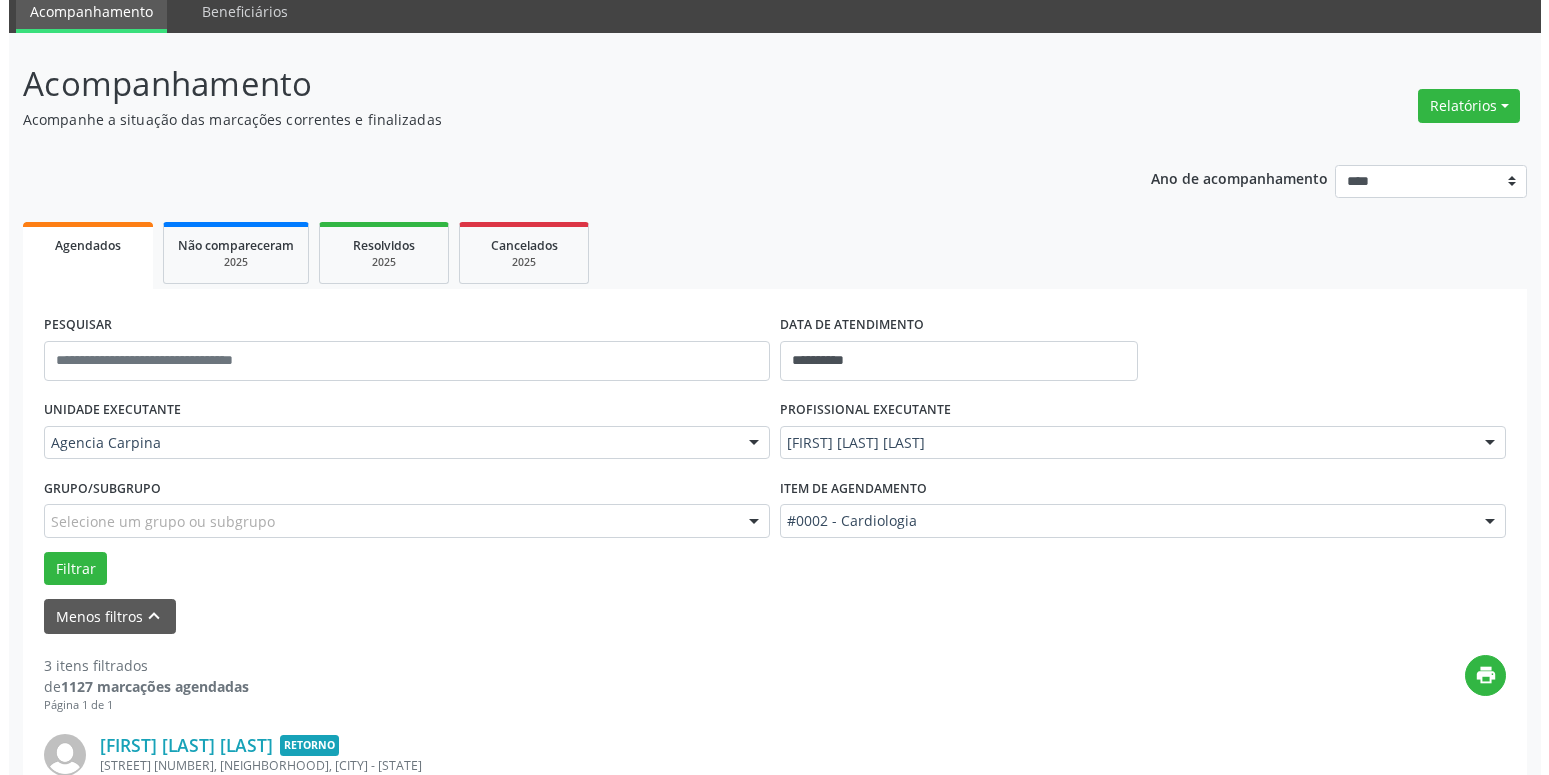 scroll, scrollTop: 383, scrollLeft: 0, axis: vertical 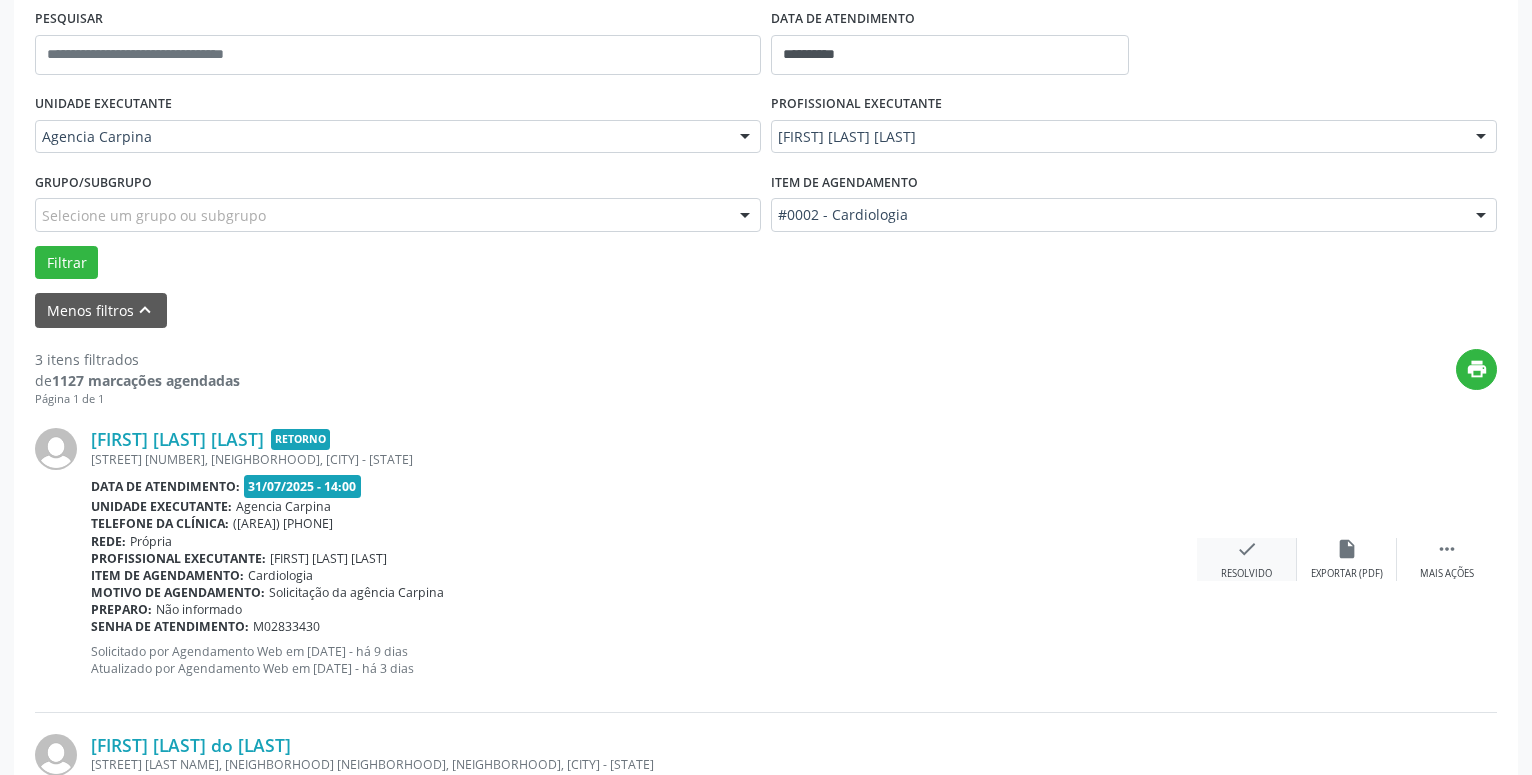 click on "check
Resolvido" at bounding box center (1247, 559) 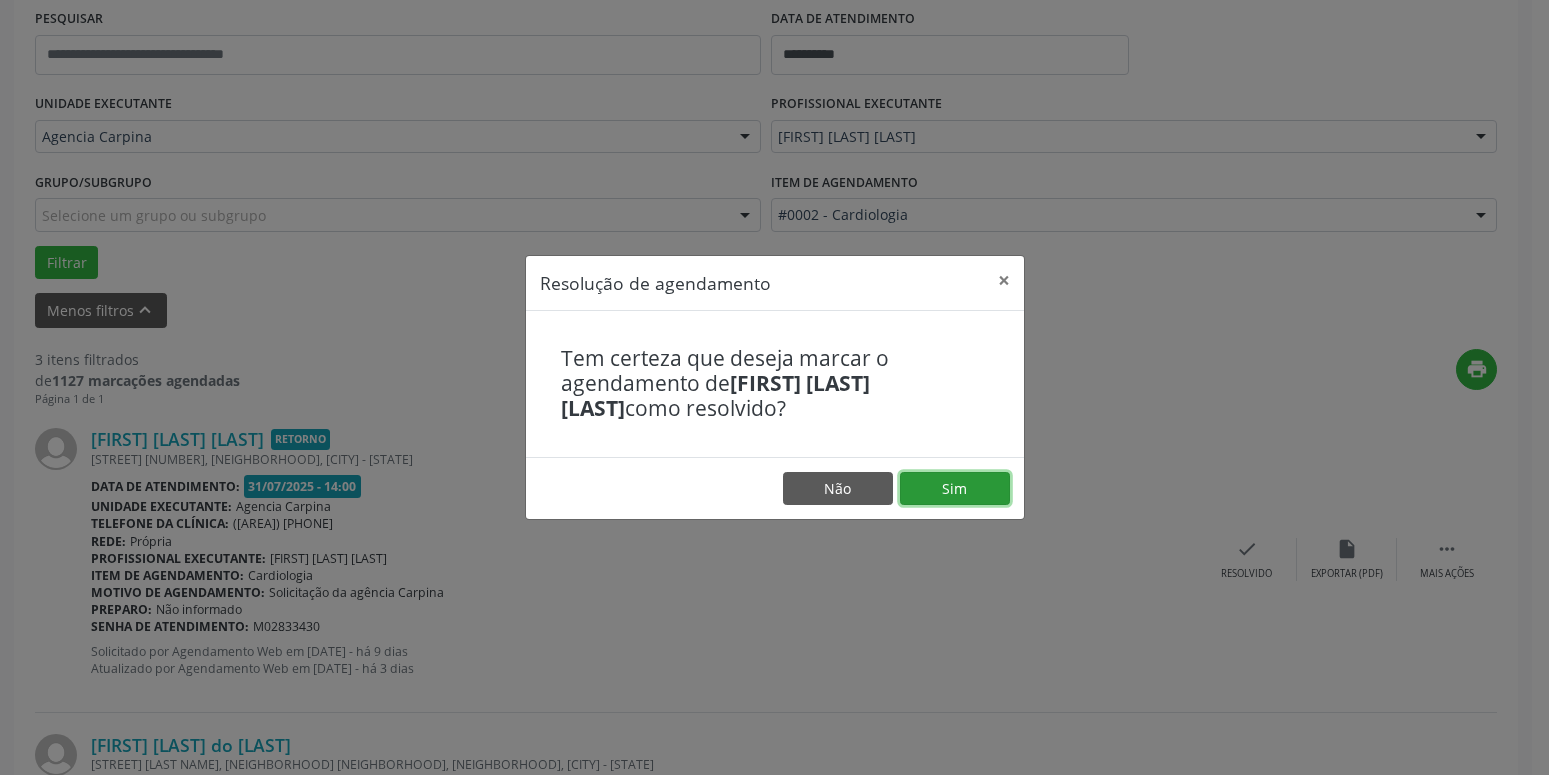 click on "Sim" at bounding box center (955, 489) 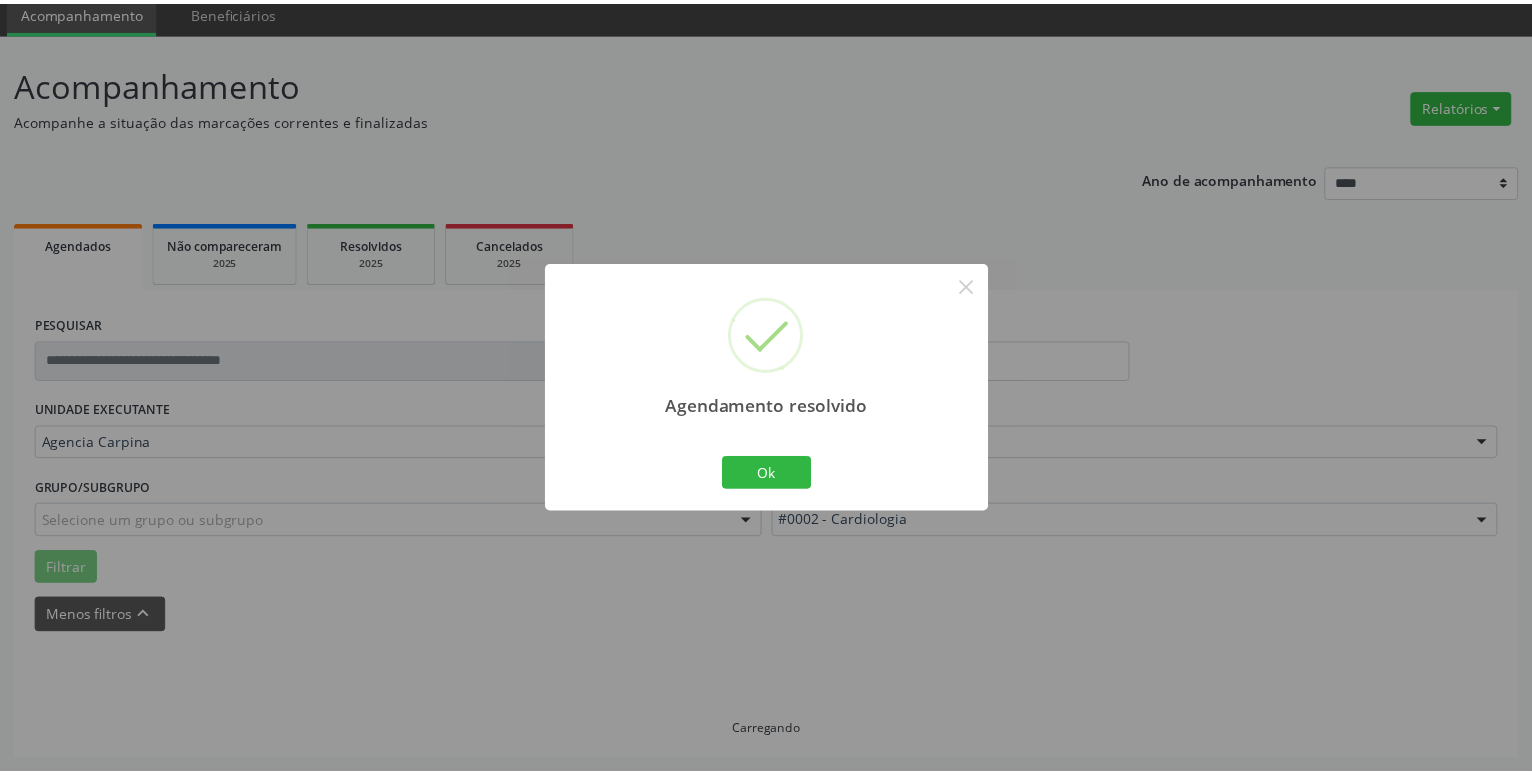 scroll, scrollTop: 77, scrollLeft: 0, axis: vertical 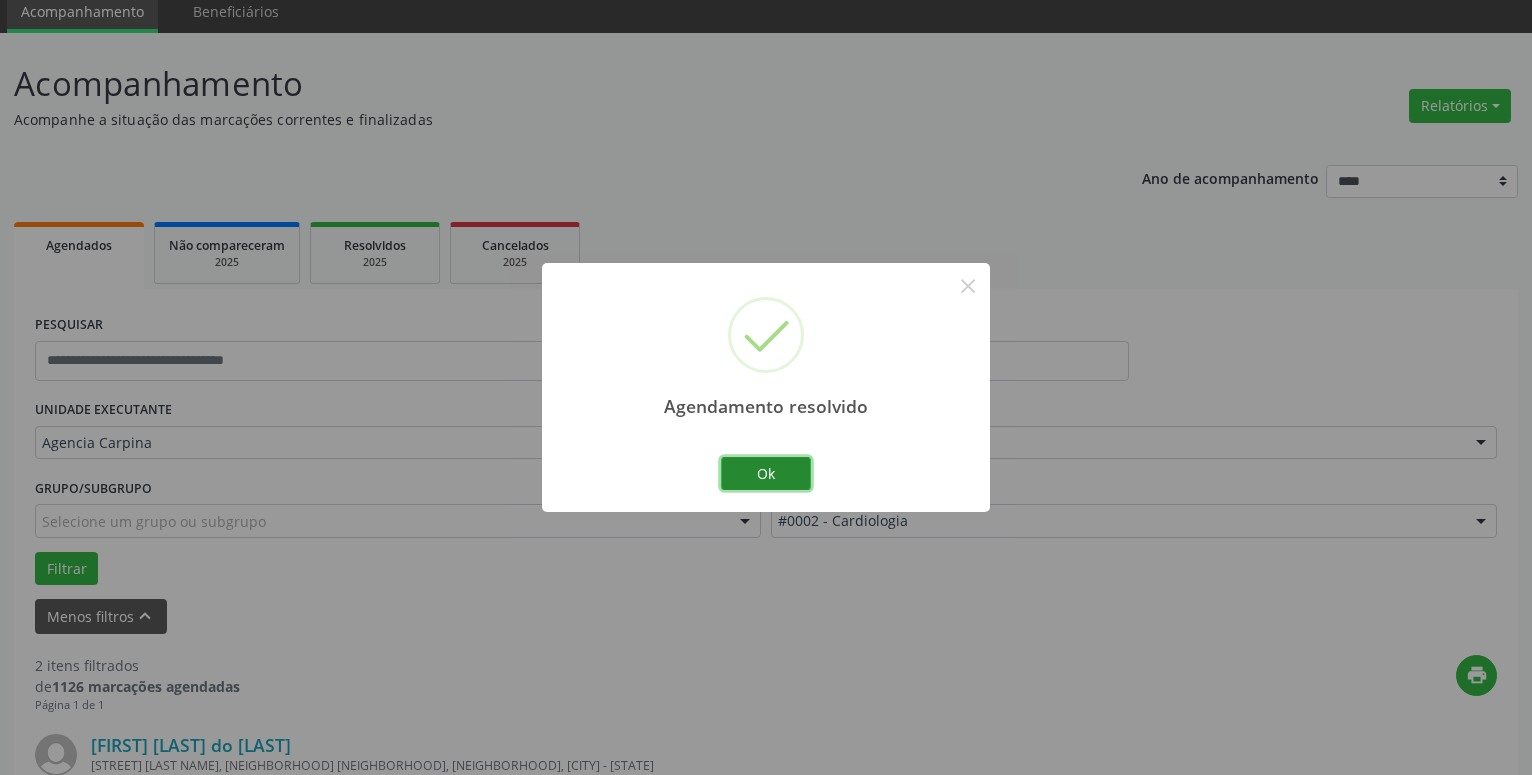 click on "Ok" at bounding box center [766, 474] 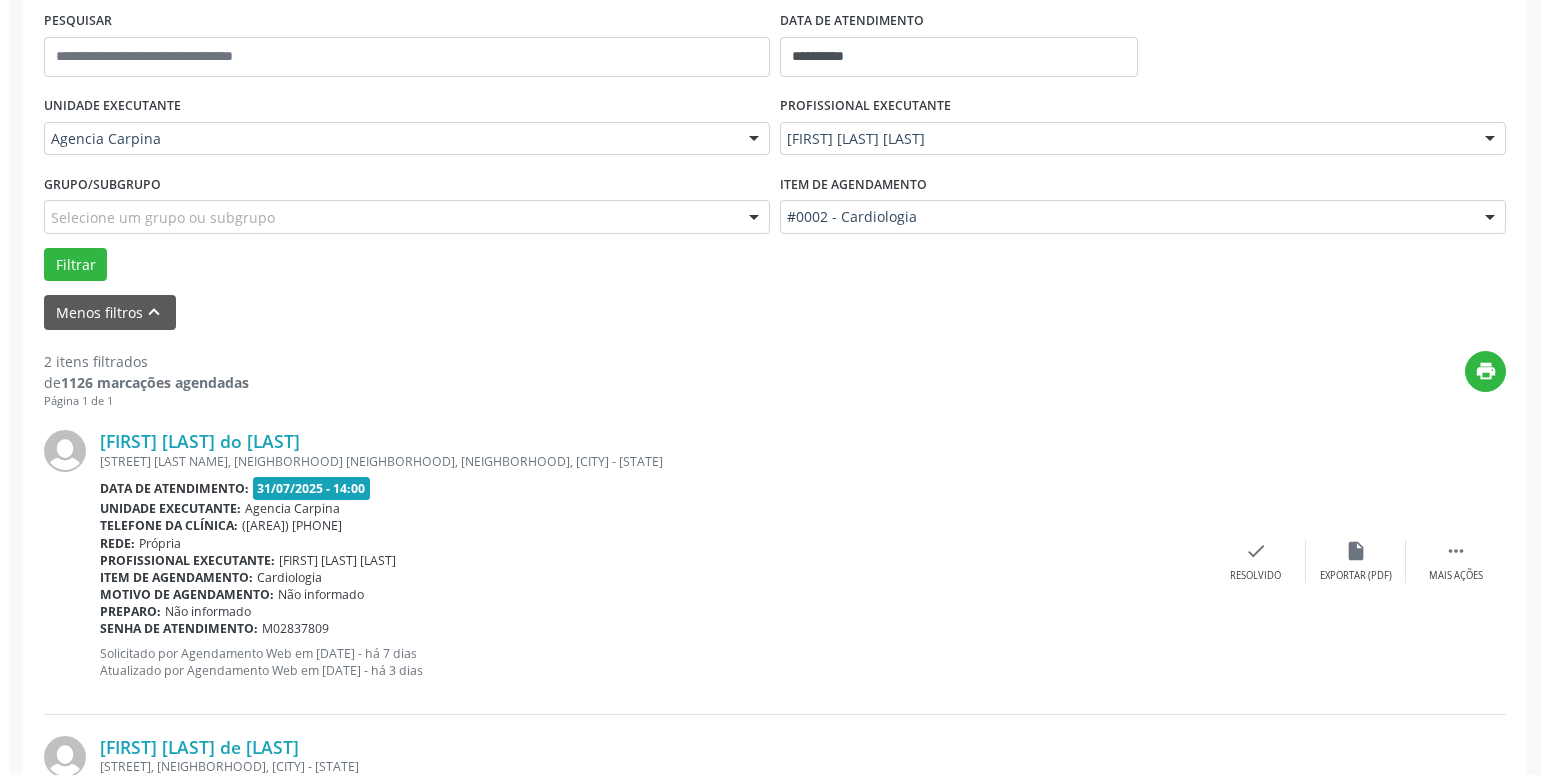 scroll, scrollTop: 383, scrollLeft: 0, axis: vertical 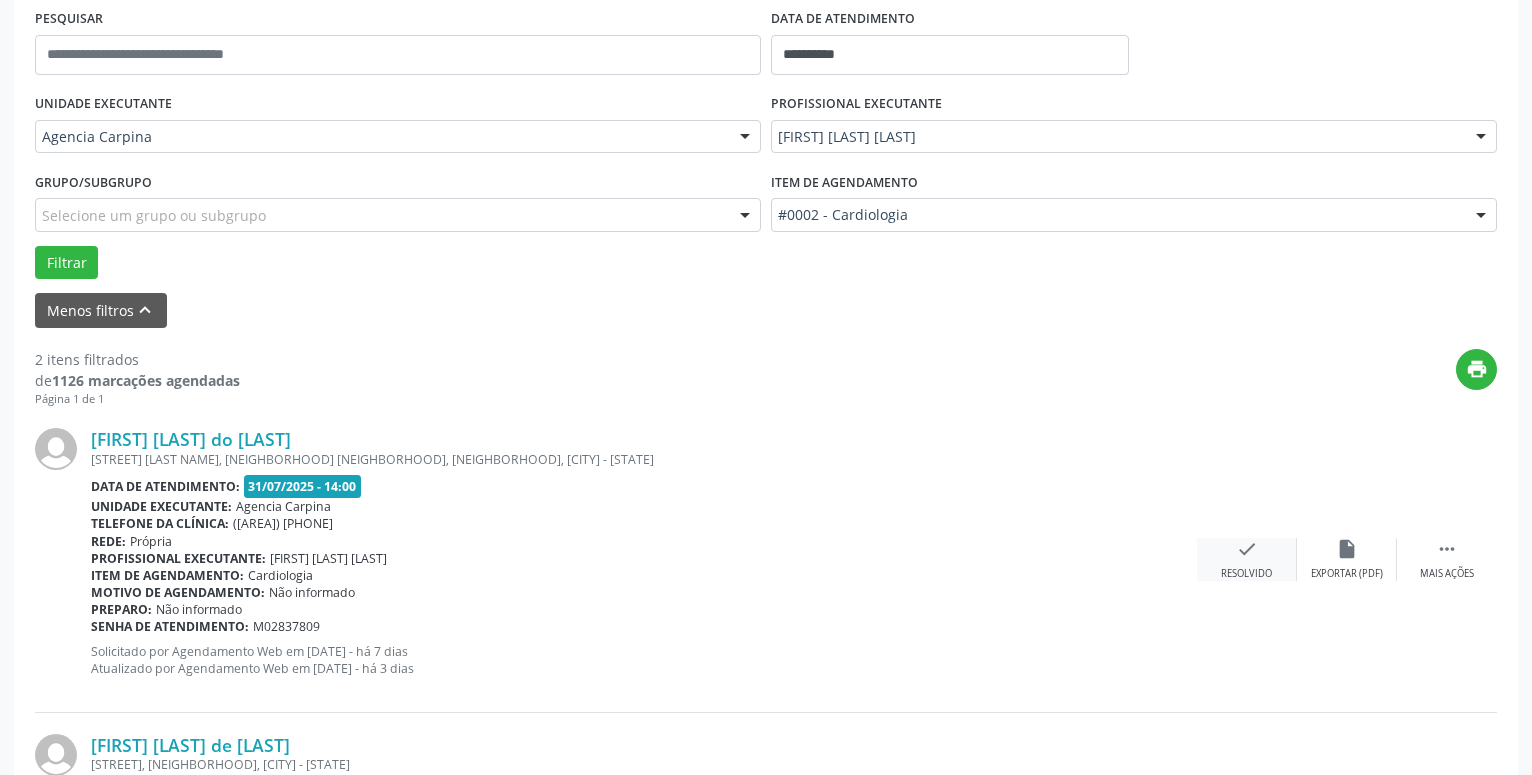 click on "check
Resolvido" at bounding box center [1247, 559] 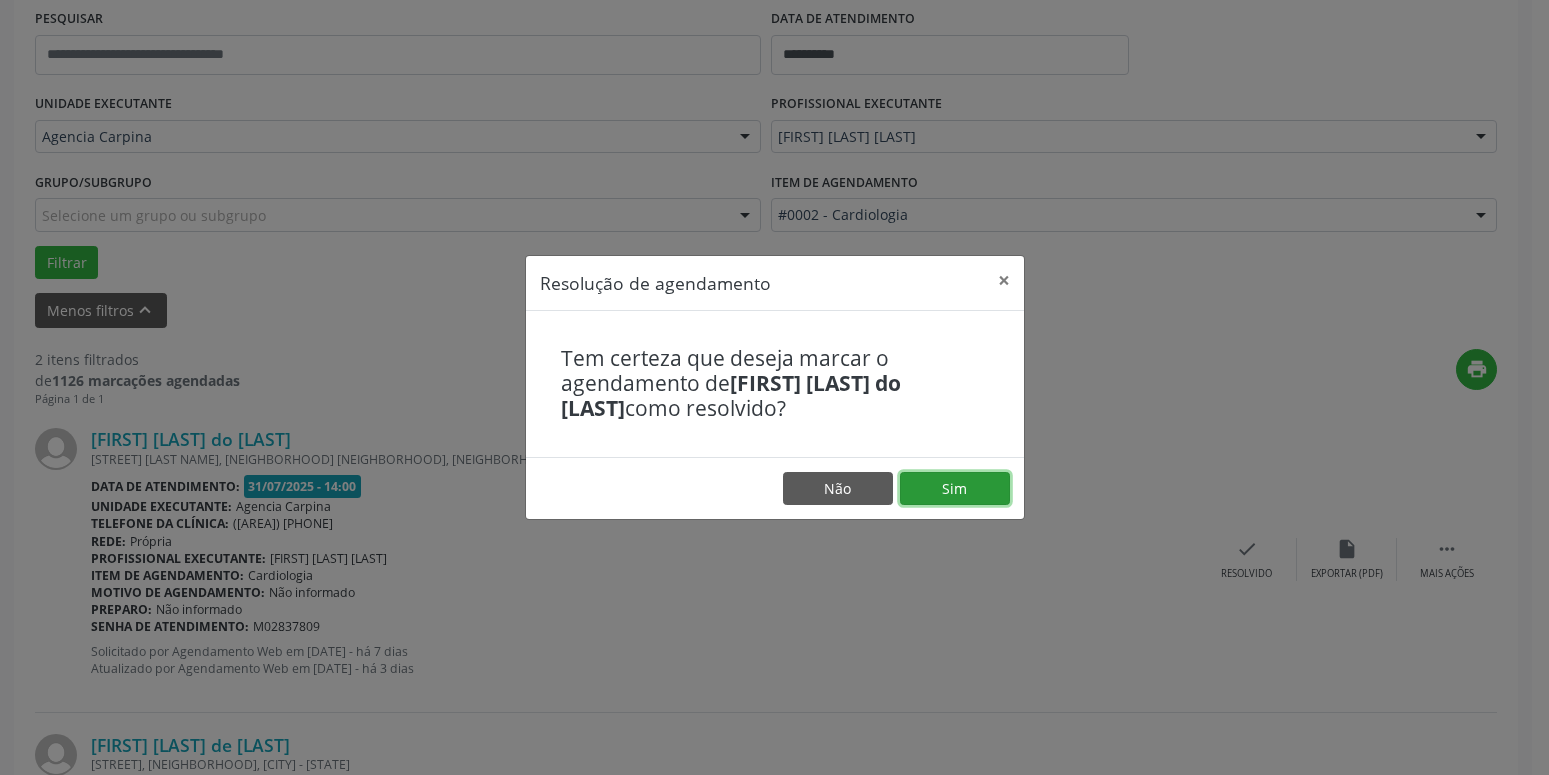 click on "Sim" at bounding box center (955, 489) 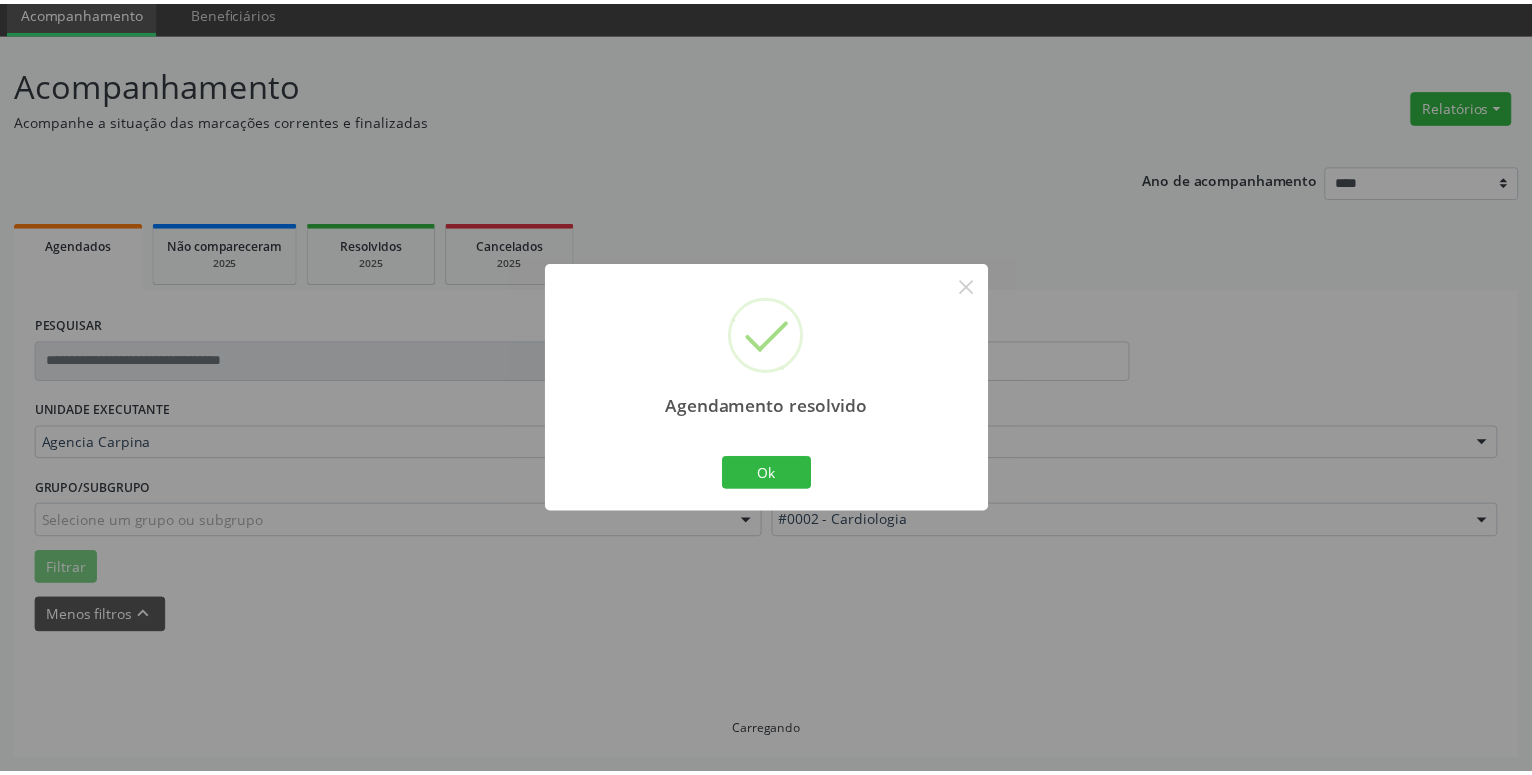scroll, scrollTop: 77, scrollLeft: 0, axis: vertical 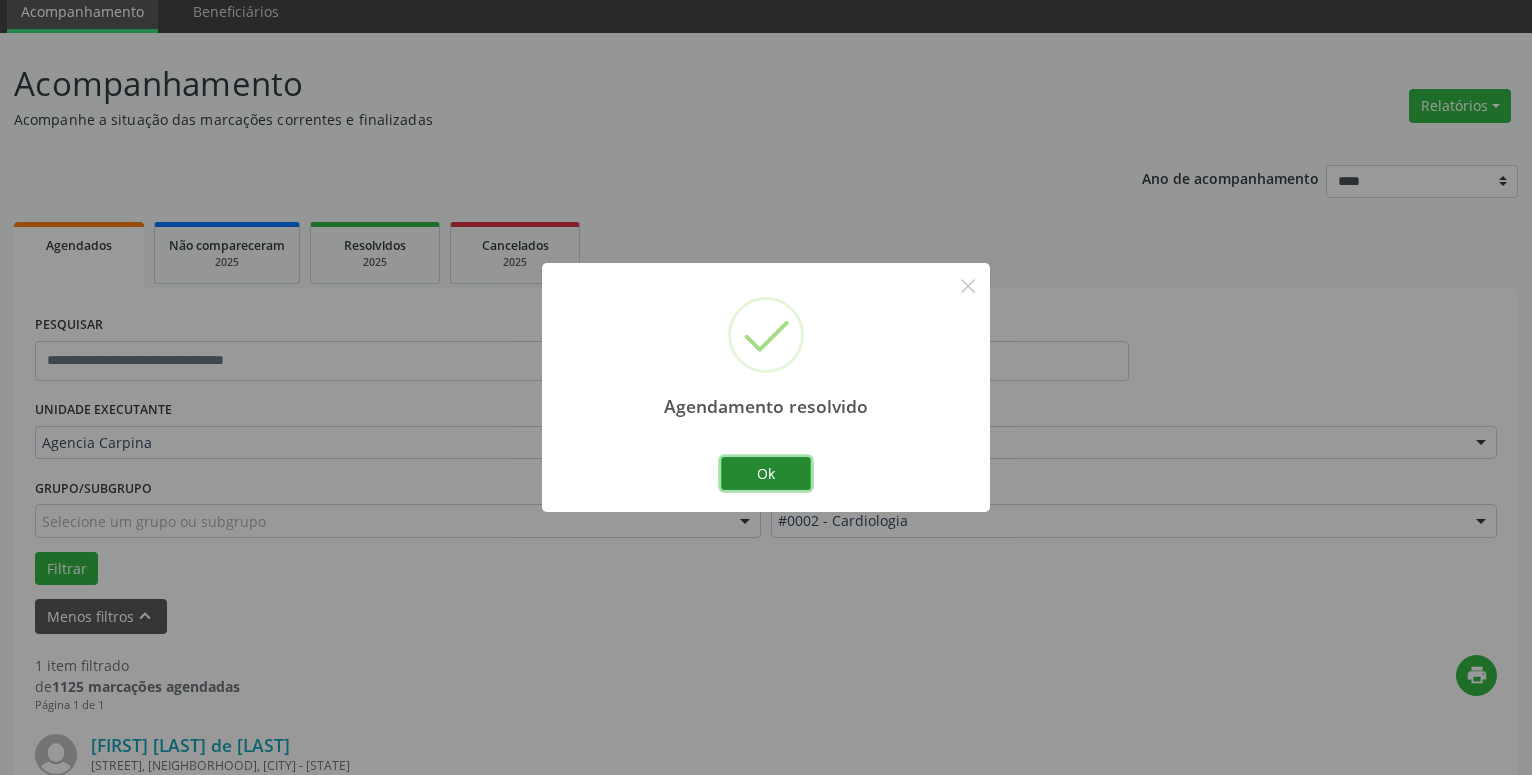 click on "Ok" at bounding box center [766, 474] 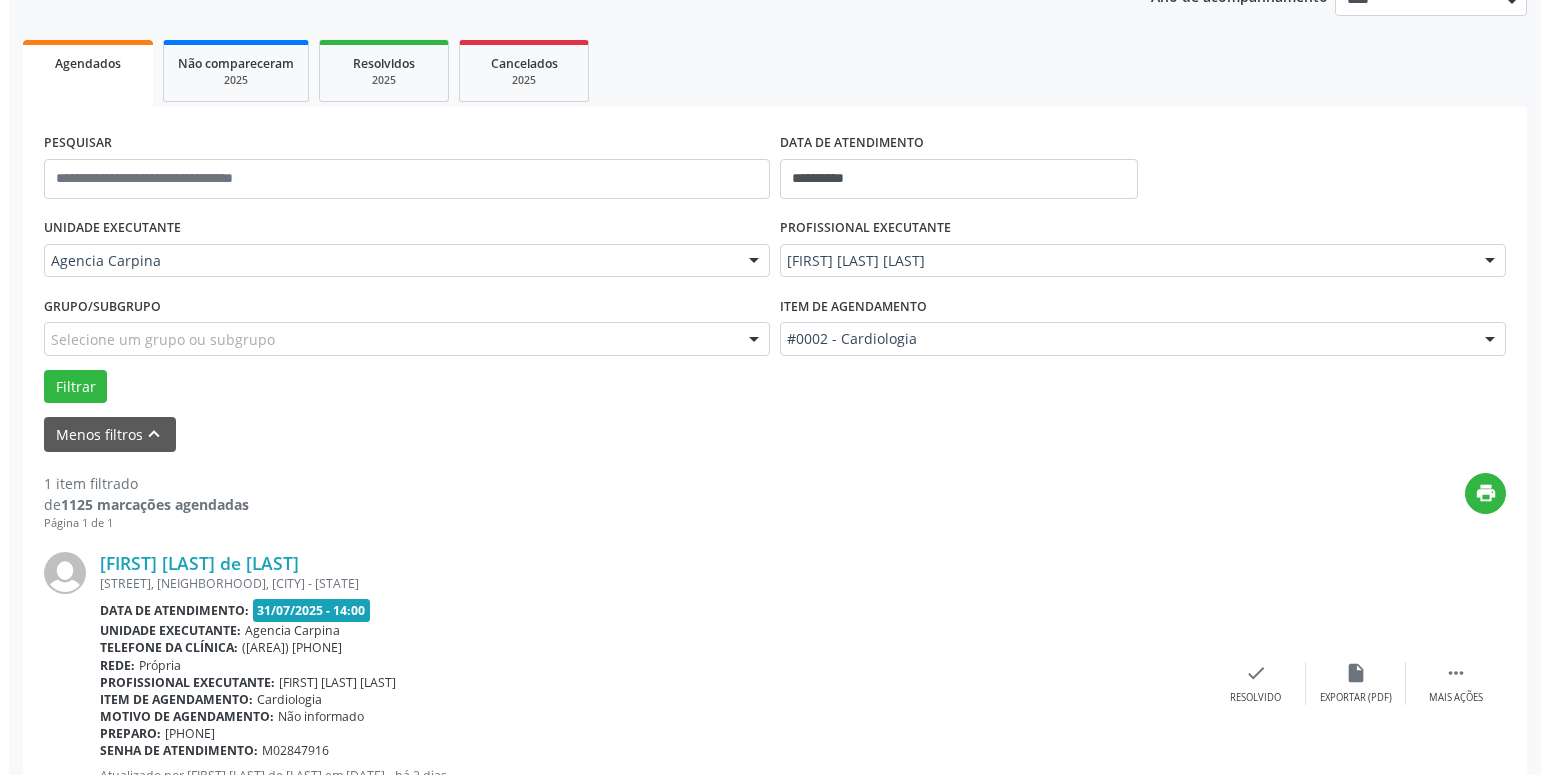 scroll, scrollTop: 281, scrollLeft: 0, axis: vertical 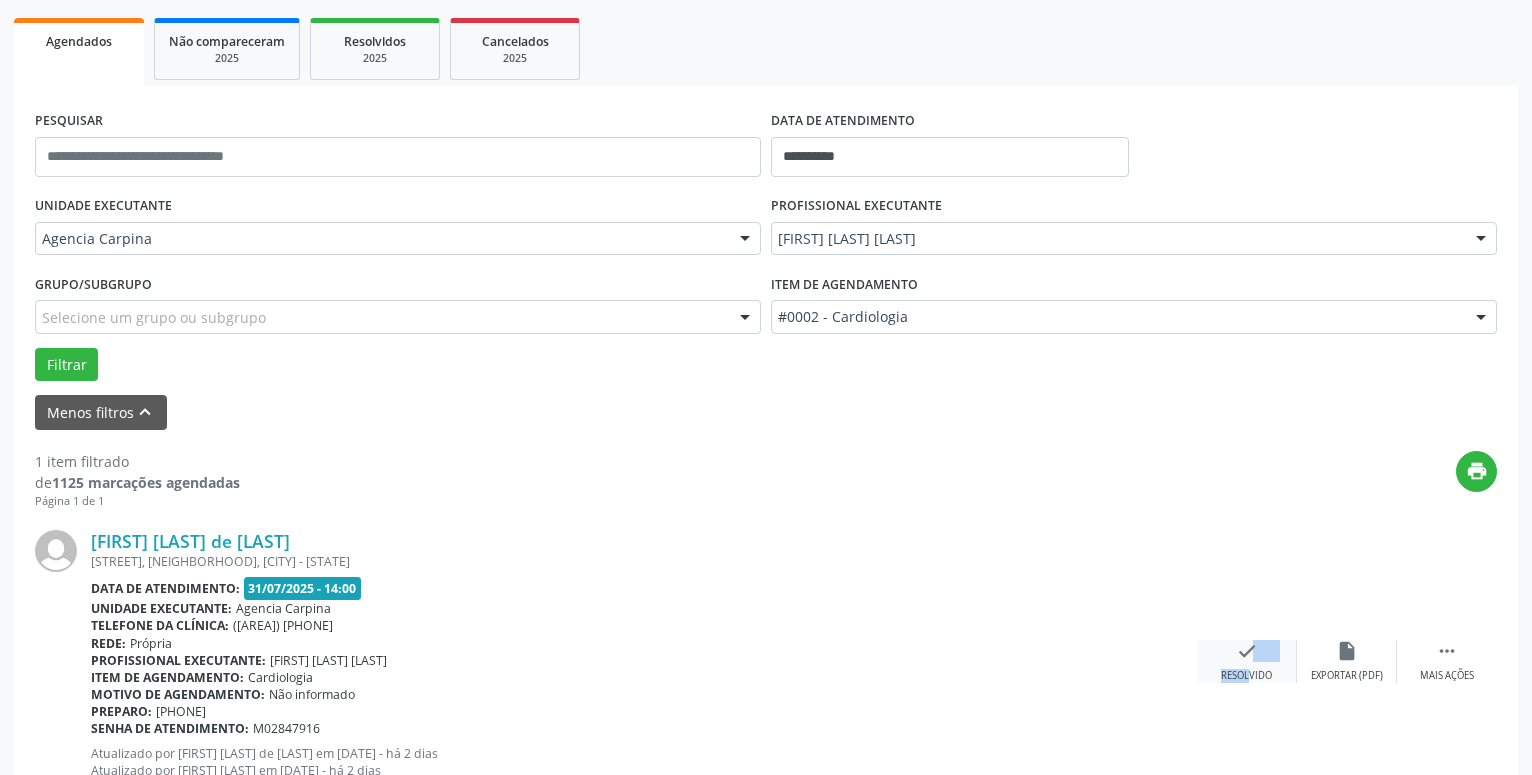click on "check
Resolvido" at bounding box center (1247, 661) 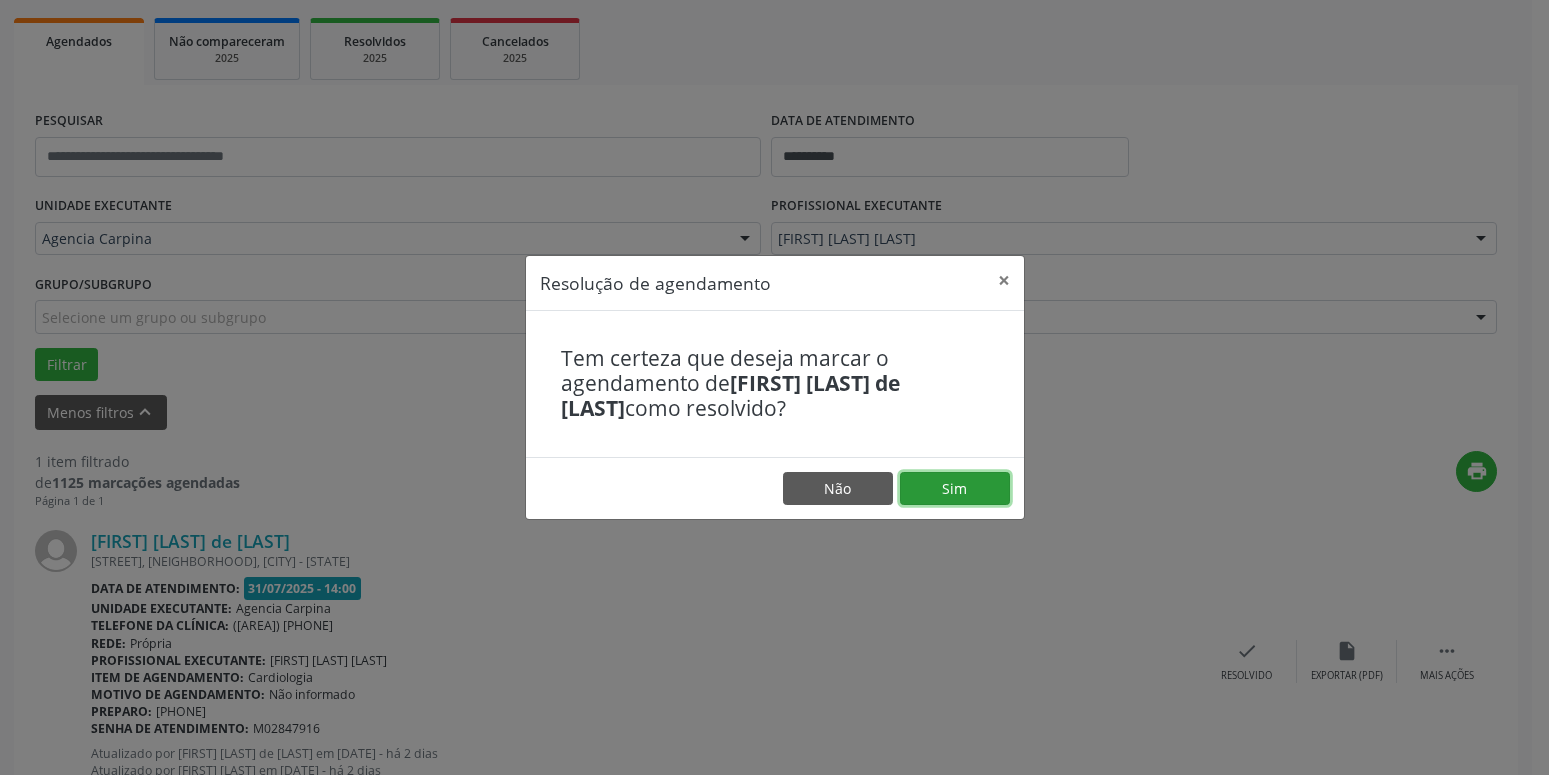 click on "Sim" at bounding box center [955, 489] 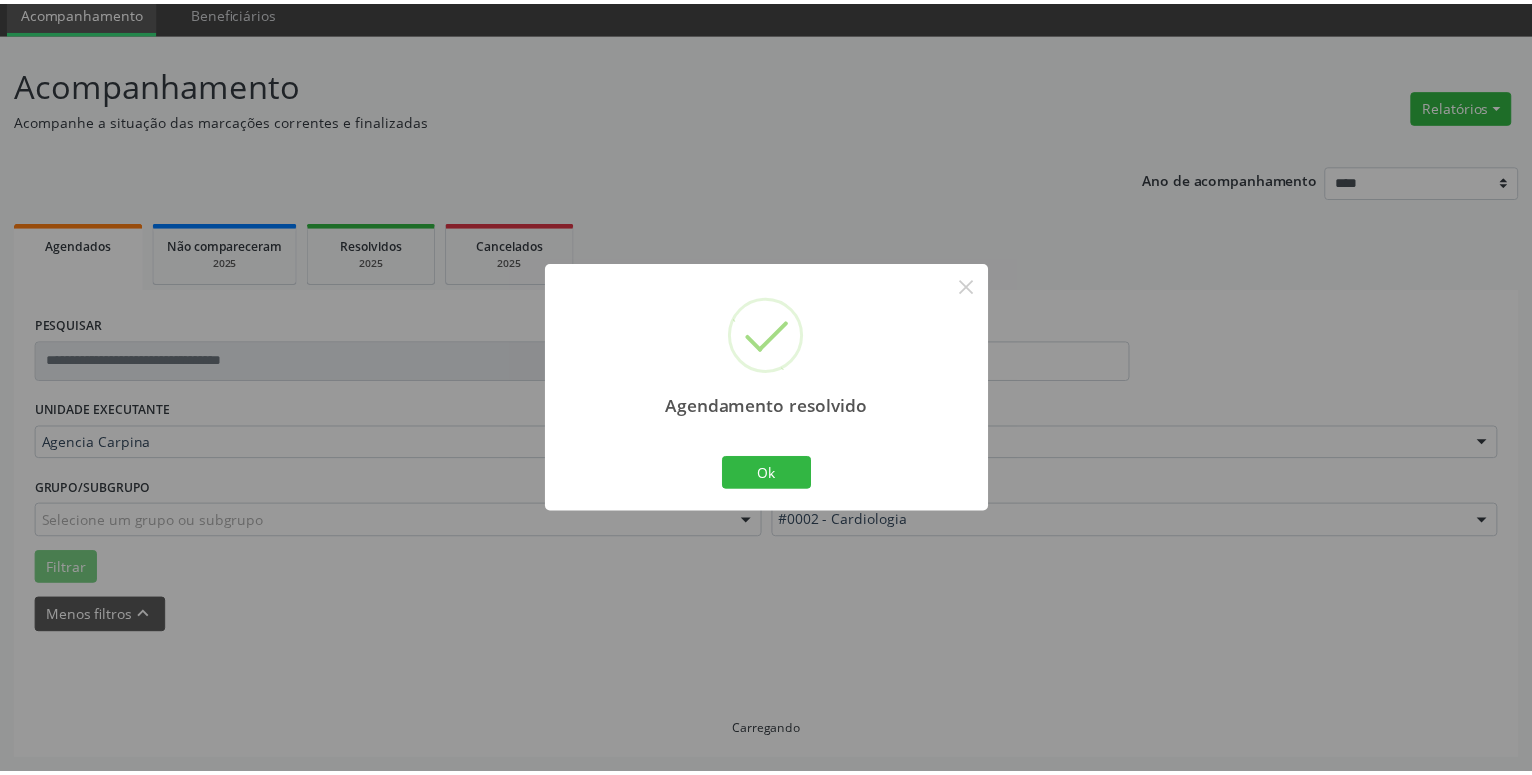 scroll, scrollTop: 77, scrollLeft: 0, axis: vertical 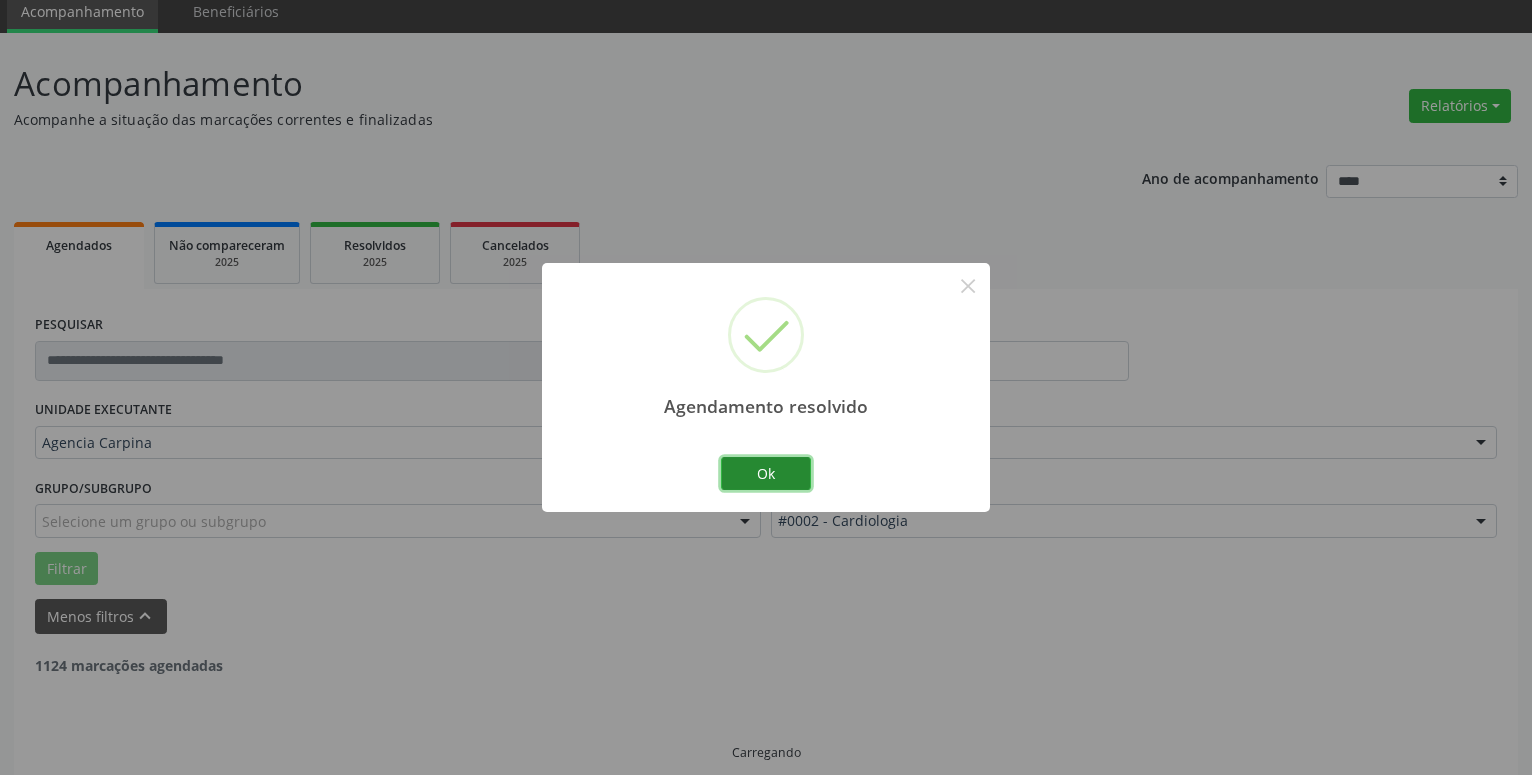 click on "Ok" at bounding box center (766, 474) 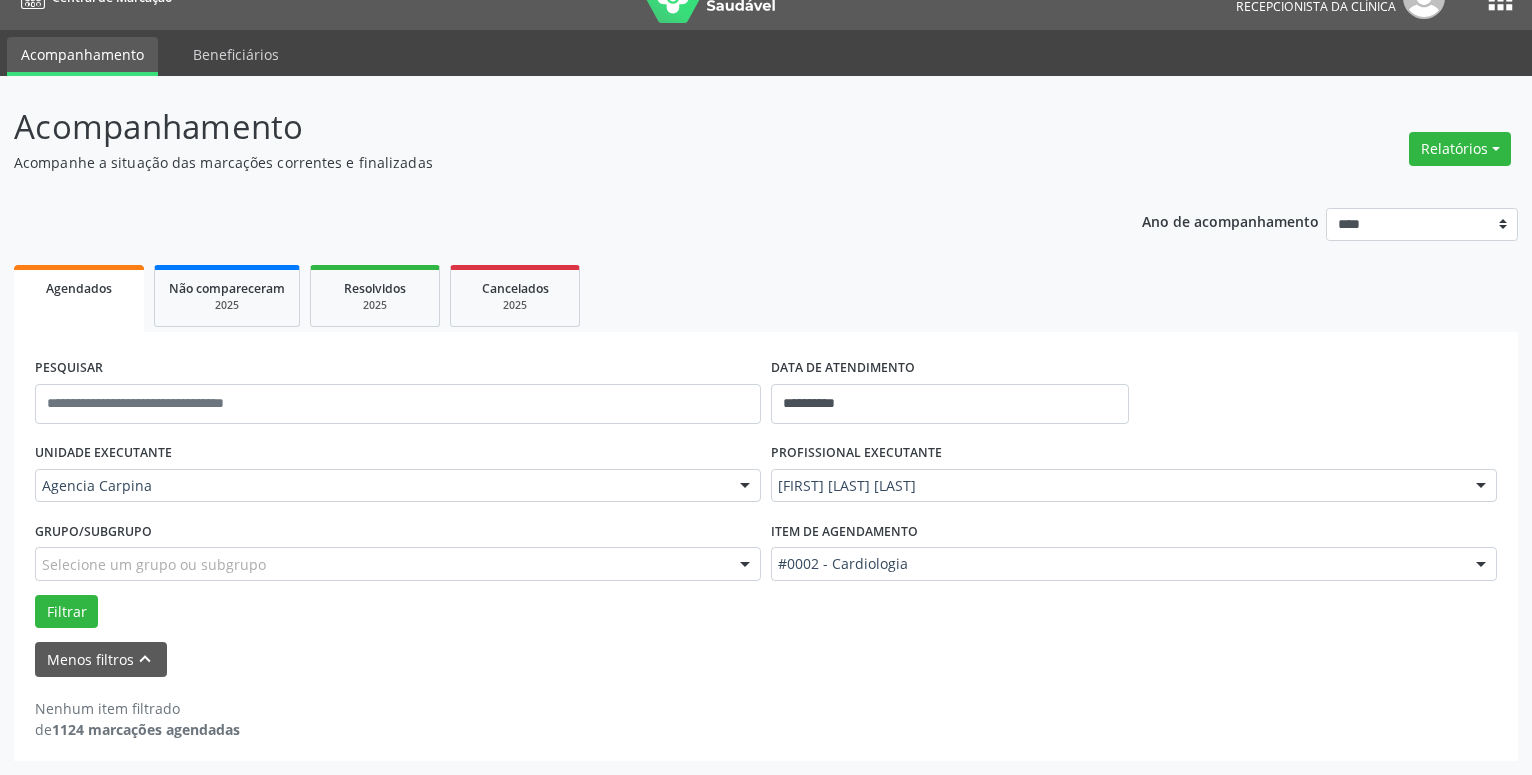 scroll, scrollTop: 0, scrollLeft: 0, axis: both 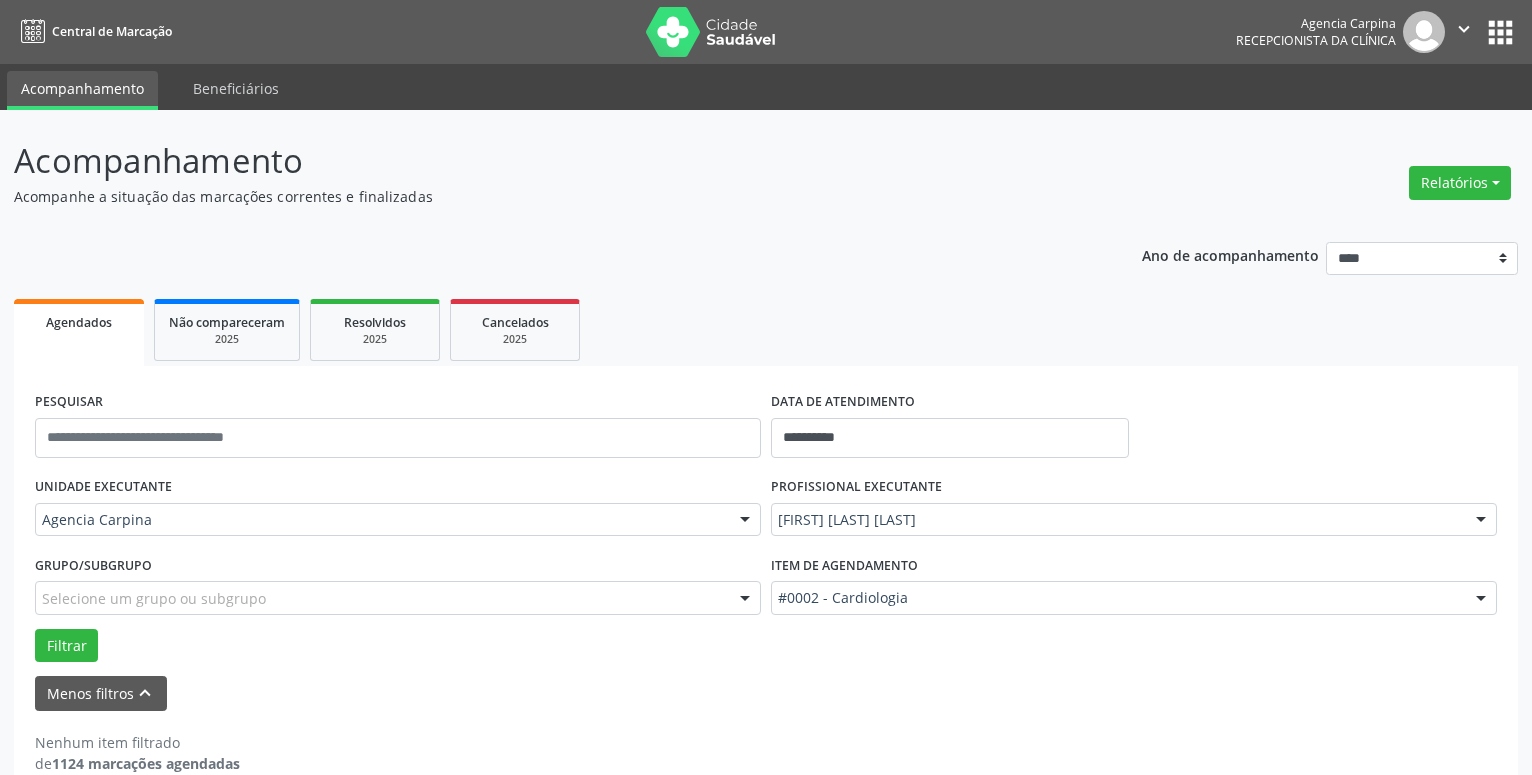 click on "" at bounding box center [1464, 29] 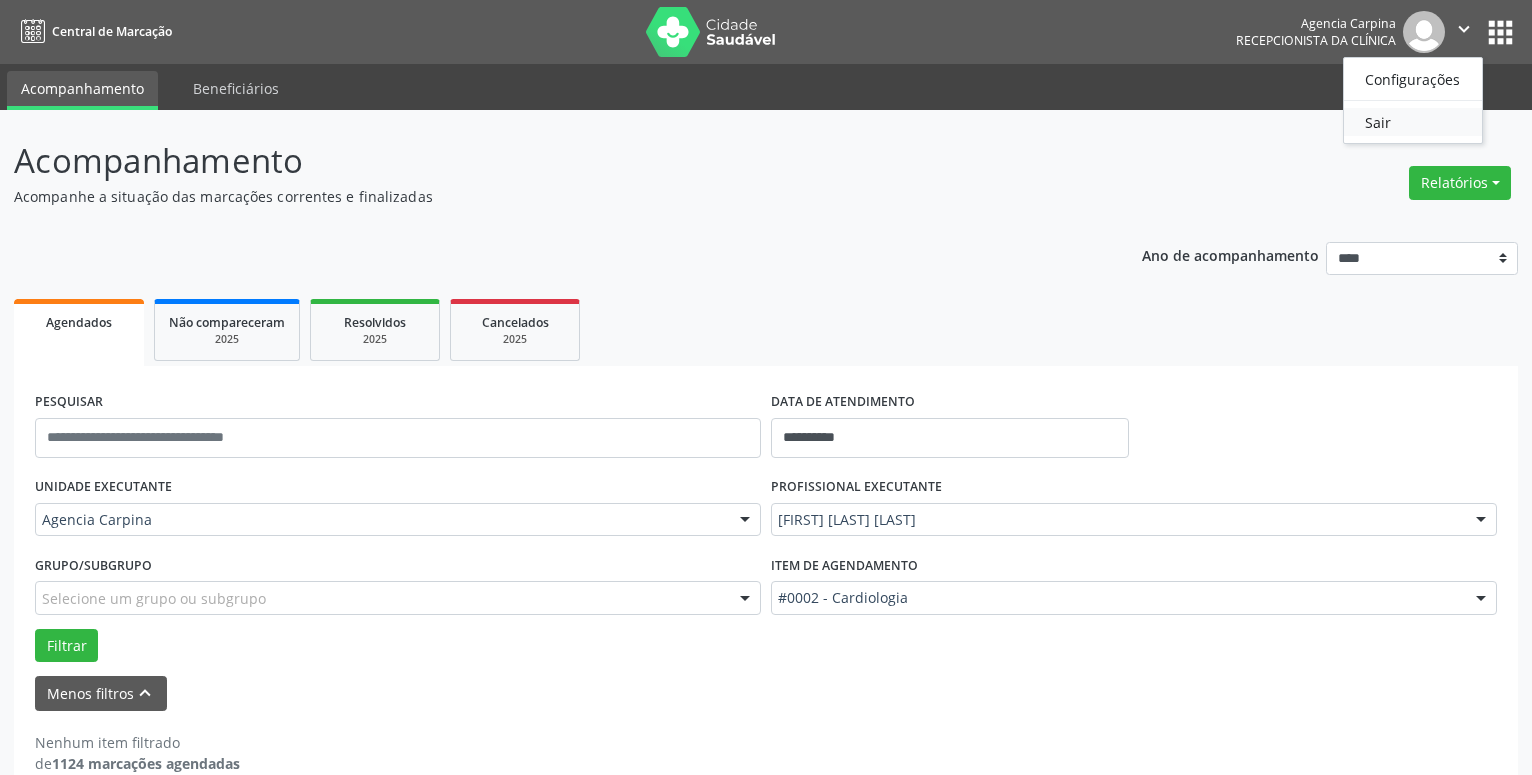 click on "Sair" at bounding box center [1413, 122] 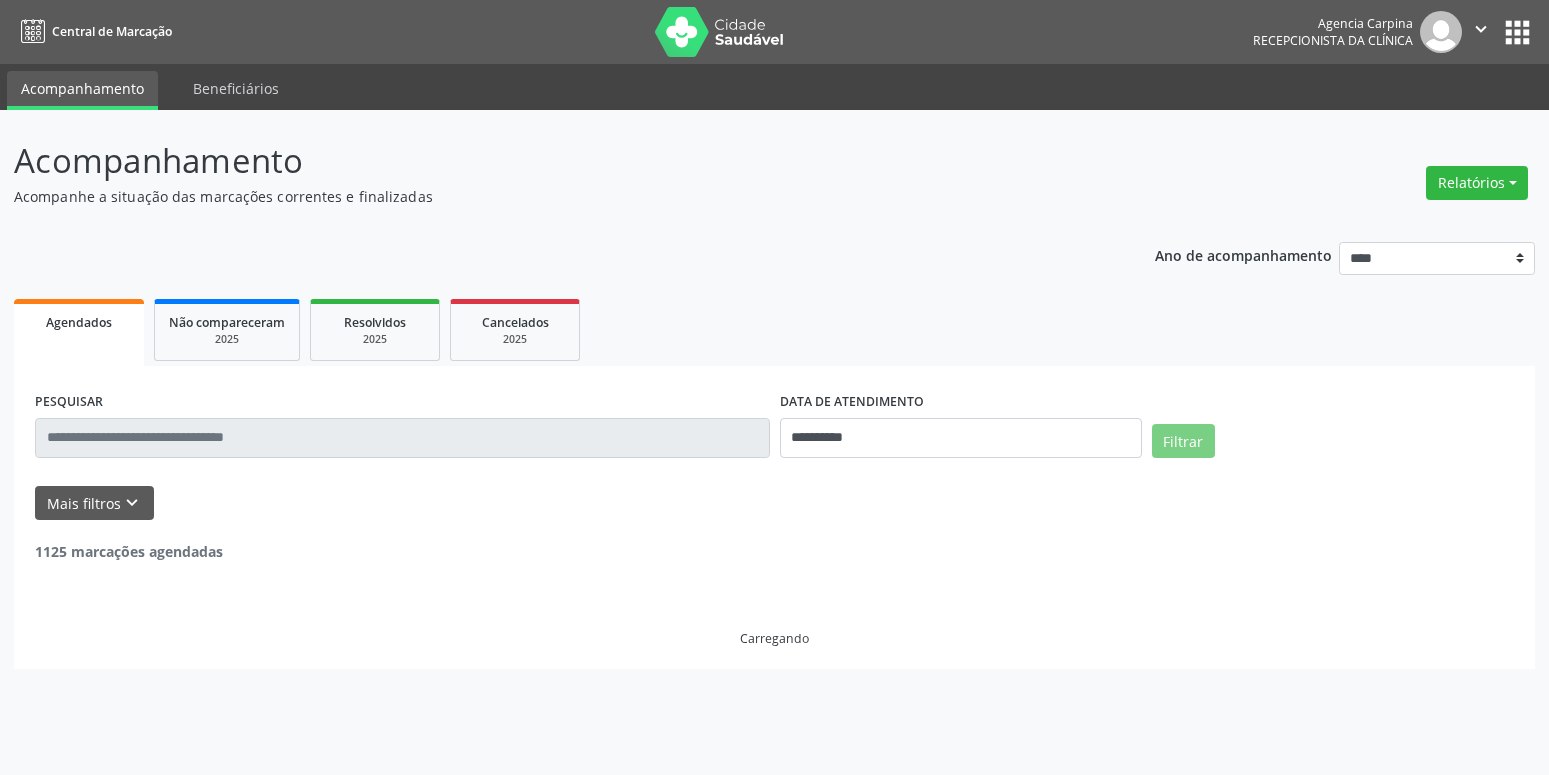 scroll, scrollTop: 0, scrollLeft: 0, axis: both 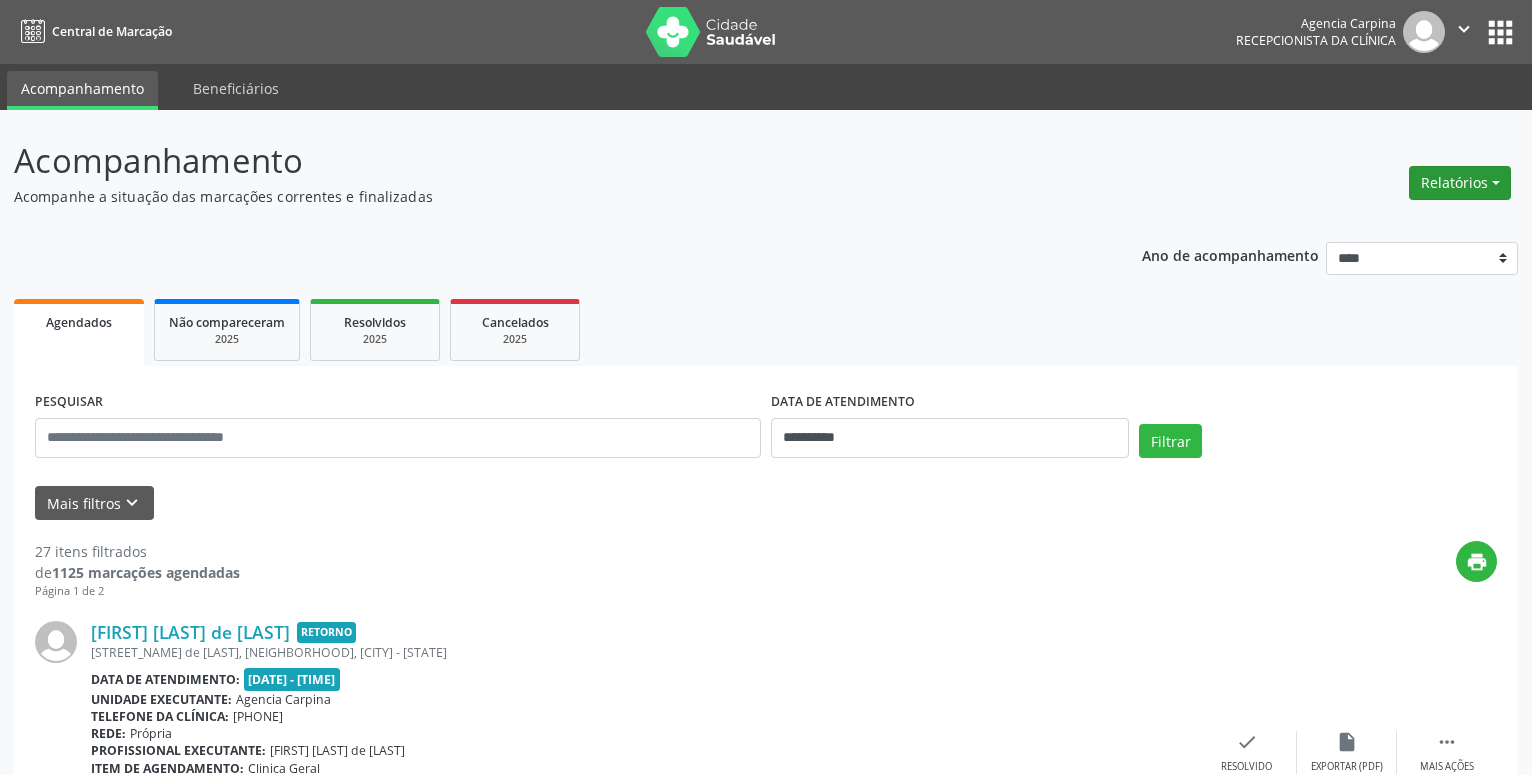 click on "Relatórios" at bounding box center (1460, 183) 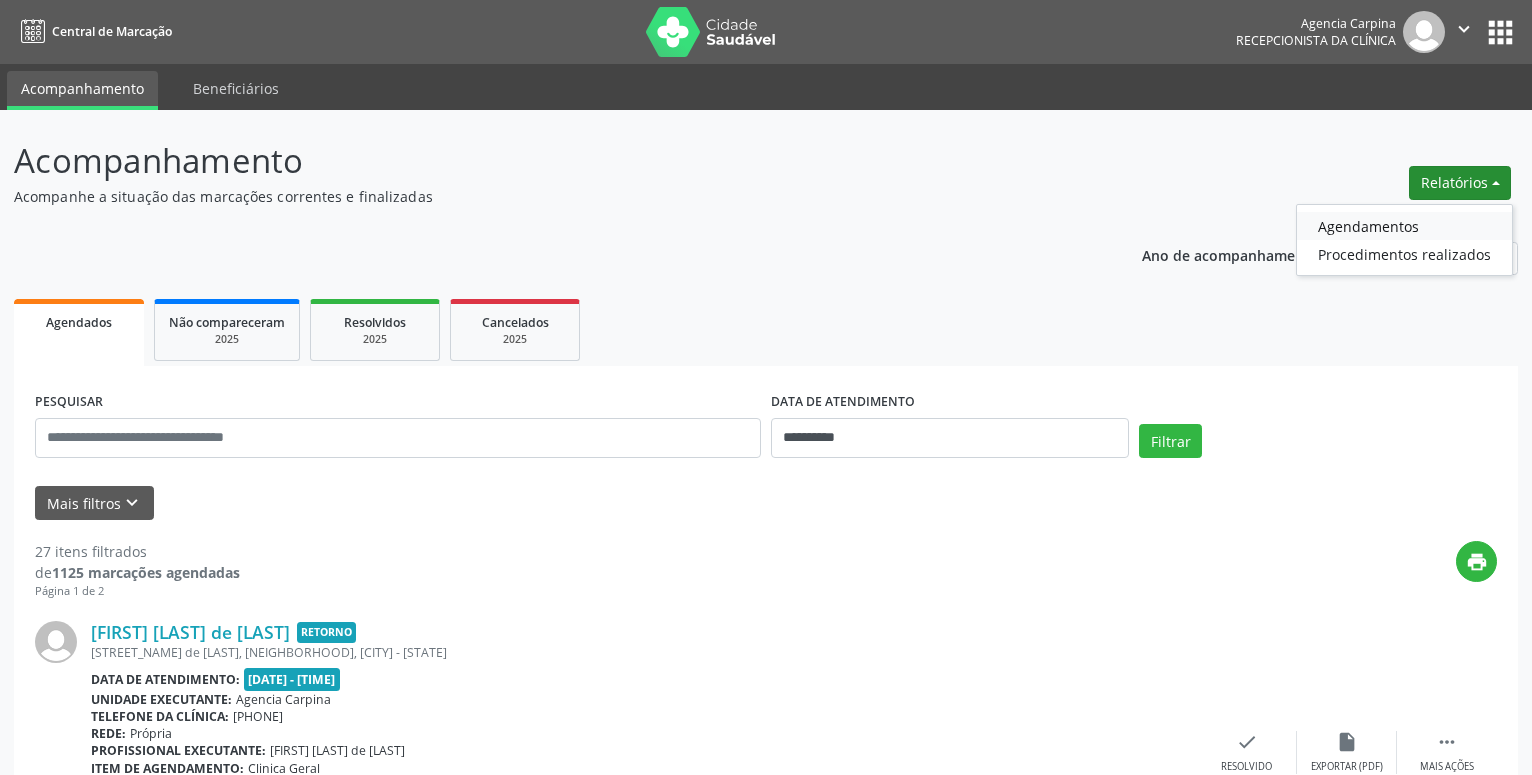 click on "Agendamentos" at bounding box center [1404, 226] 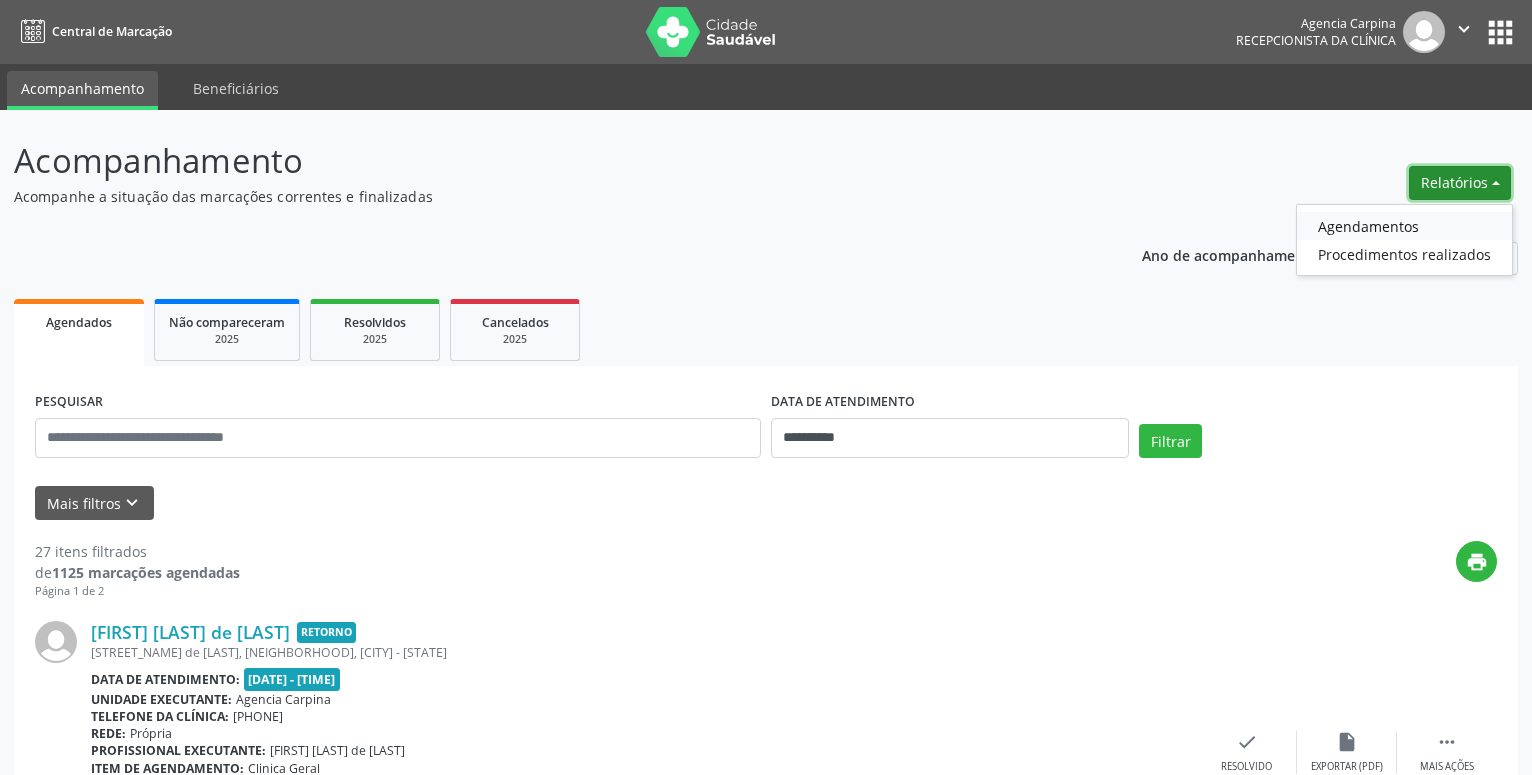 select on "*" 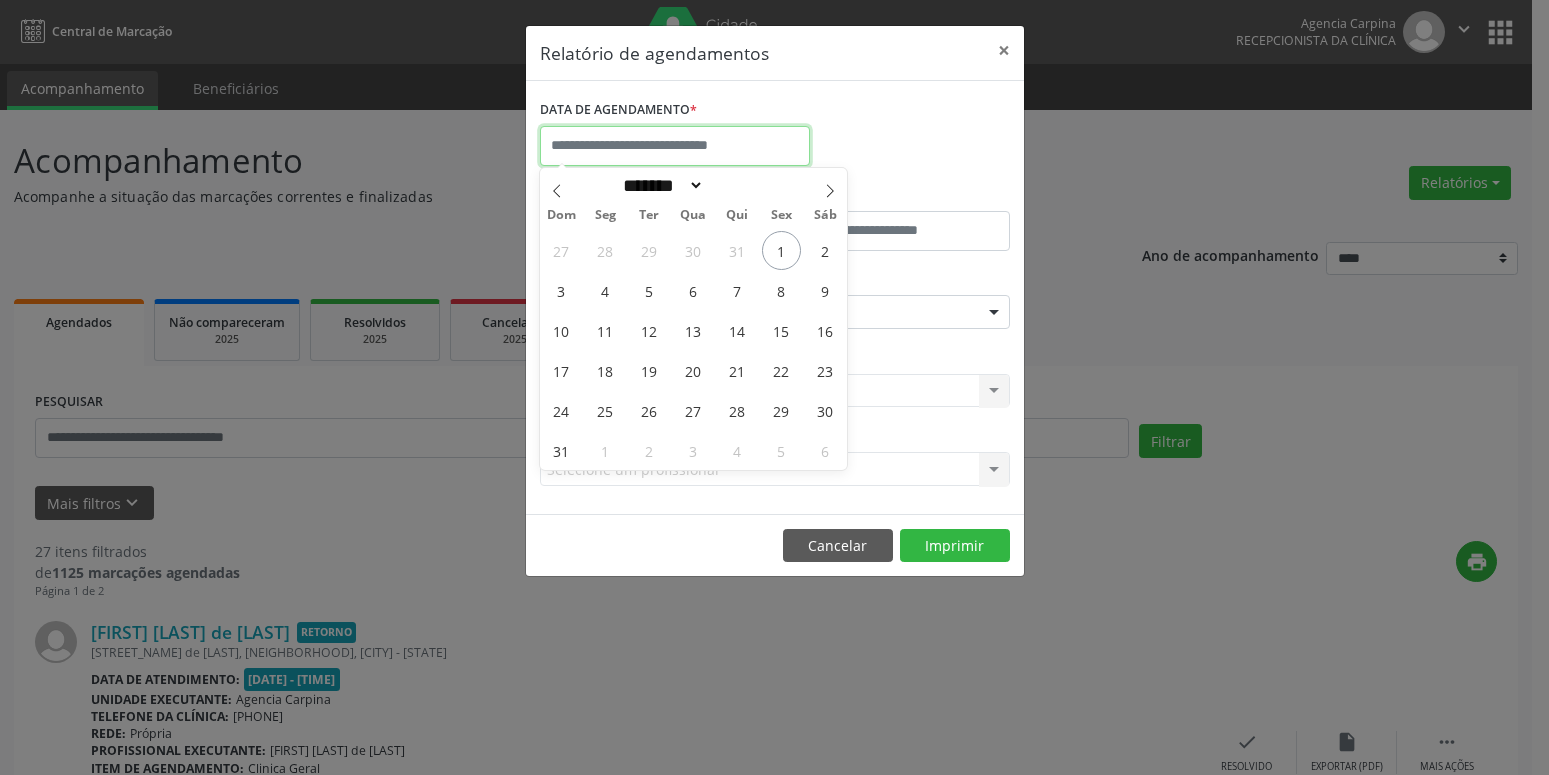 click at bounding box center (675, 146) 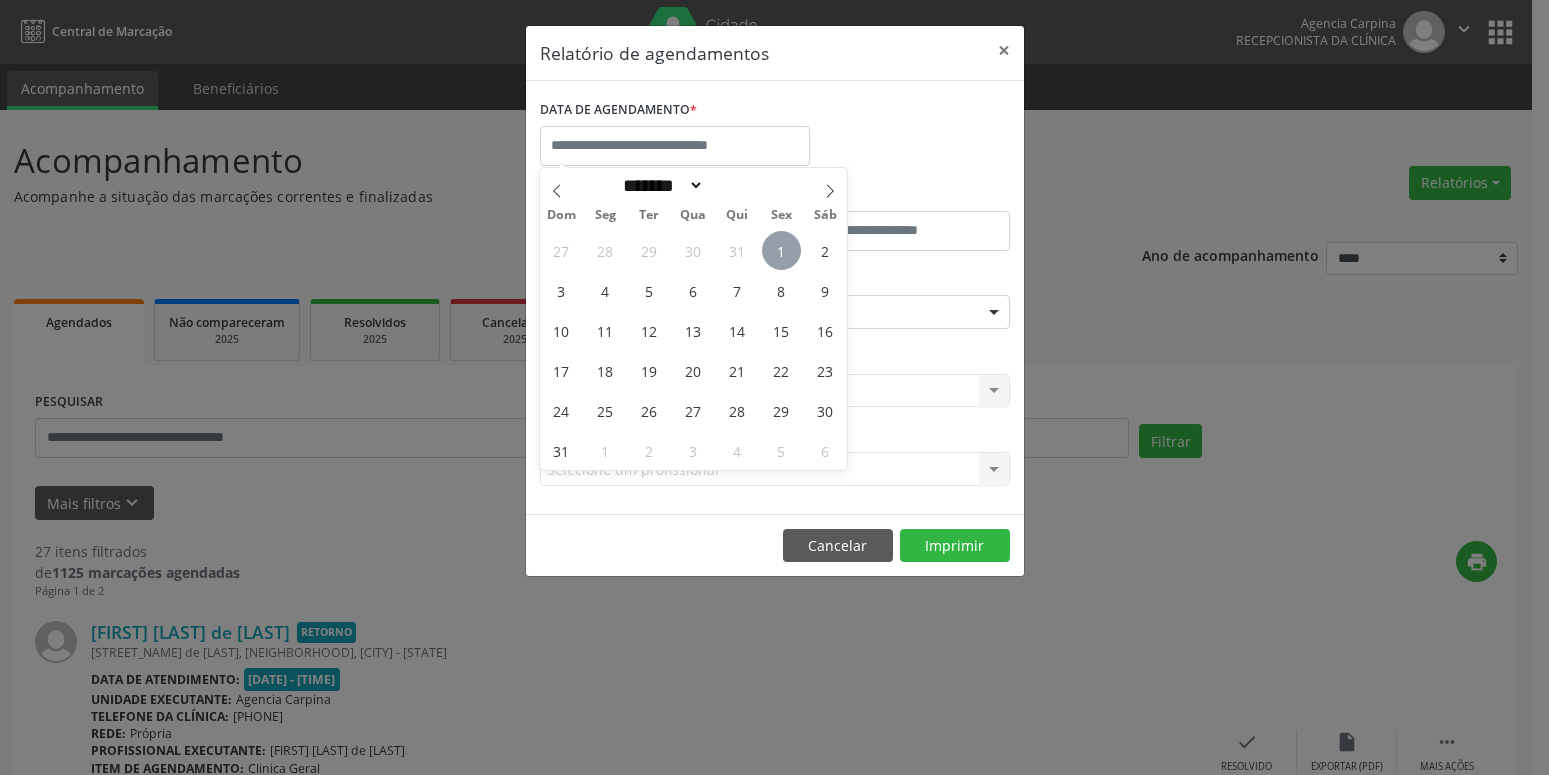 click on "1" at bounding box center [781, 250] 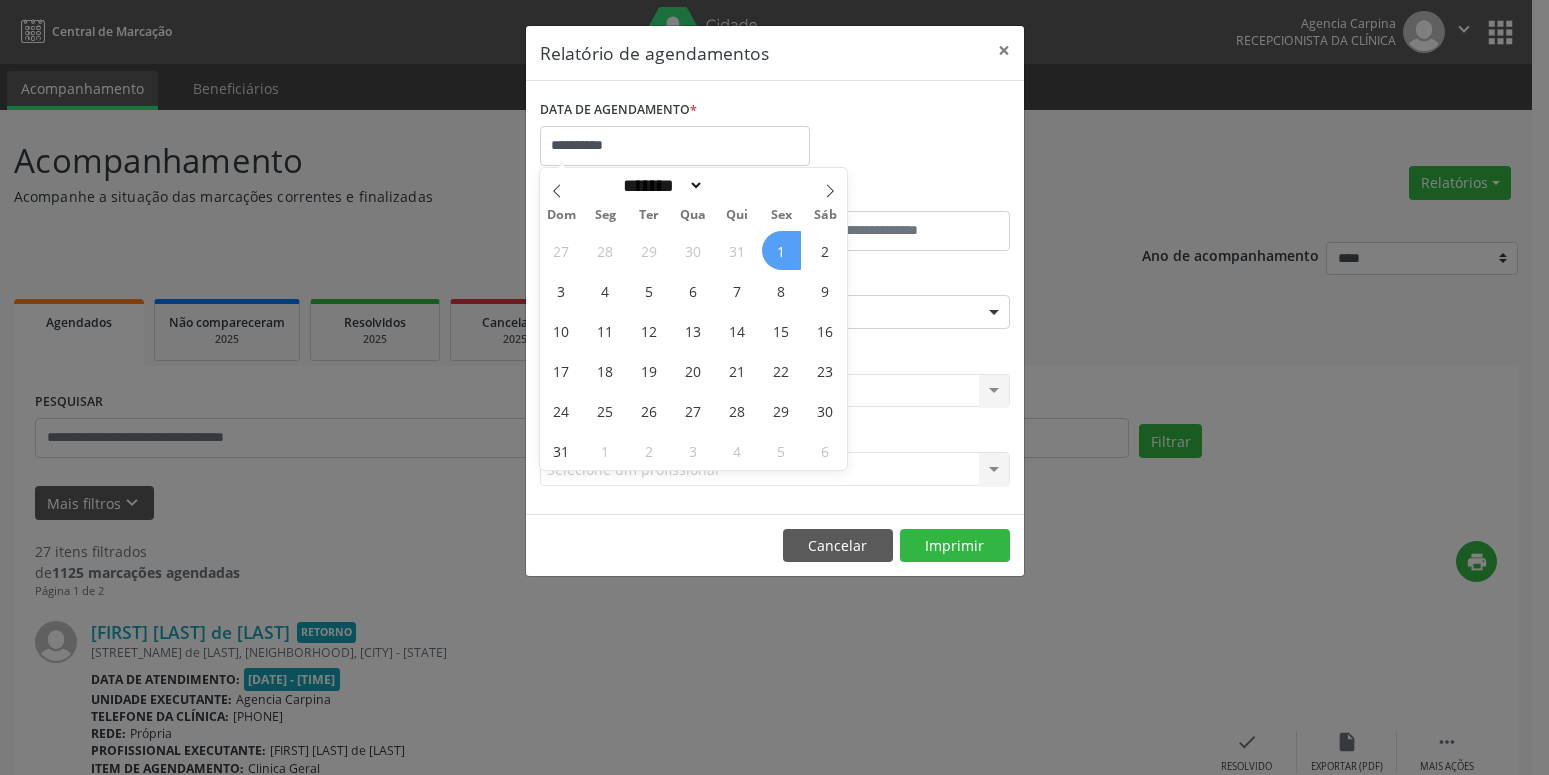 click on "1" at bounding box center (781, 250) 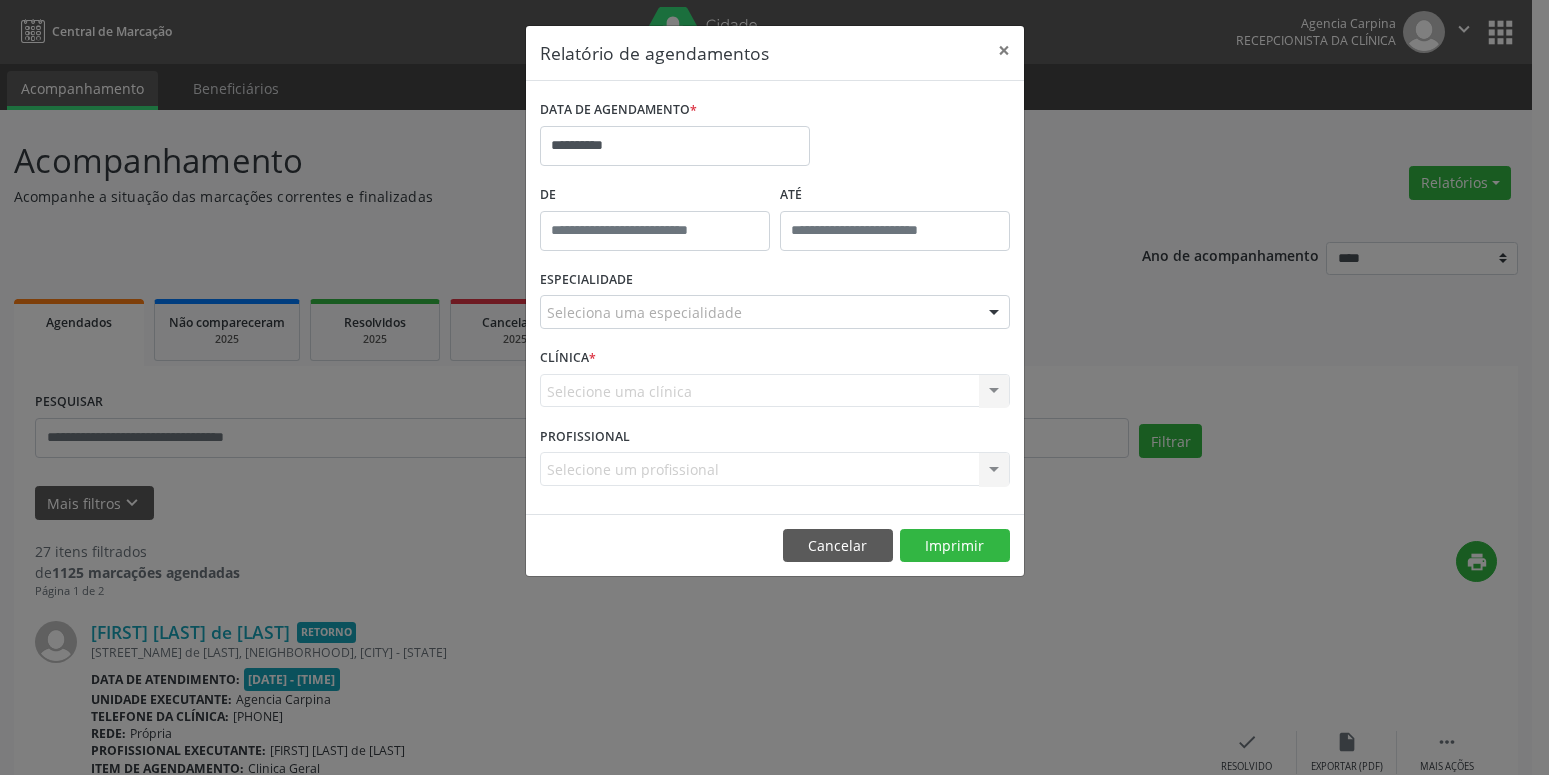 click at bounding box center (994, 313) 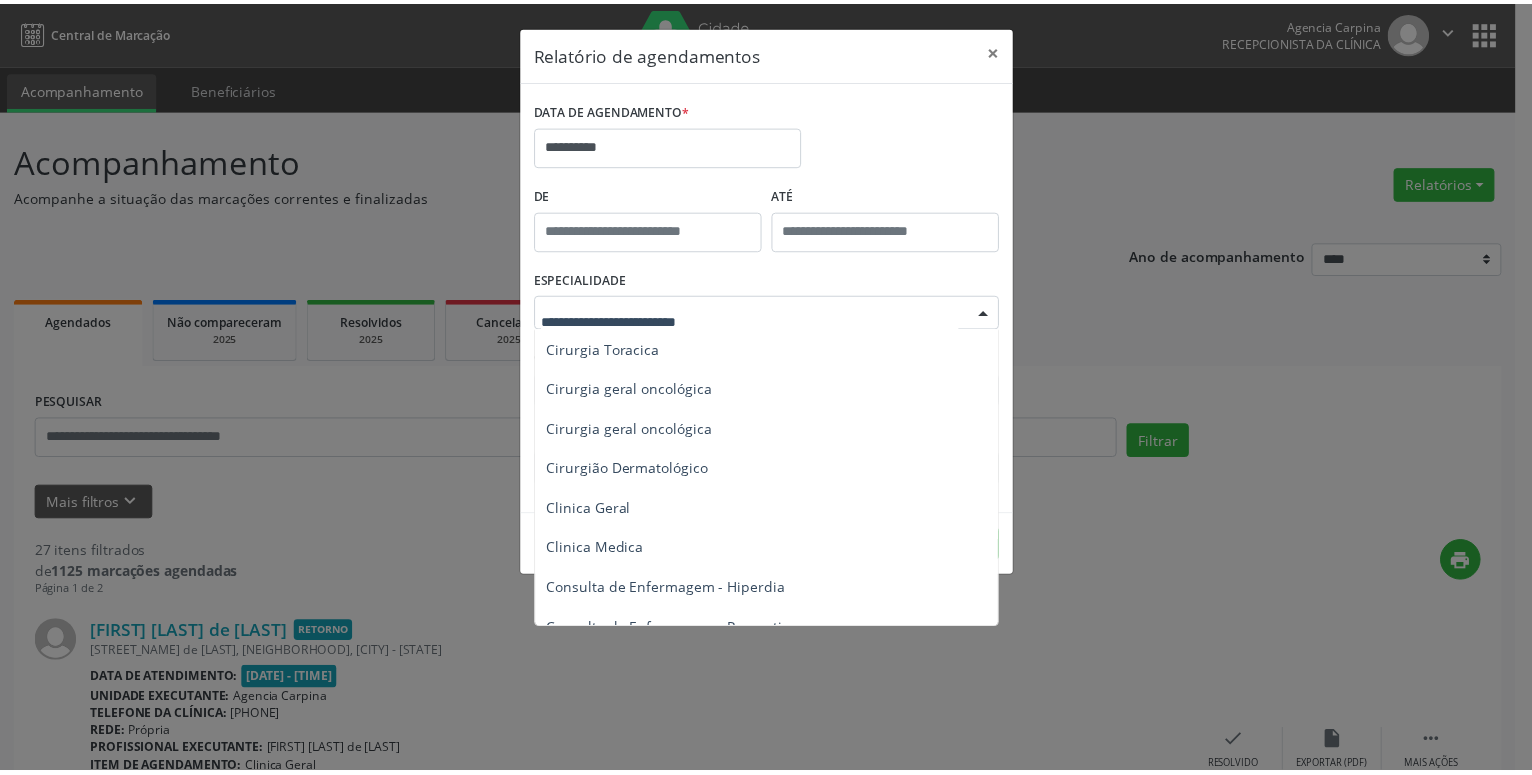 scroll, scrollTop: 570, scrollLeft: 0, axis: vertical 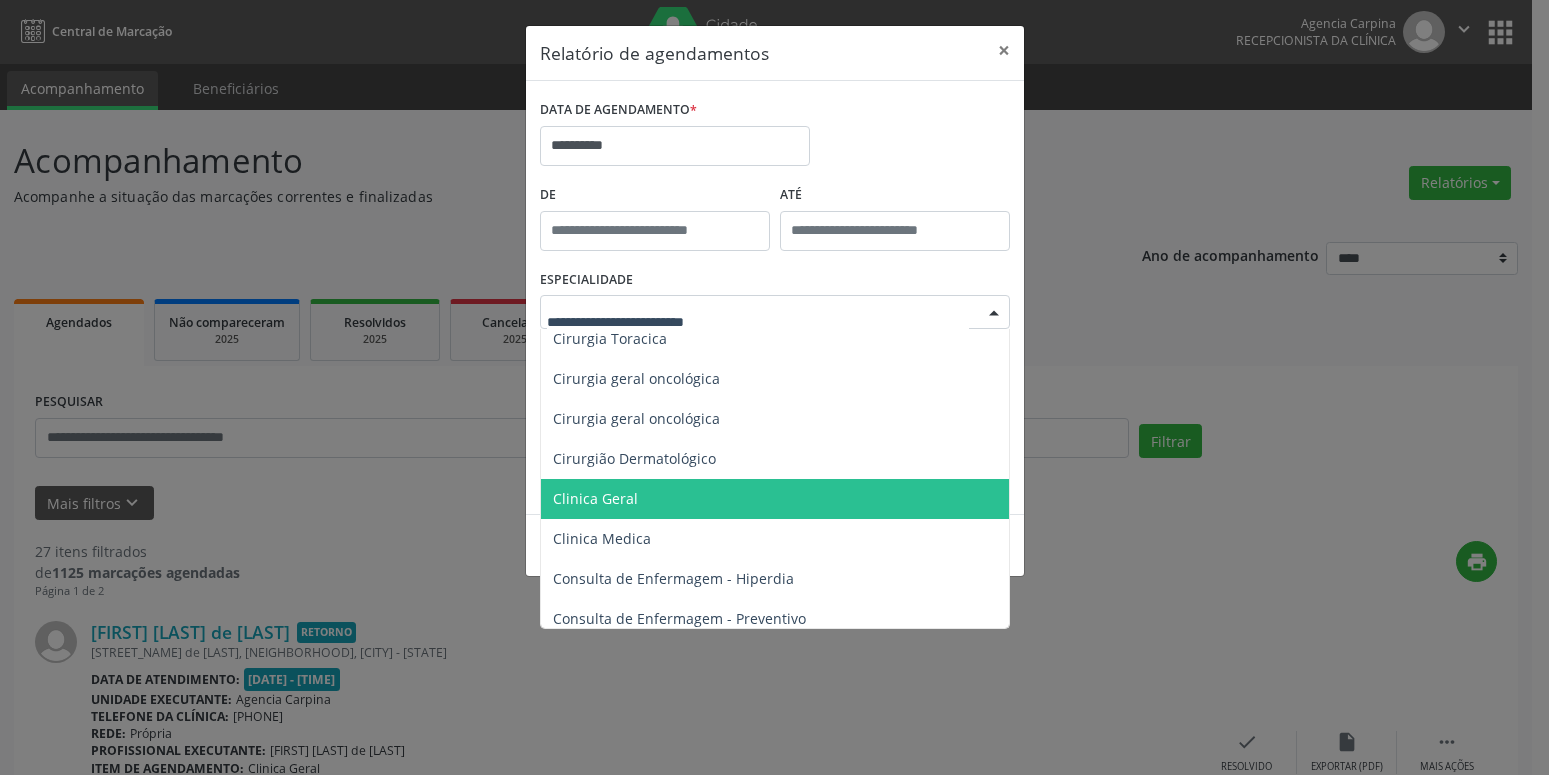 click on "Clinica Geral" at bounding box center [776, 499] 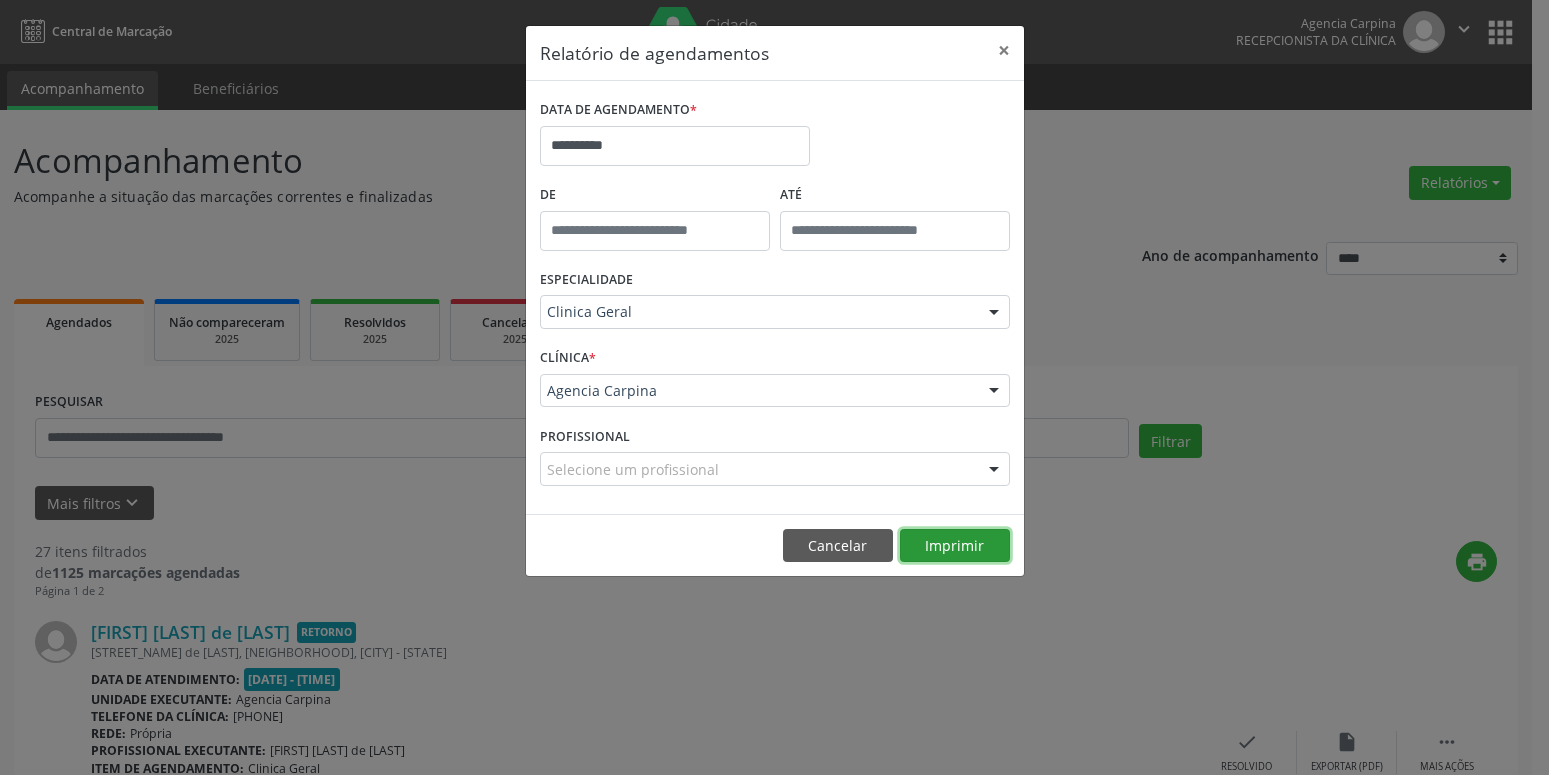 click on "Imprimir" at bounding box center (955, 546) 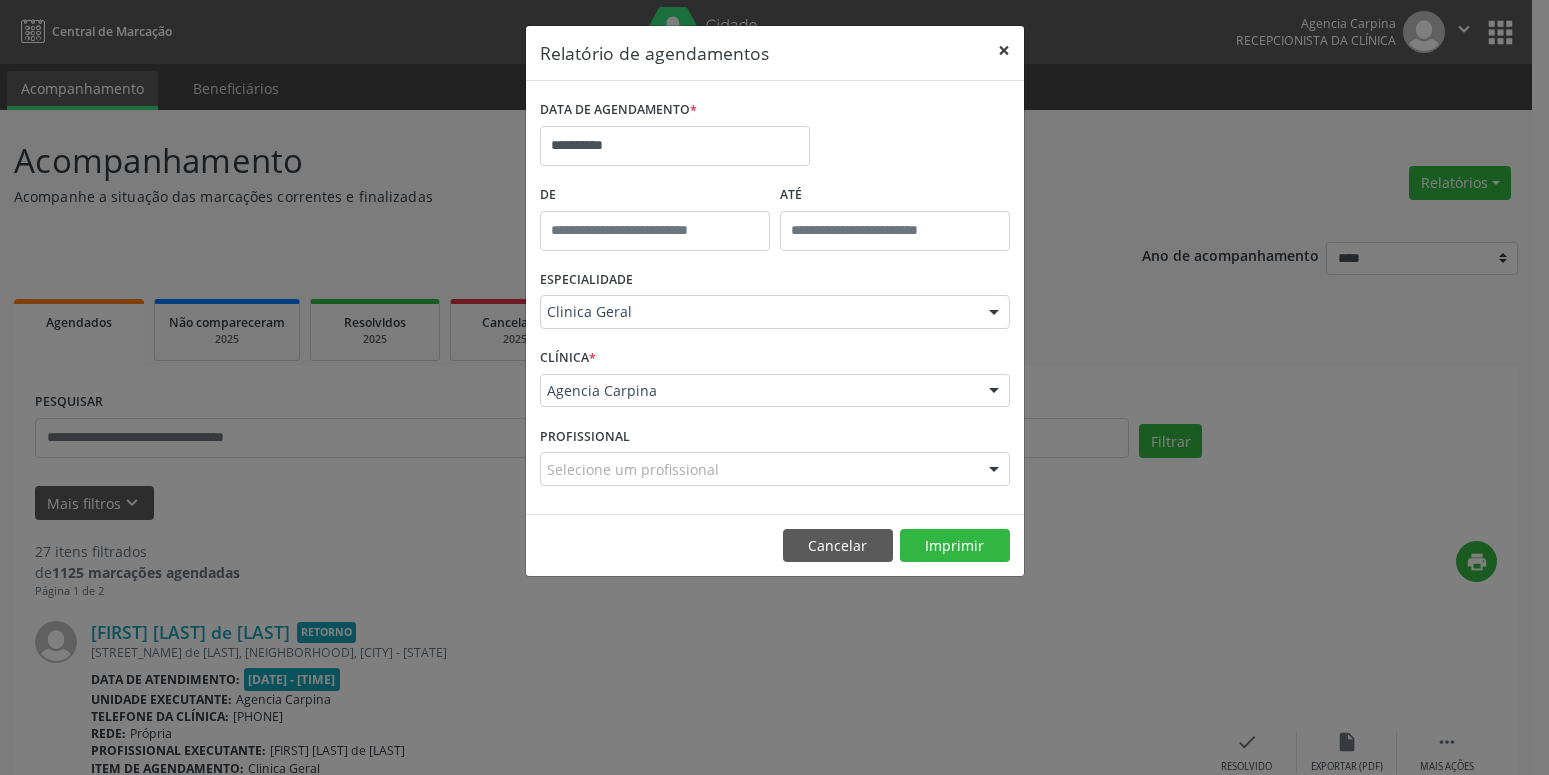 click on "×" at bounding box center [1004, 50] 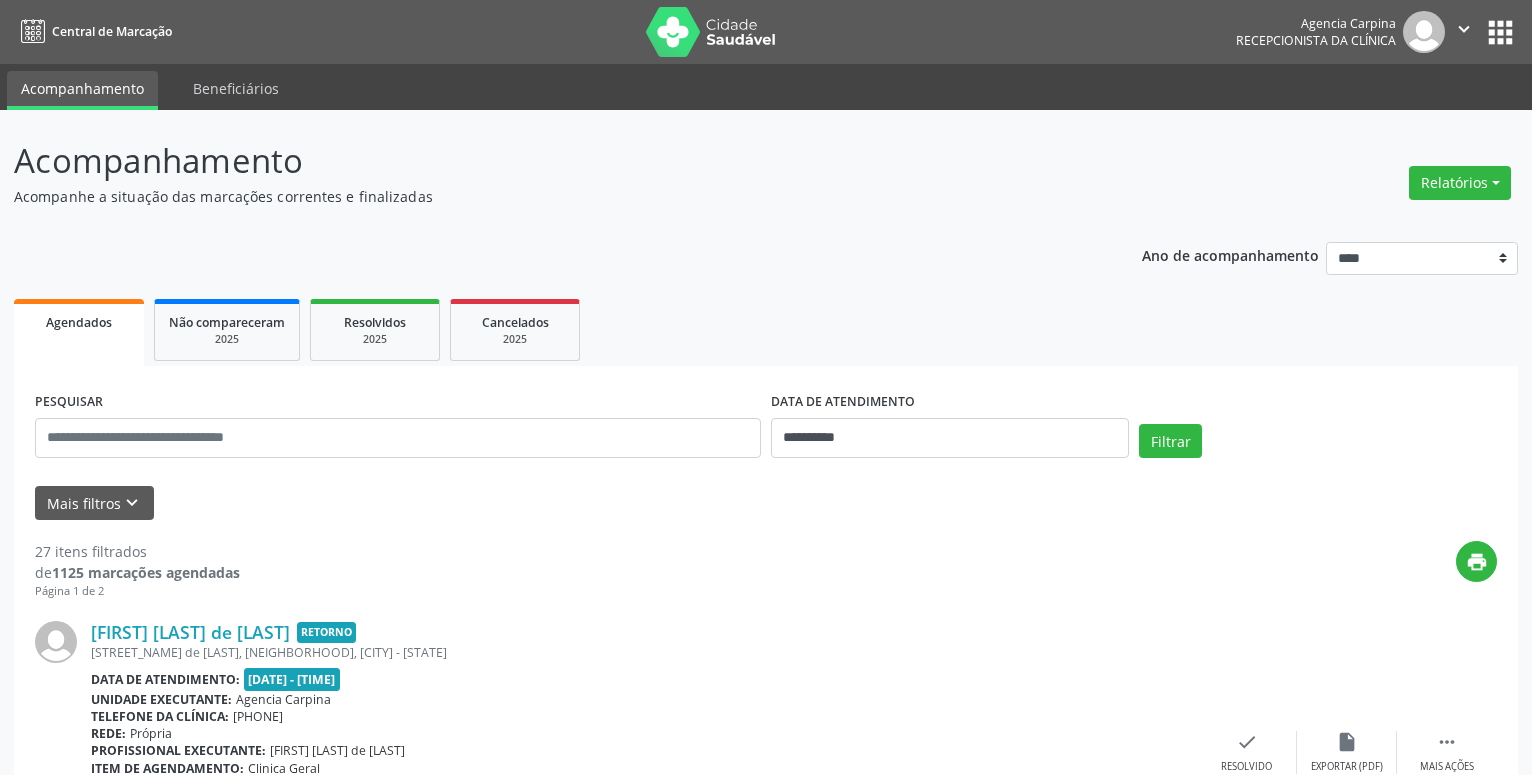 click on "" at bounding box center [1464, 29] 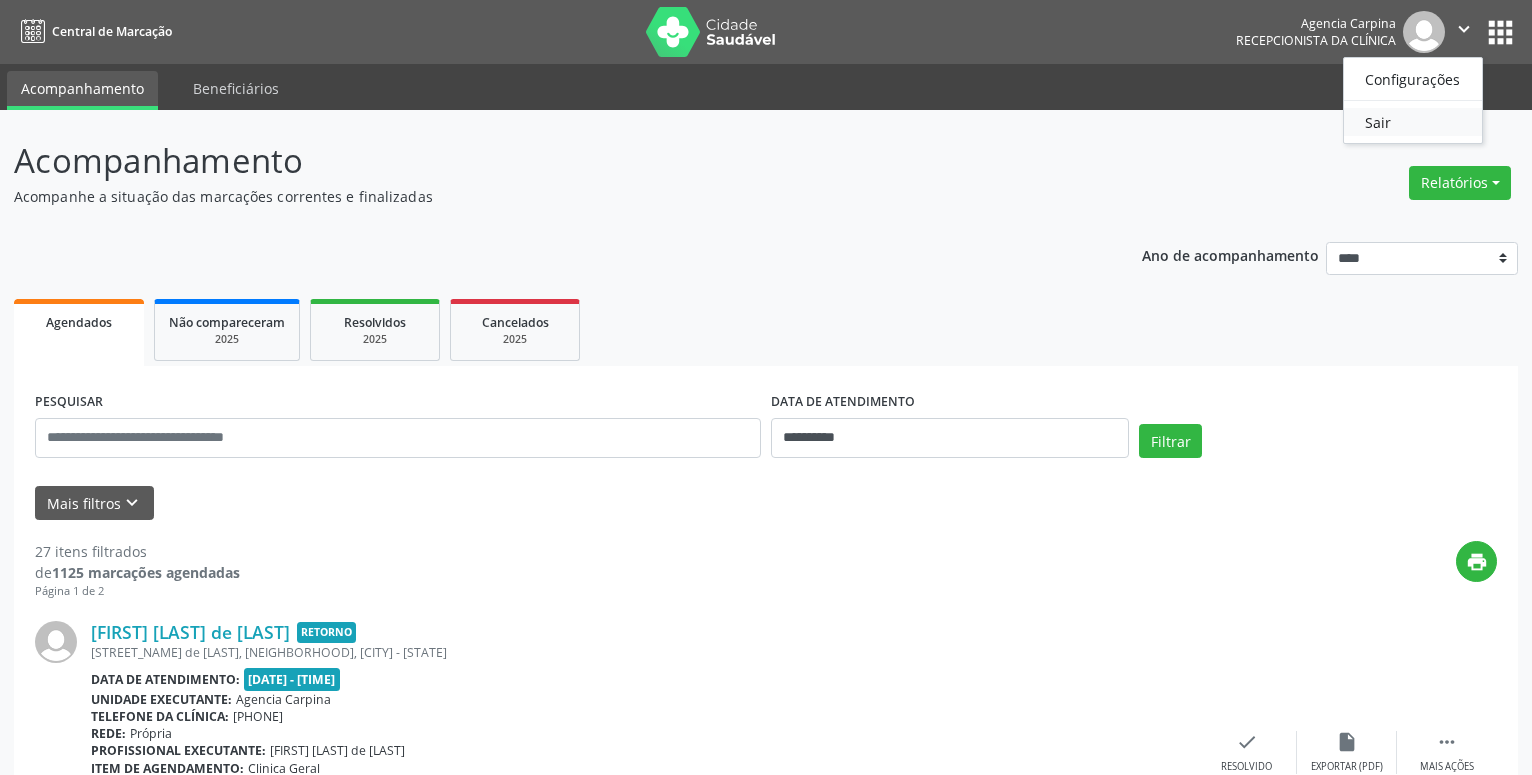 click on "Sair" at bounding box center (1413, 122) 